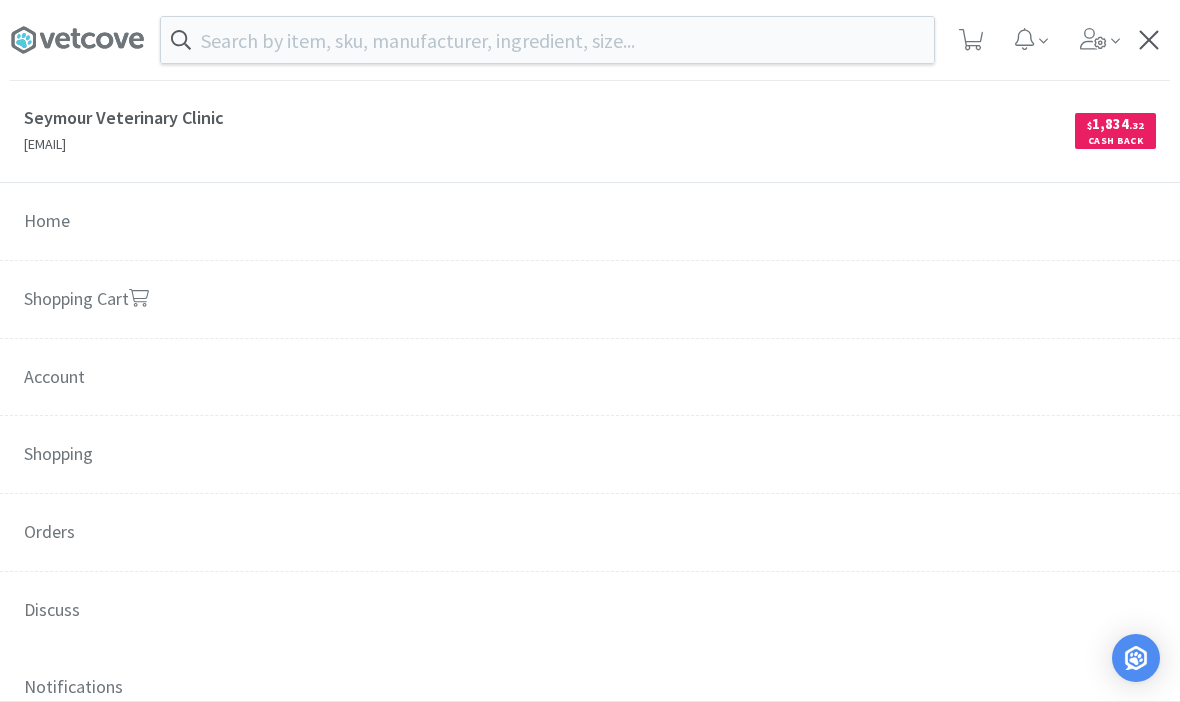 scroll, scrollTop: 0, scrollLeft: 0, axis: both 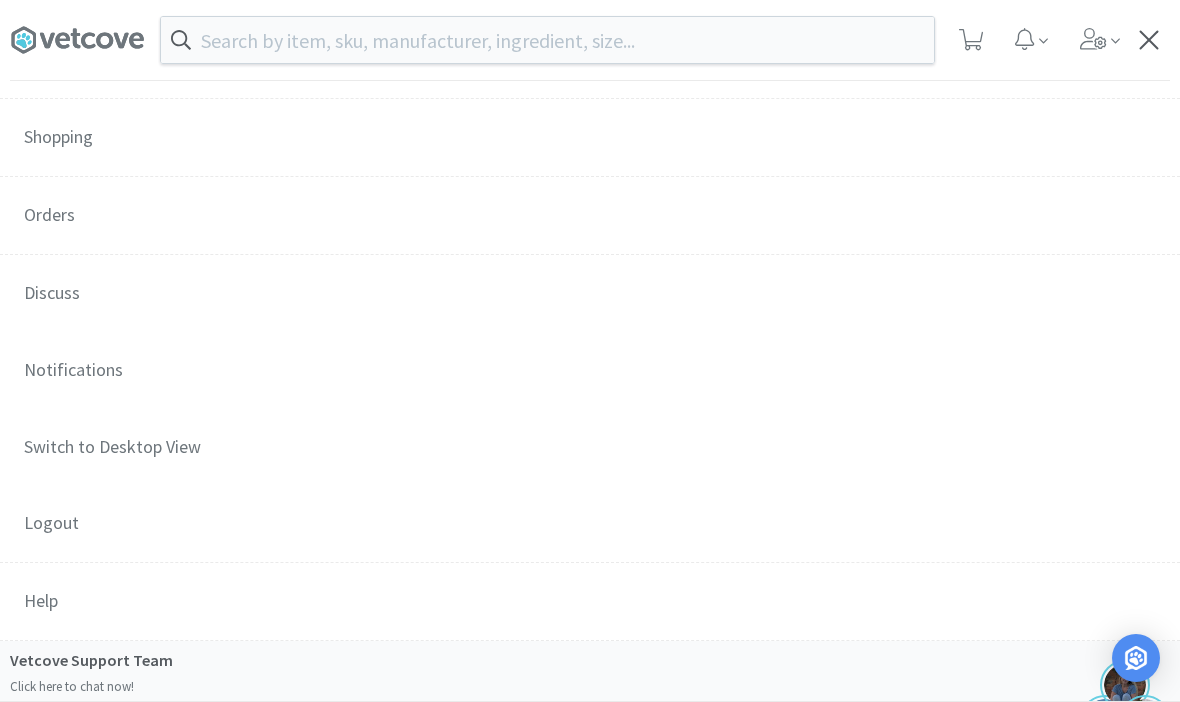 click on "Orders" at bounding box center (590, 216) 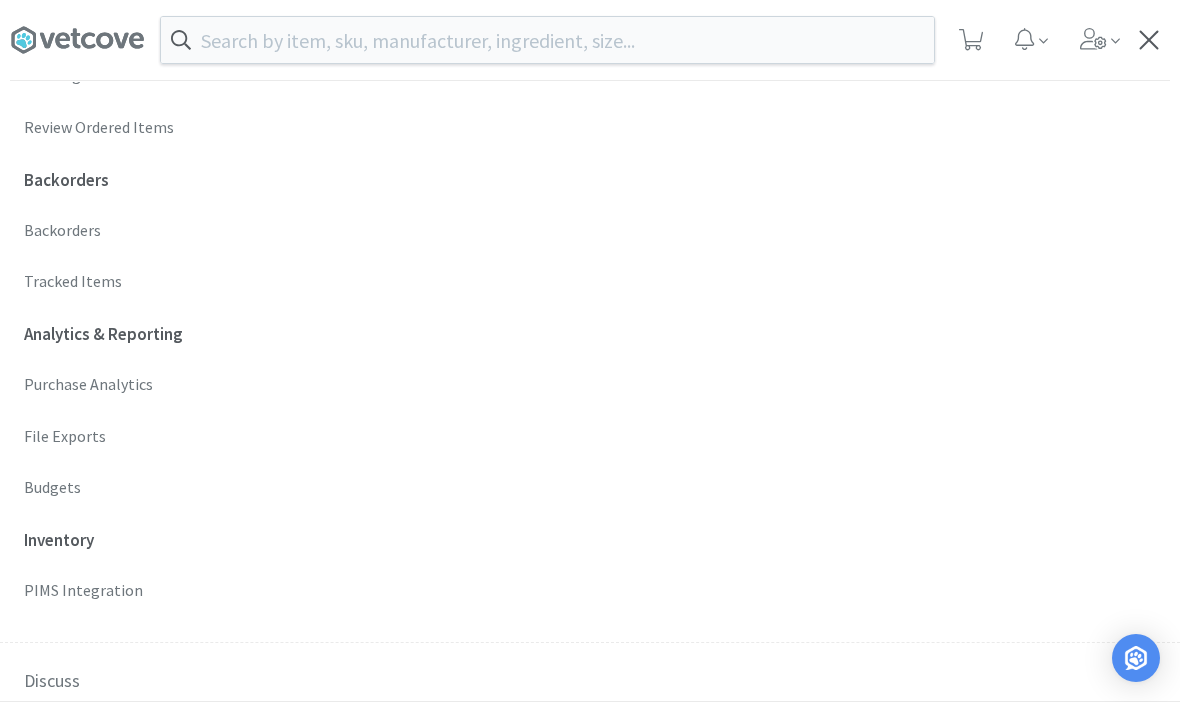 scroll, scrollTop: 675, scrollLeft: 0, axis: vertical 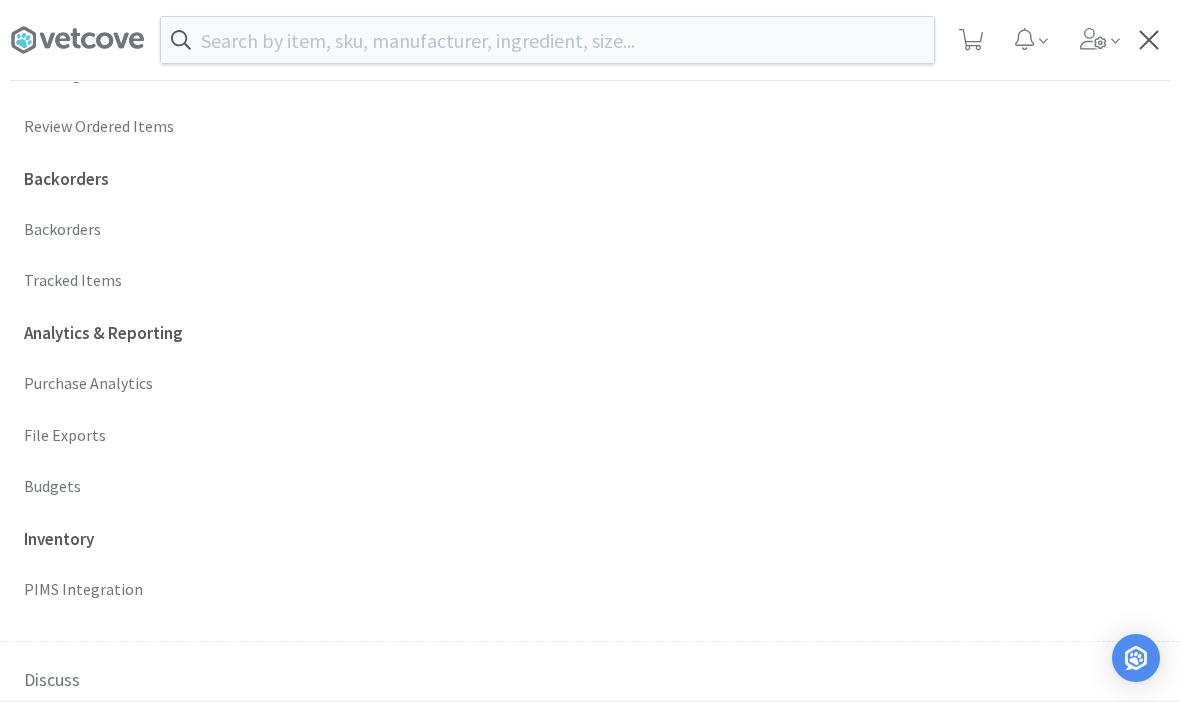 click on "Budgets" at bounding box center (590, 487) 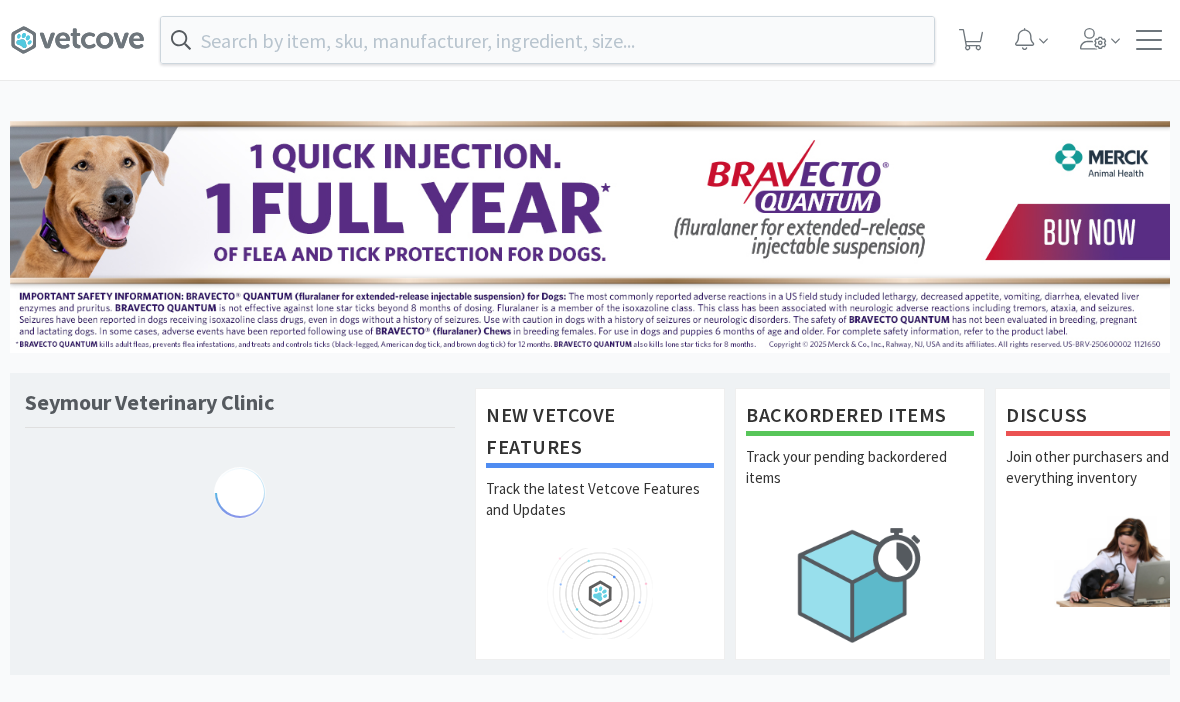 scroll, scrollTop: 0, scrollLeft: 0, axis: both 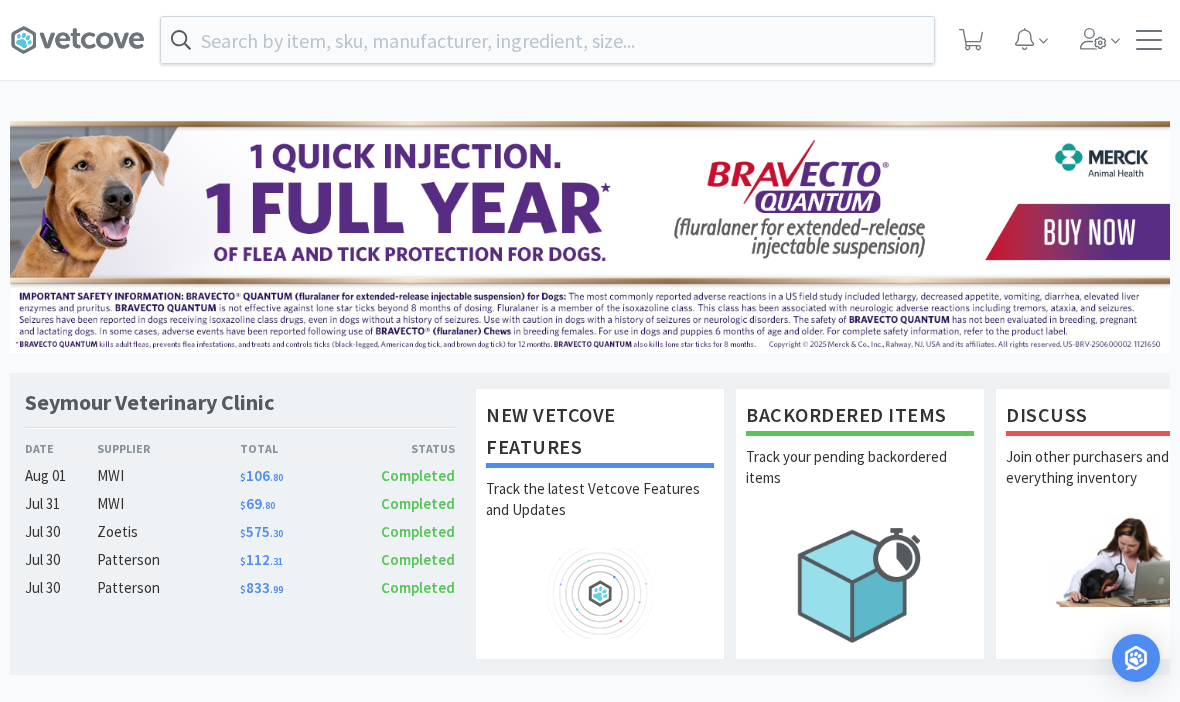 click at bounding box center [1149, 40] 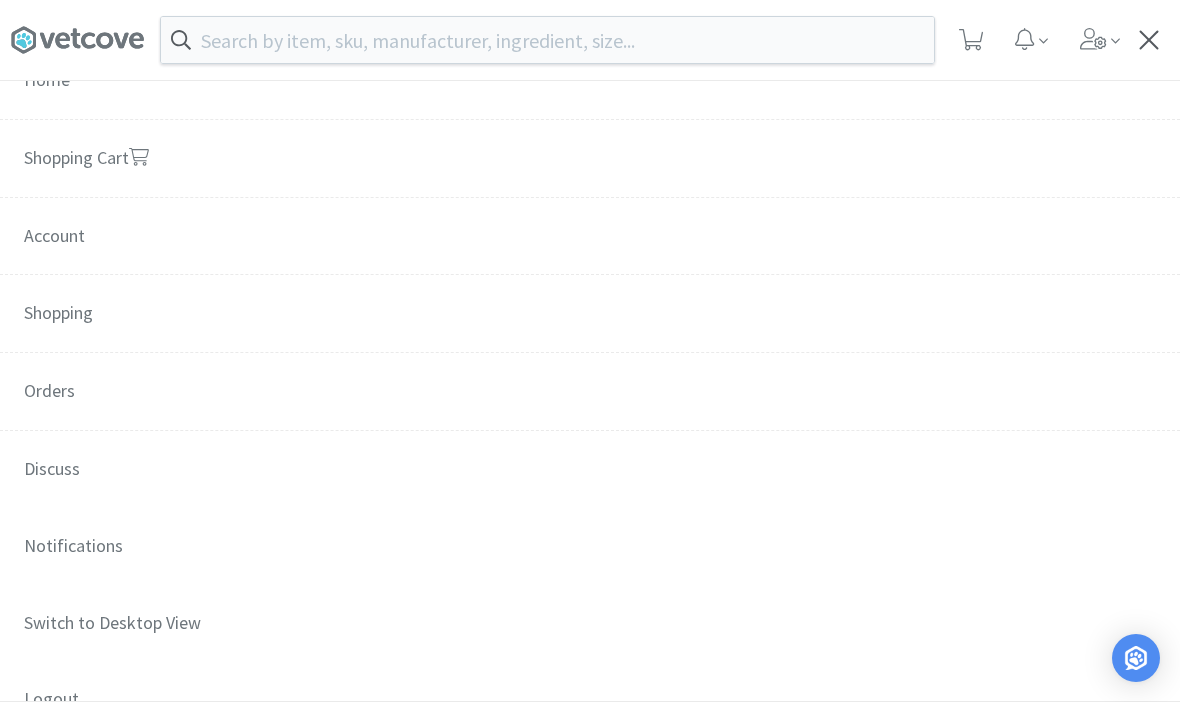 scroll, scrollTop: 142, scrollLeft: 0, axis: vertical 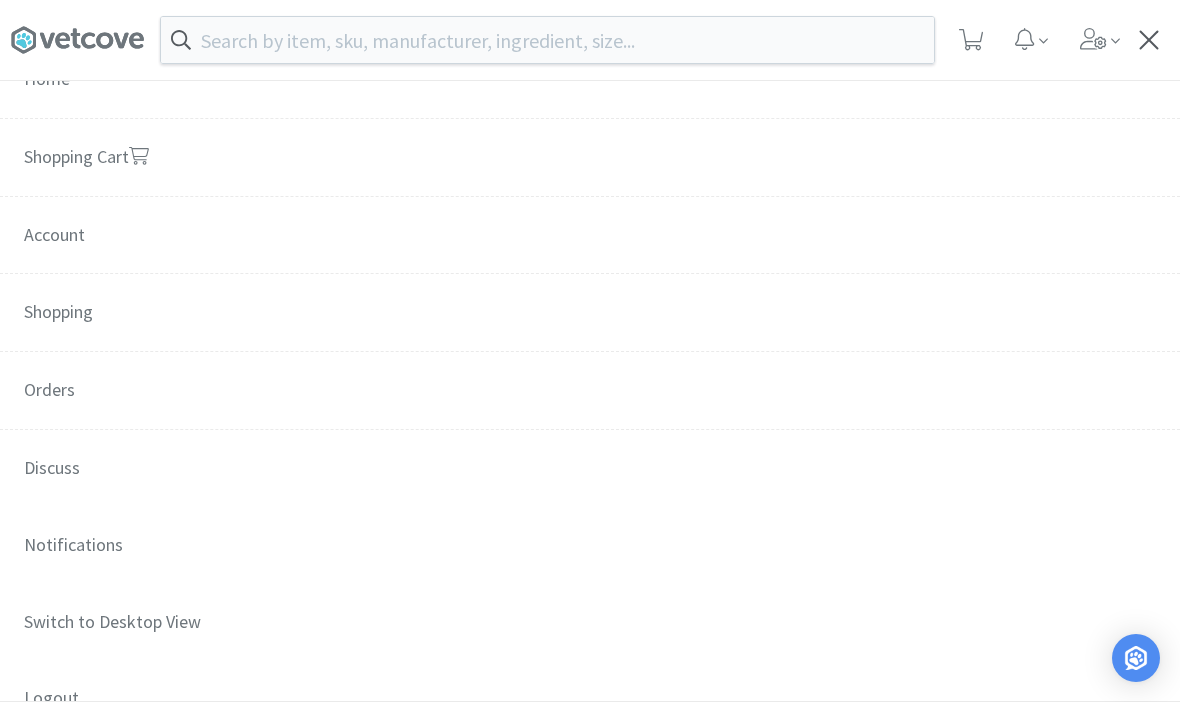 click on "Orders" at bounding box center [590, 391] 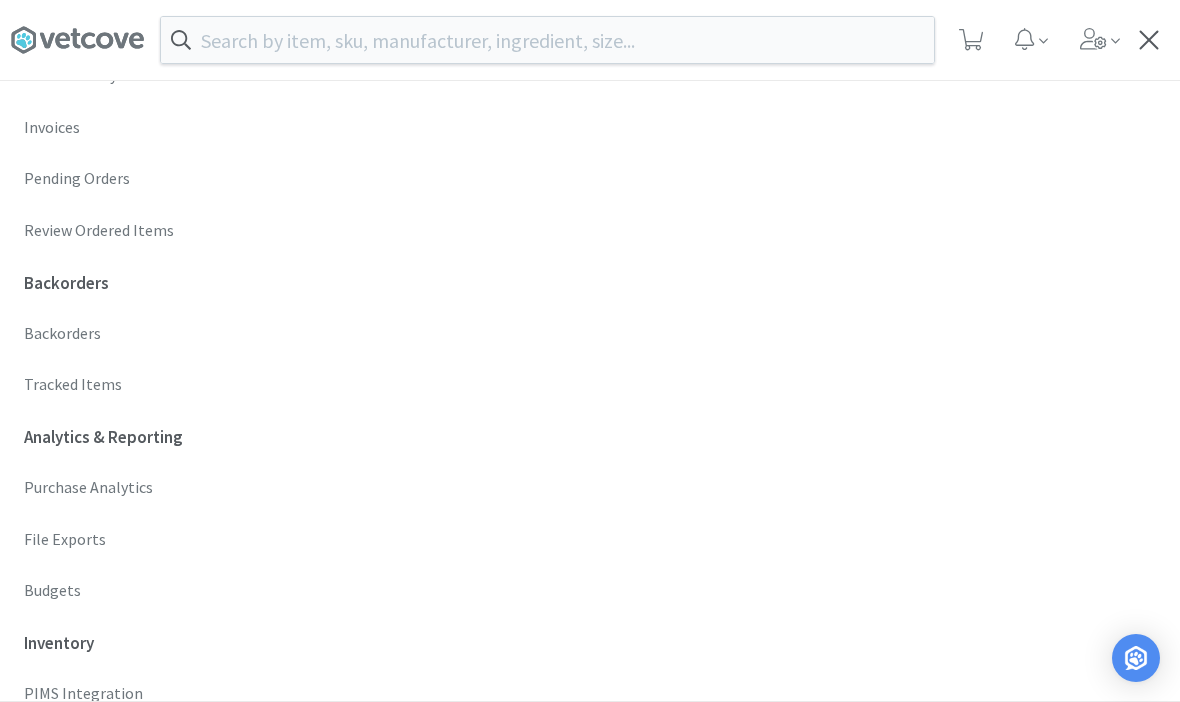 scroll, scrollTop: 572, scrollLeft: 0, axis: vertical 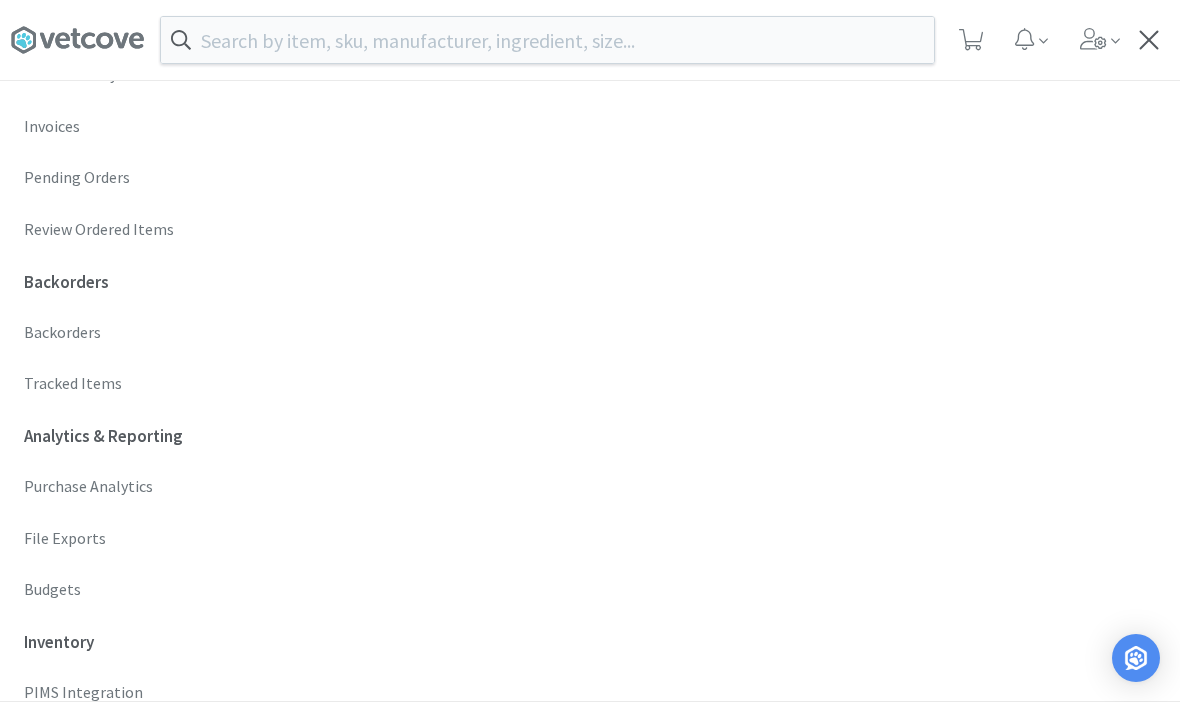 click on "Budgets" at bounding box center [590, 590] 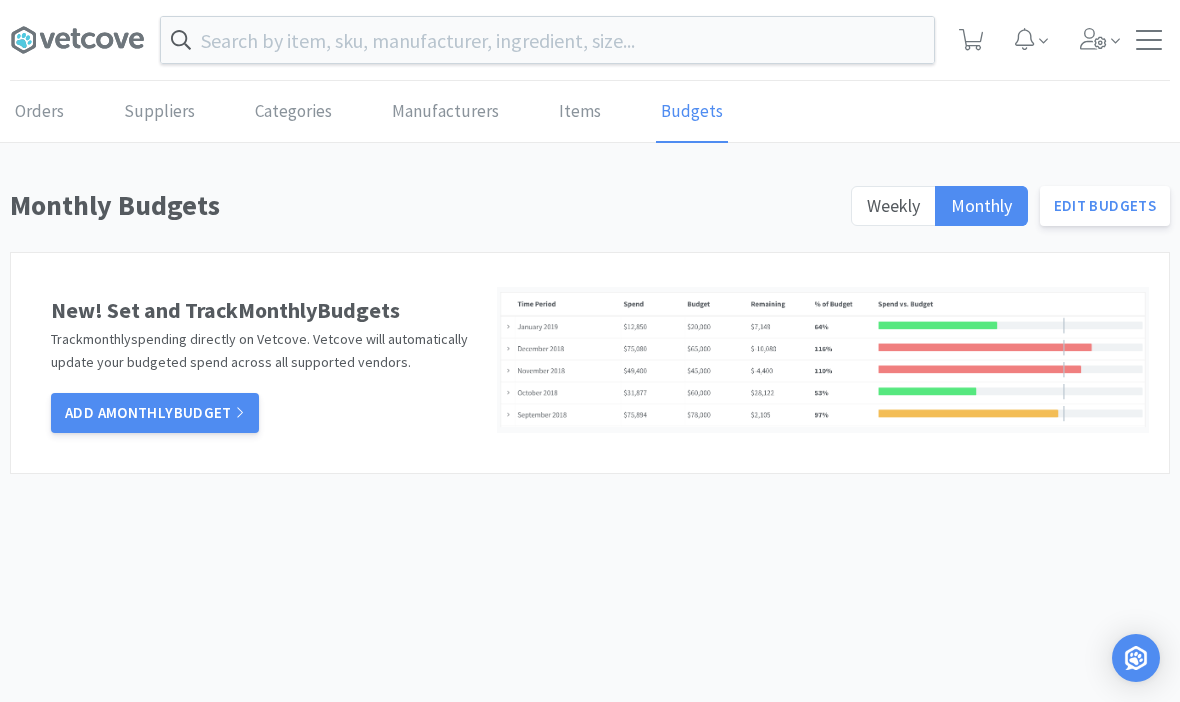 click on "Weekly" at bounding box center [893, 205] 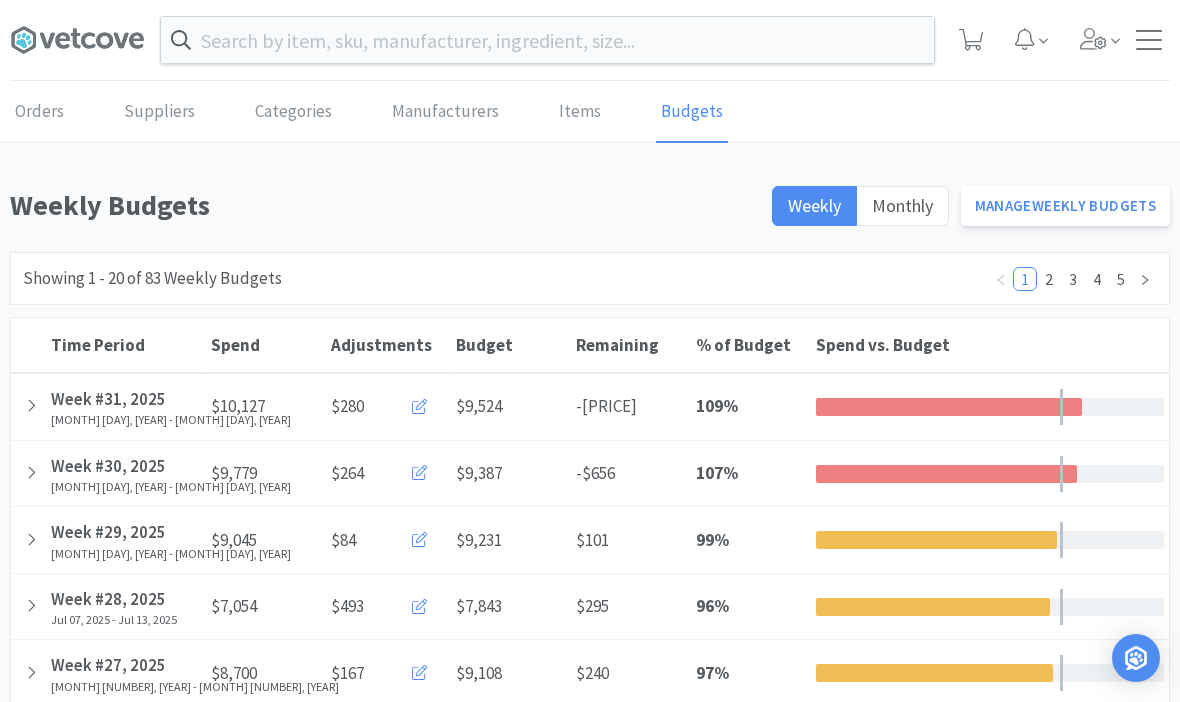 click on "Manage Weekly Budgets" at bounding box center (1066, 206) 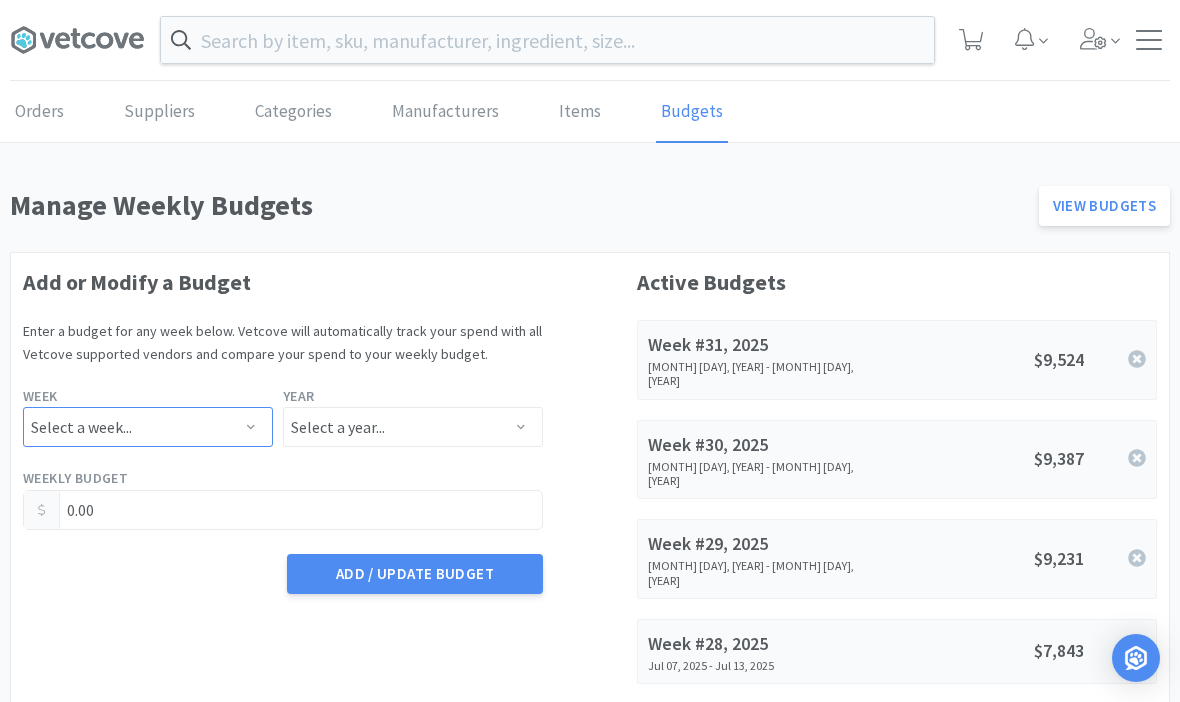 click on "Select a week... Week [NUMBER] ([MONTH] [NUMBER] - [MONTH] [NUMBER]) Week [NUMBER] ([MONTH] [NUMBER] - [MONTH] [NUMBER]) Week [NUMBER] ([MONTH] [NUMBER] - [MONTH] [NUMBER]) Week [NUMBER] ([MONTH] [NUMBER] - [MONTH] [NUMBER]) Week [NUMBER] ([MONTH] [NUMBER] - [MONTH] [NUMBER]) Week [NUMBER] ([MONTH] [NUMBER] - [MONTH] [NUMBER]) Week [NUMBER] ([MONTH] [NUMBER] - [MONTH] [NUMBER]) Week [NUMBER] ([MONTH] [NUMBER] - [MONTH] [NUMBER]) Week [NUMBER] ([MONTH] [NUMBER] - [MONTH] [NUMBER]) Week [NUMBER] ([MONTH] [NUMBER] - [MONTH] [NUMBER]) Week [NUMBER] ([MONTH] [NUMBER] - [MONTH] [NUMBER]) Week [NUMBER] ([MONTH] [NUMBER] - [MONTH] [NUMBER]) Week [NUMBER] ([MONTH] [NUMBER] - [MONTH] [NUMBER]) Week [NUMBER] ([MONTH] [NUMBER] - [MONTH] [NUMBER]) Week [NUMBER] ([MONTH] [NUMBER] - [MONTH] [NUMBER]) Week [NUMBER] ([MONTH] [NUMBER] - [MONTH] [NUMBER]) Week [NUMBER] ([MONTH] [NUMBER] - [MONTH] [NUMBER]) Week [NUMBER] ([MONTH] [NUMBER] - [MONTH] [NUMBER]) Week [NUMBER] ([MONTH] [NUMBER] - [MONTH] [NUMBER]) Week [NUMBER] ([MONTH] [NUMBER] - [MONTH] [NUMBER]) Week [NUMBER] ([MONTH] [NUMBER] - [MONTH] [NUMBER]) Week [NUMBER] ([MONTH] [NUMBER] - [MONTH] [NUMBER]) Week [NUMBER] ([MONTH] [NUMBER] - [MONTH] [NUMBER]) Week [NUMBER] ([MONTH] [NUMBER] - [MONTH] [NUMBER]) Week [NUMBER] ([MONTH] [NUMBER] - [MONTH] [NUMBER]) Week [NUMBER] ([MONTH] [NUMBER] - [MONTH] [NUMBER]) Week [NUMBER] ([MONTH] [NUMBER] - [MONTH] [NUMBER]) Week [NUMBER] ([MONTH] [NUMBER] - [MONTH] [NUMBER]) Week [NUMBER] ([MONTH] [NUMBER] - [MONTH] [NUMBER]) Week [NUMBER] ([MONTH] [NUMBER] - [MONTH] [NUMBER]) Week [NUMBER] ([MONTH] [NUMBER] - [MONTH] [NUMBER]) Week [NUMBER] ([MONTH] [NUMBER] - [MONTH] [NUMBER]) Week [NUMBER] ([MONTH] [NUMBER] - [MONTH] [NUMBER]) Week [NUMBER] ([MONTH] [NUMBER] - [MONTH] [NUMBER])" at bounding box center [148, 427] 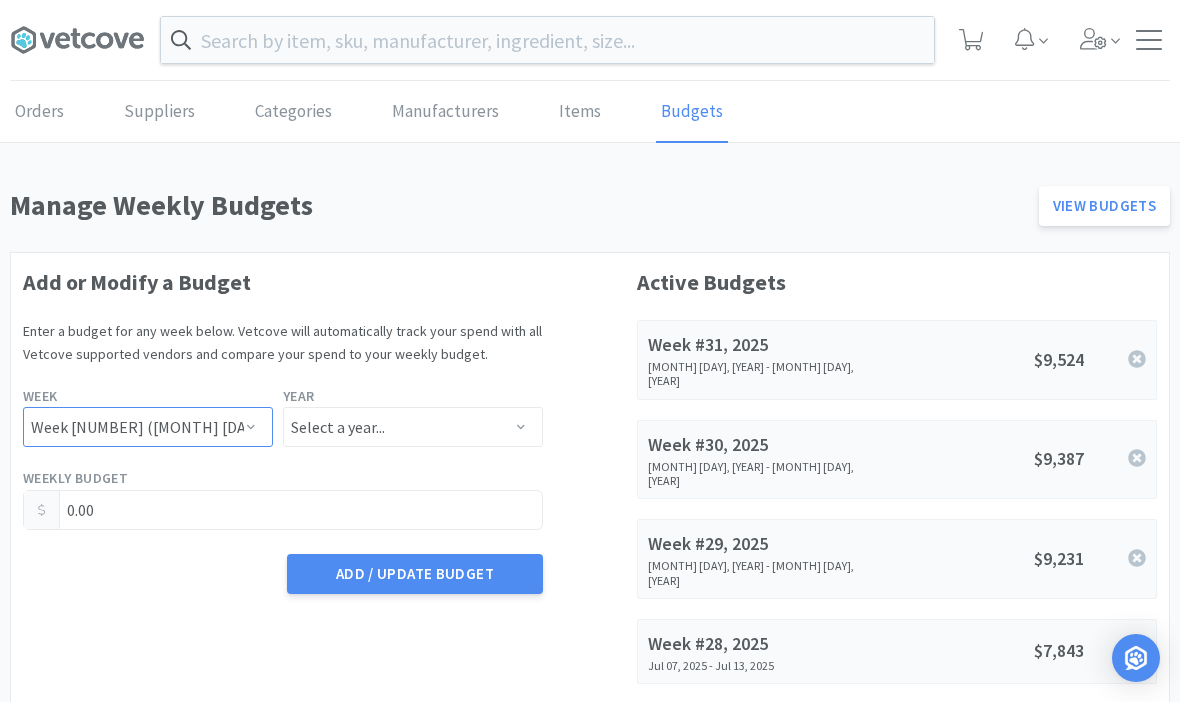 click on "Select a week... Week [NUMBER] ([MONTH] [NUMBER] - [MONTH] [NUMBER]) Week [NUMBER] ([MONTH] [NUMBER] - [MONTH] [NUMBER]) Week [NUMBER] ([MONTH] [NUMBER] - [MONTH] [NUMBER]) Week [NUMBER] ([MONTH] [NUMBER] - [MONTH] [NUMBER]) Week [NUMBER] ([MONTH] [NUMBER] - [MONTH] [NUMBER]) Week [NUMBER] ([MONTH] [NUMBER] - [MONTH] [NUMBER]) Week [NUMBER] ([MONTH] [NUMBER] - [MONTH] [NUMBER]) Week [NUMBER] ([MONTH] [NUMBER] - [MONTH] [NUMBER]) Week [NUMBER] ([MONTH] [NUMBER] - [MONTH] [NUMBER]) Week [NUMBER] ([MONTH] [NUMBER] - [MONTH] [NUMBER]) Week [NUMBER] ([MONTH] [NUMBER] - [MONTH] [NUMBER]) Week [NUMBER] ([MONTH] [NUMBER] - [MONTH] [NUMBER]) Week [NUMBER] ([MONTH] [NUMBER] - [MONTH] [NUMBER]) Week [NUMBER] ([MONTH] [NUMBER] - [MONTH] [NUMBER]) Week [NUMBER] ([MONTH] [NUMBER] - [MONTH] [NUMBER]) Week [NUMBER] ([MONTH] [NUMBER] - [MONTH] [NUMBER]) Week [NUMBER] ([MONTH] [NUMBER] - [MONTH] [NUMBER]) Week [NUMBER] ([MONTH] [NUMBER] - [MONTH] [NUMBER]) Week [NUMBER] ([MONTH] [NUMBER] - [MONTH] [NUMBER]) Week [NUMBER] ([MONTH] [NUMBER] - [MONTH] [NUMBER]) Week [NUMBER] ([MONTH] [NUMBER] - [MONTH] [NUMBER]) Week [NUMBER] ([MONTH] [NUMBER] - [MONTH] [NUMBER]) Week [NUMBER] ([MONTH] [NUMBER] - [MONTH] [NUMBER]) Week [NUMBER] ([MONTH] [NUMBER] - [MONTH] [NUMBER]) Week [NUMBER] ([MONTH] [NUMBER] - [MONTH] [NUMBER]) Week [NUMBER] ([MONTH] [NUMBER] - [MONTH] [NUMBER]) Week [NUMBER] ([MONTH] [NUMBER] - [MONTH] [NUMBER]) Week [NUMBER] ([MONTH] [NUMBER] - [MONTH] [NUMBER]) Week [NUMBER] ([MONTH] [NUMBER] - [MONTH] [NUMBER]) Week [NUMBER] ([MONTH] [NUMBER] - [MONTH] [NUMBER]) Week [NUMBER] ([MONTH] [NUMBER] - [MONTH] [NUMBER]) Week [NUMBER] ([MONTH] [NUMBER] - [MONTH] [NUMBER]) Week [NUMBER] ([MONTH] [NUMBER] - [MONTH] [NUMBER]) Week [NUMBER] ([MONTH] [NUMBER] - [MONTH] [NUMBER])" at bounding box center [148, 427] 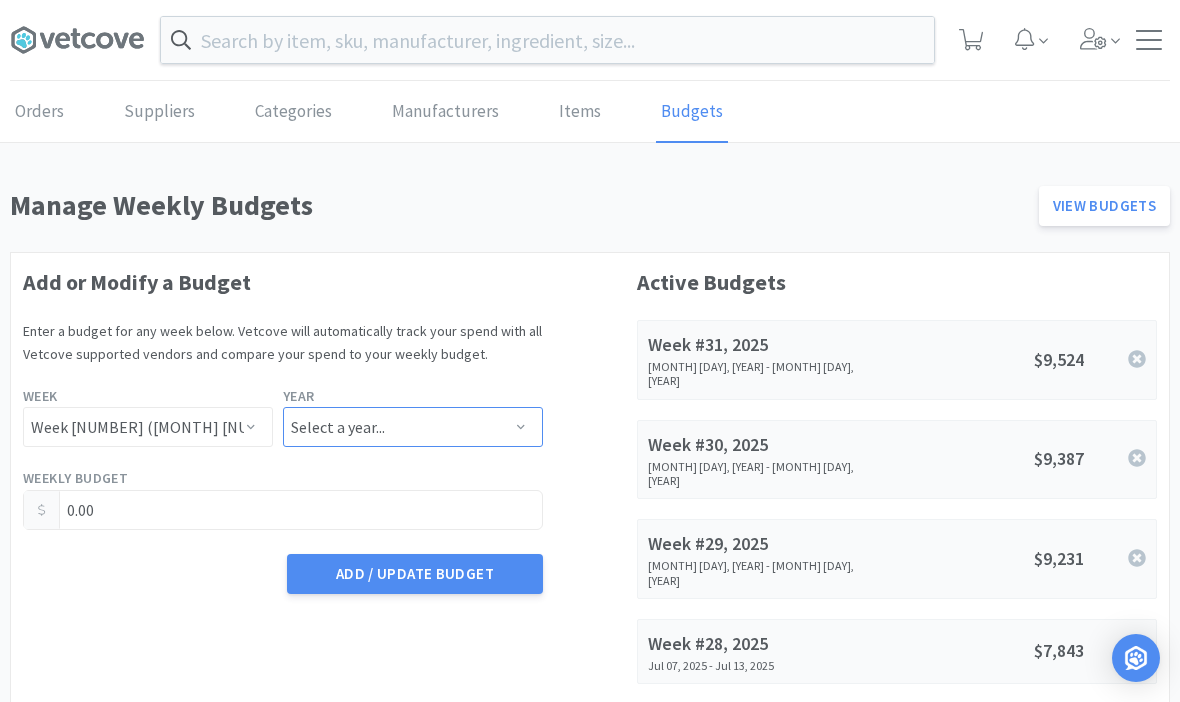 click on "Select a year... 2023 2024 2025 2026 2027 2028 2029 2030 2031 2032 2033 2034" at bounding box center (413, 427) 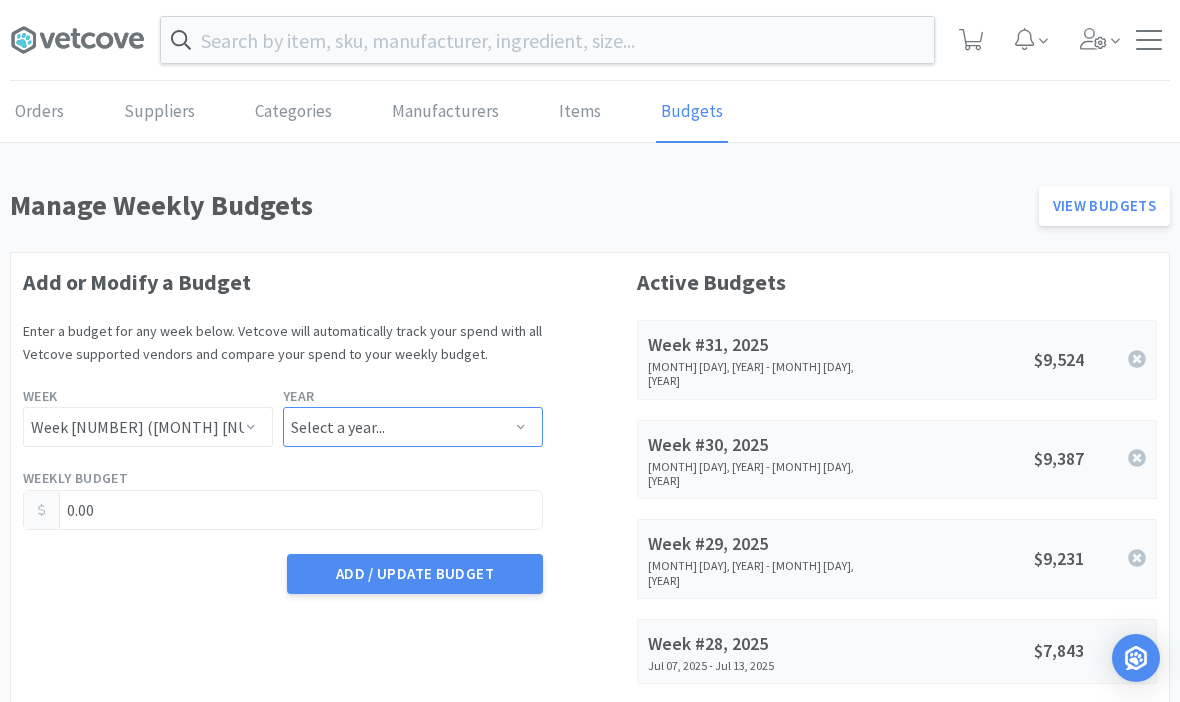 select on "2025" 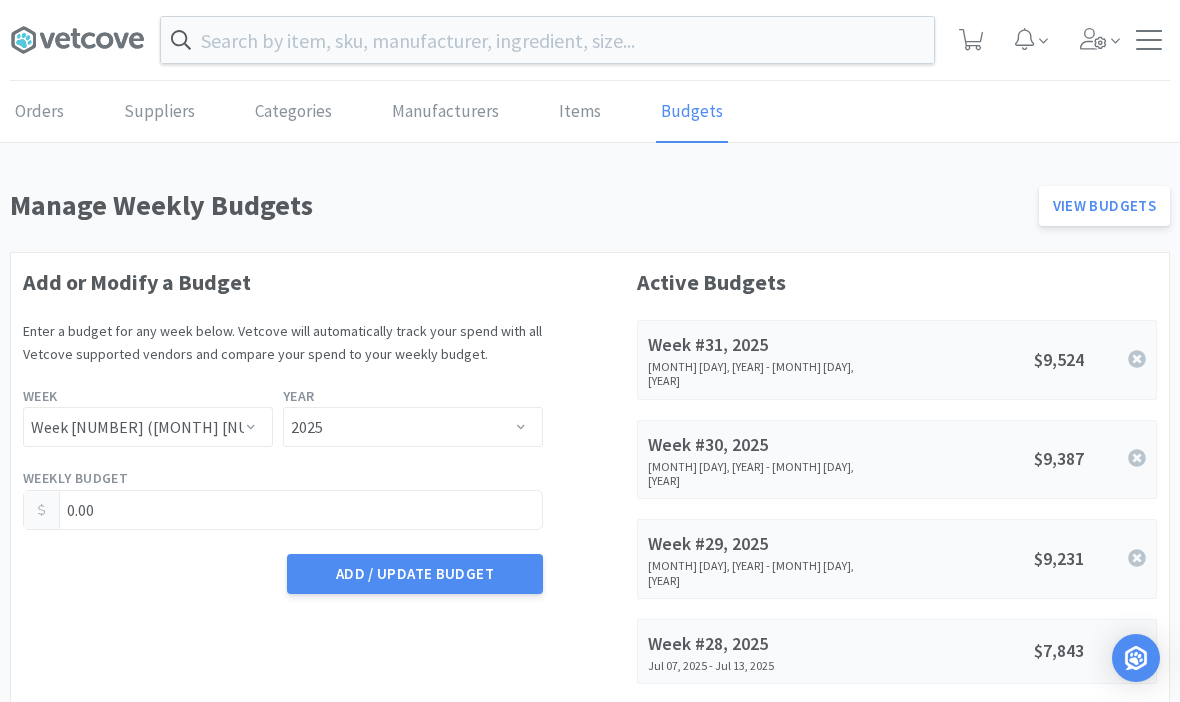 click on "0.00" at bounding box center (283, 510) 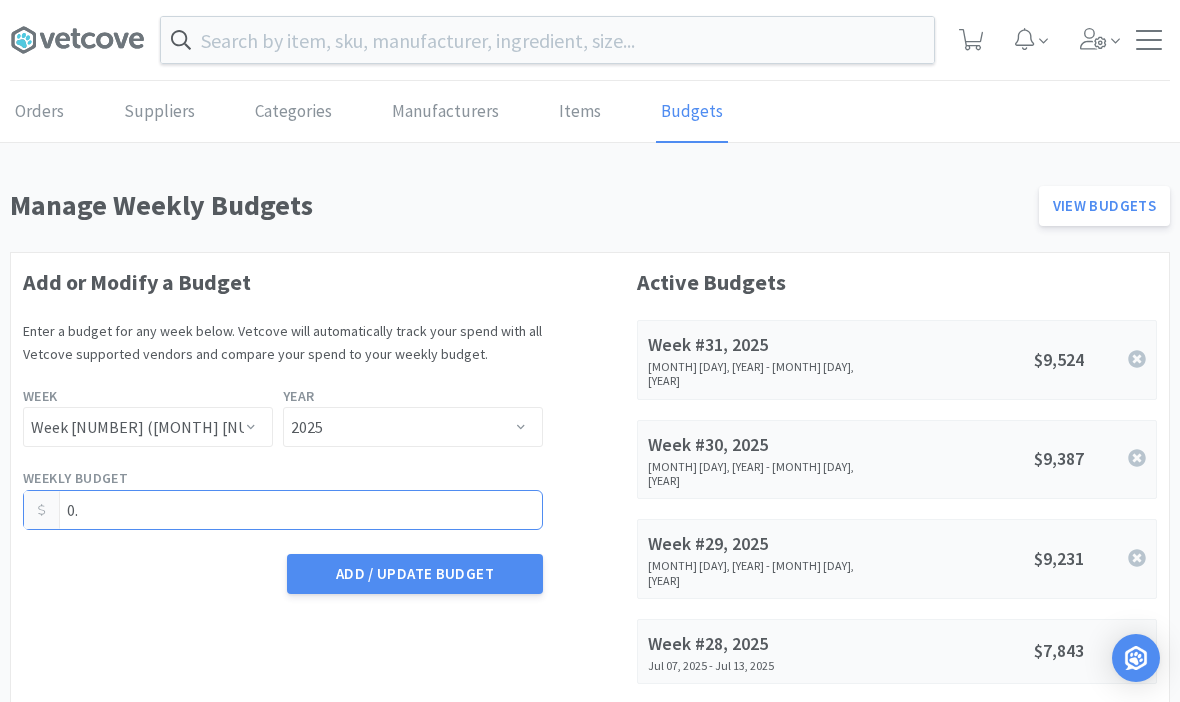 type on "0" 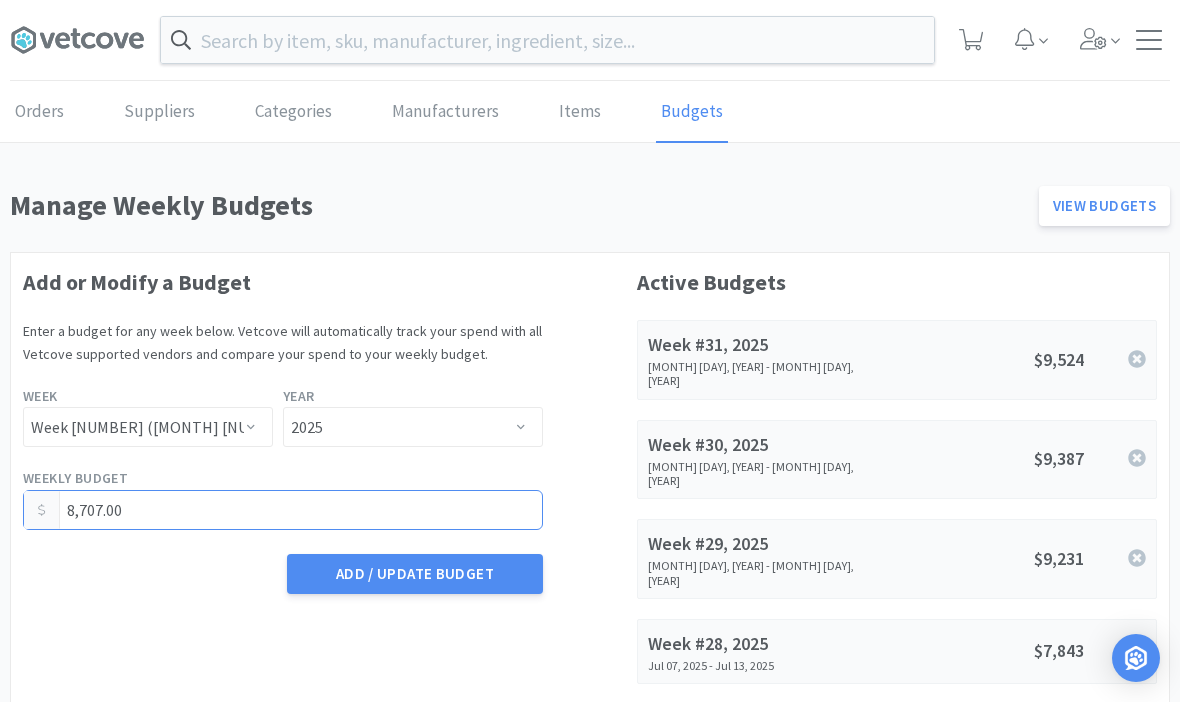 type on "8,707.00" 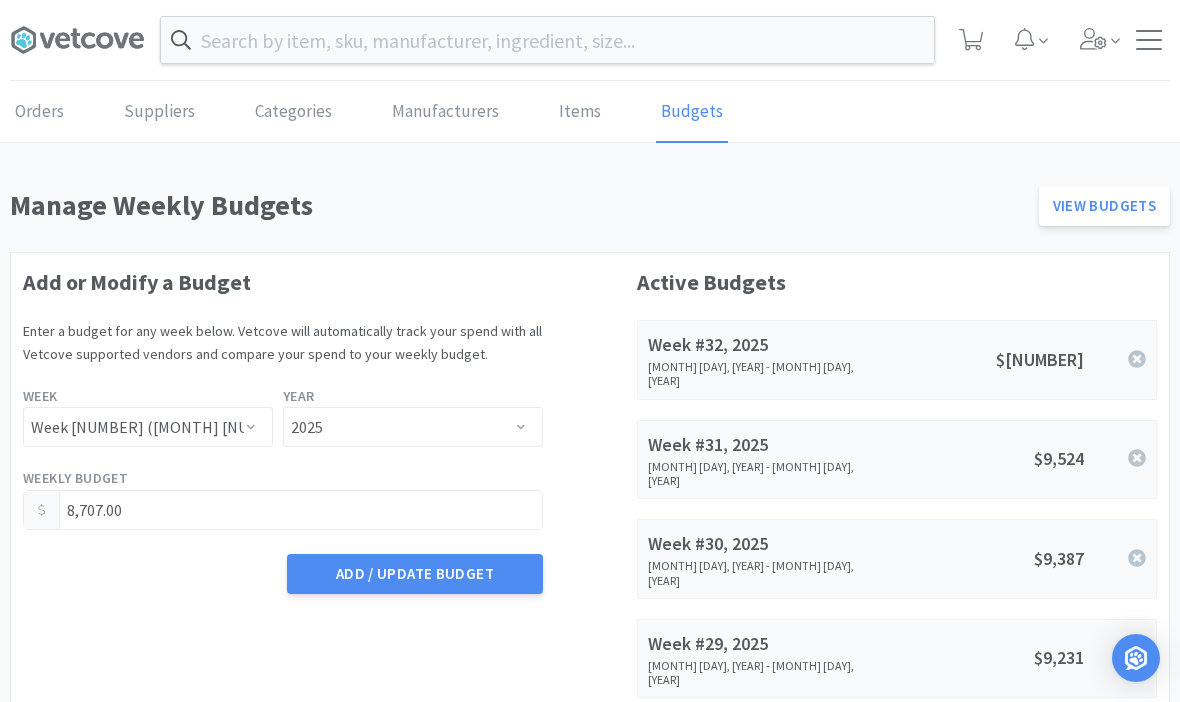 click 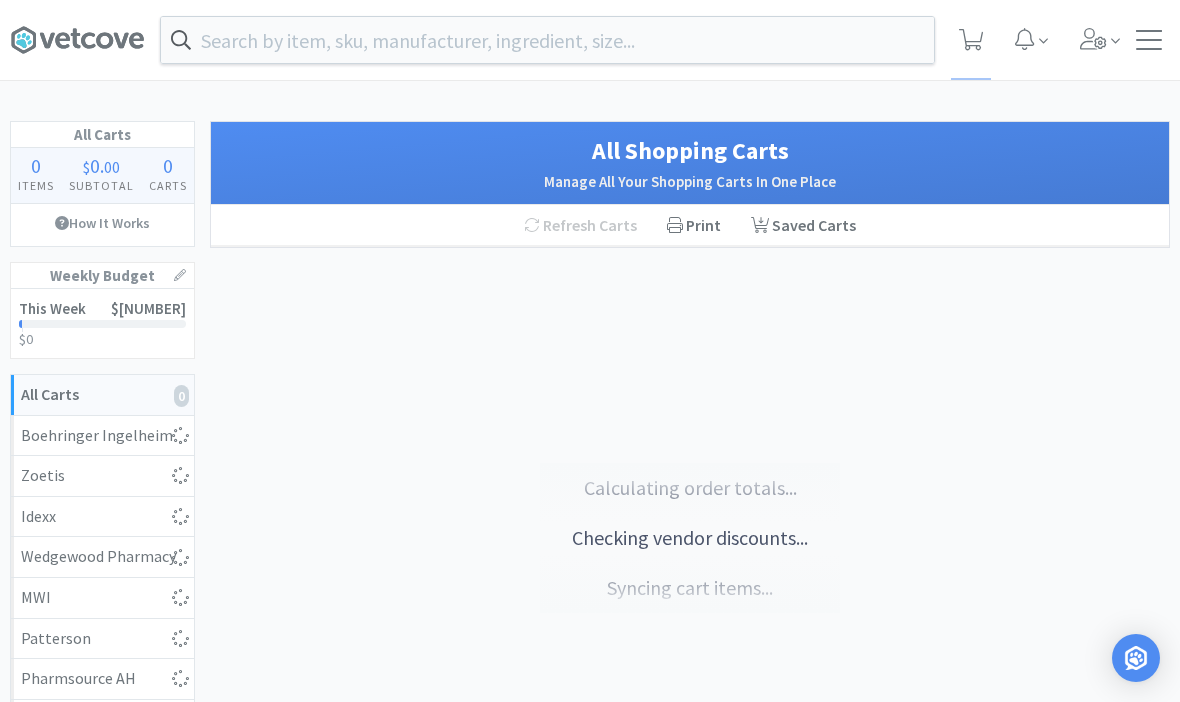 select on "5" 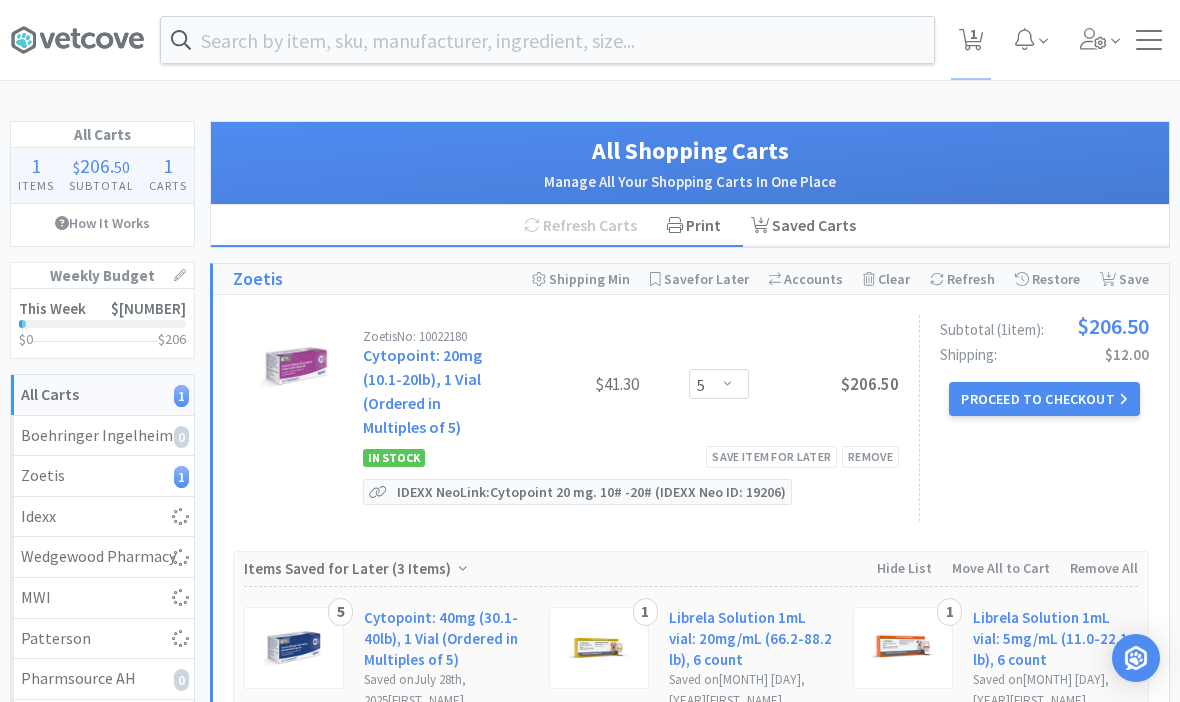 select on "1" 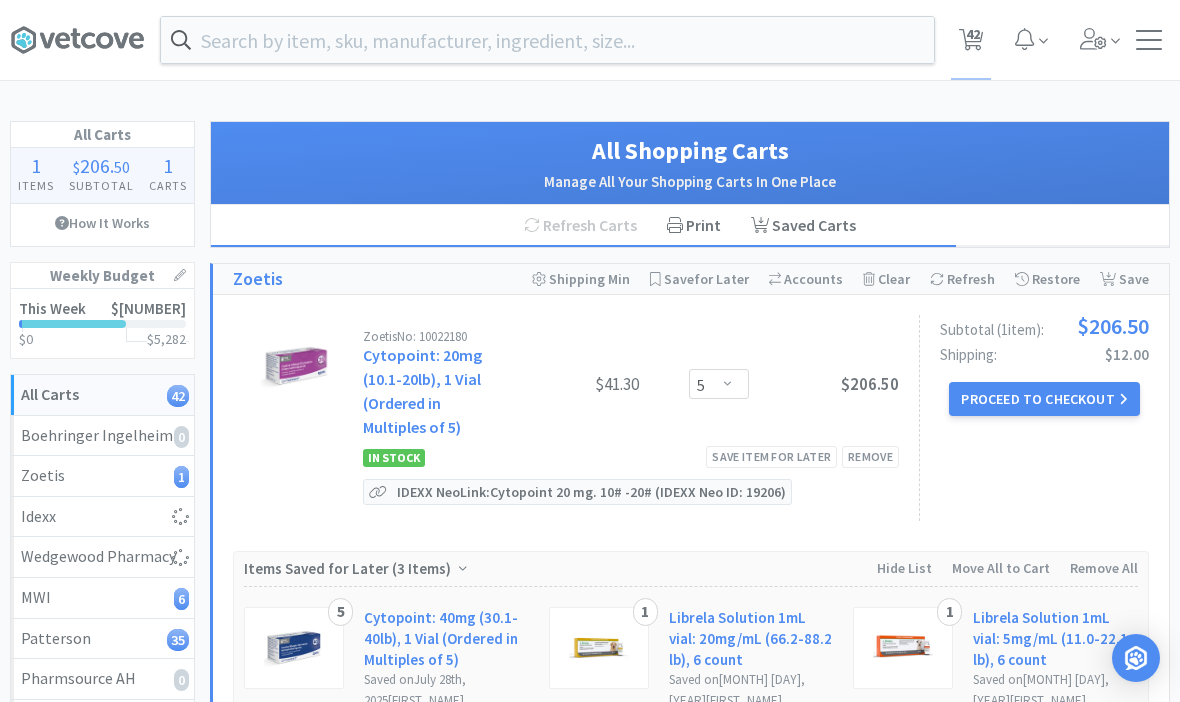 select on "1" 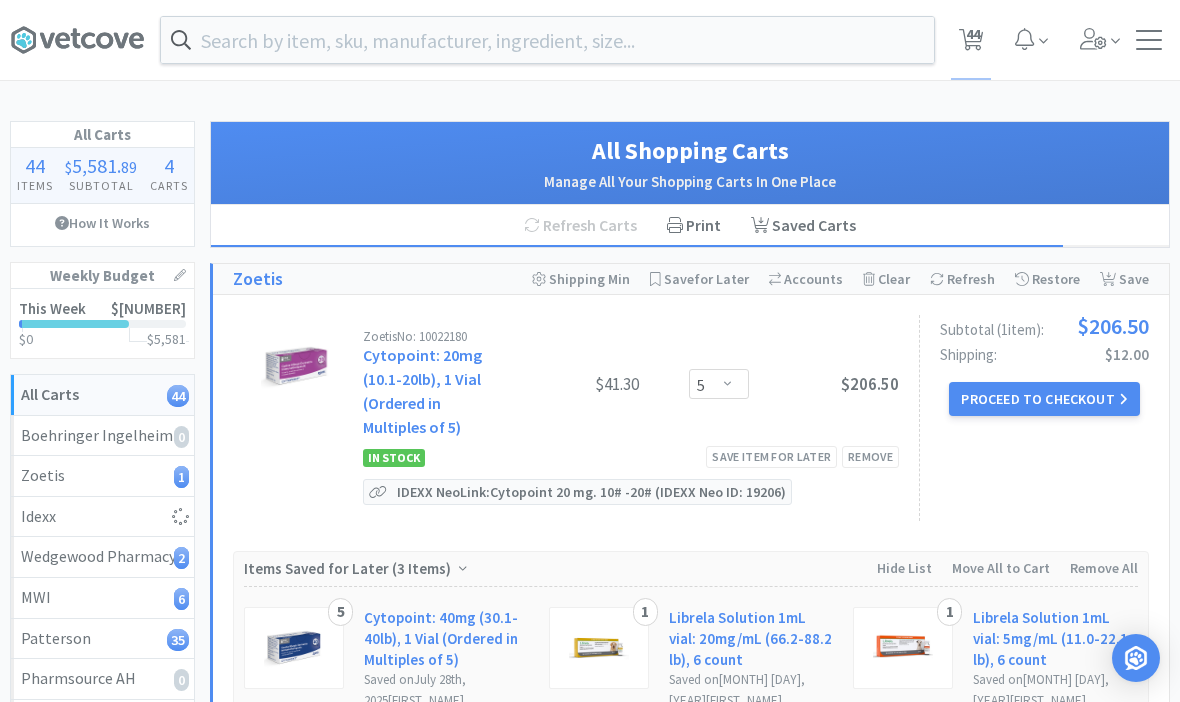 select on "1" 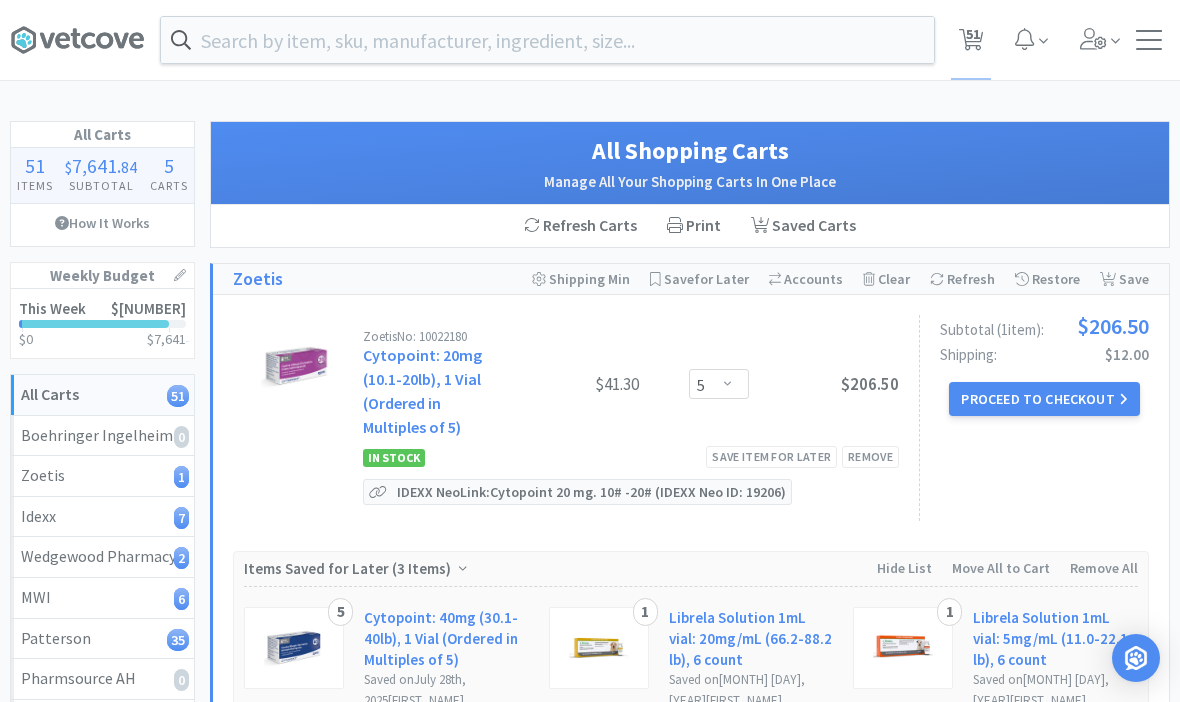 click 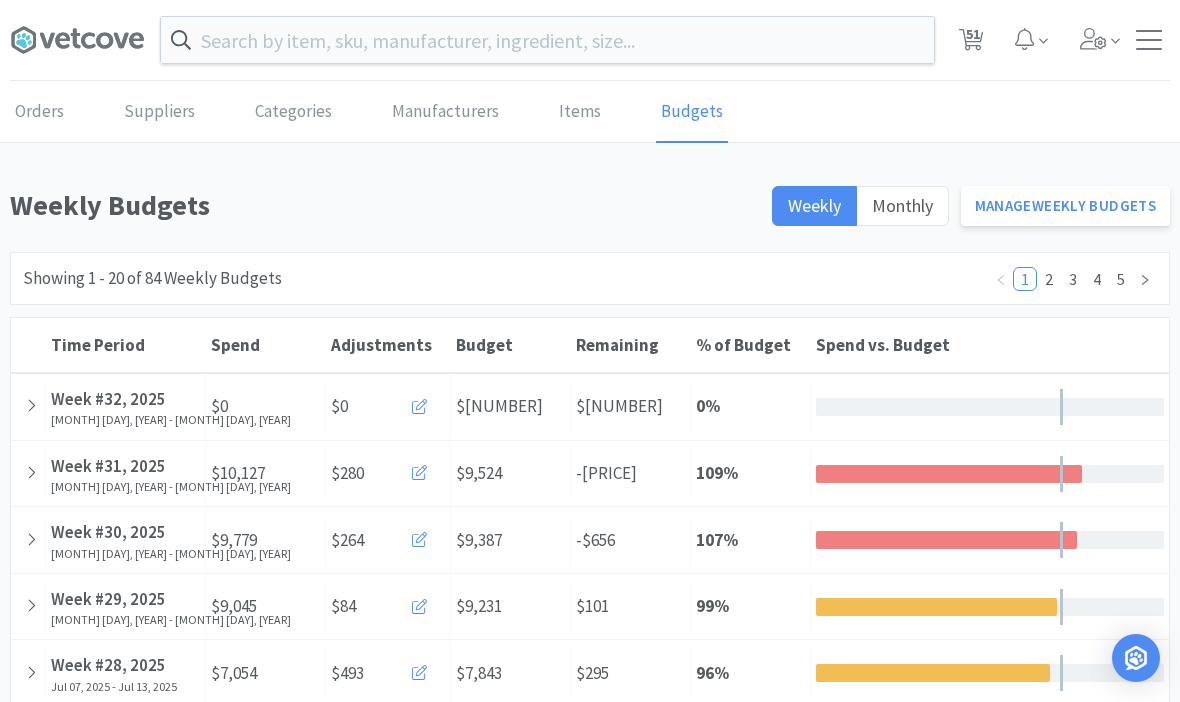 click at bounding box center [421, 407] 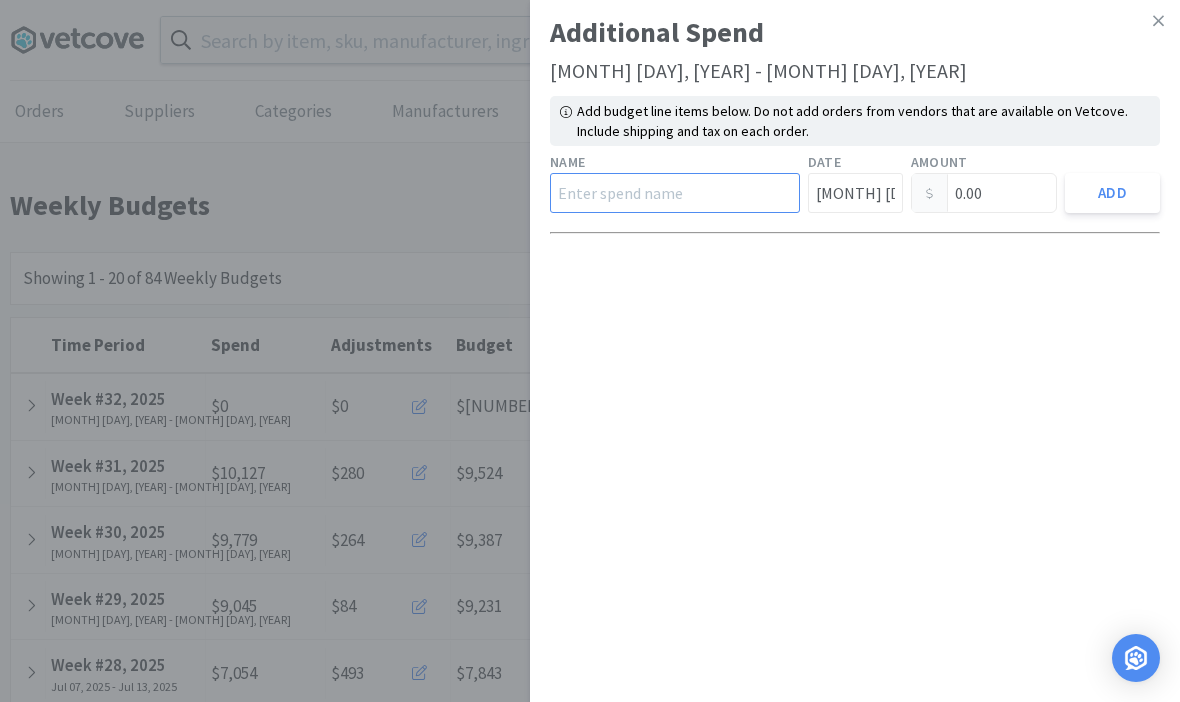 click at bounding box center (675, 193) 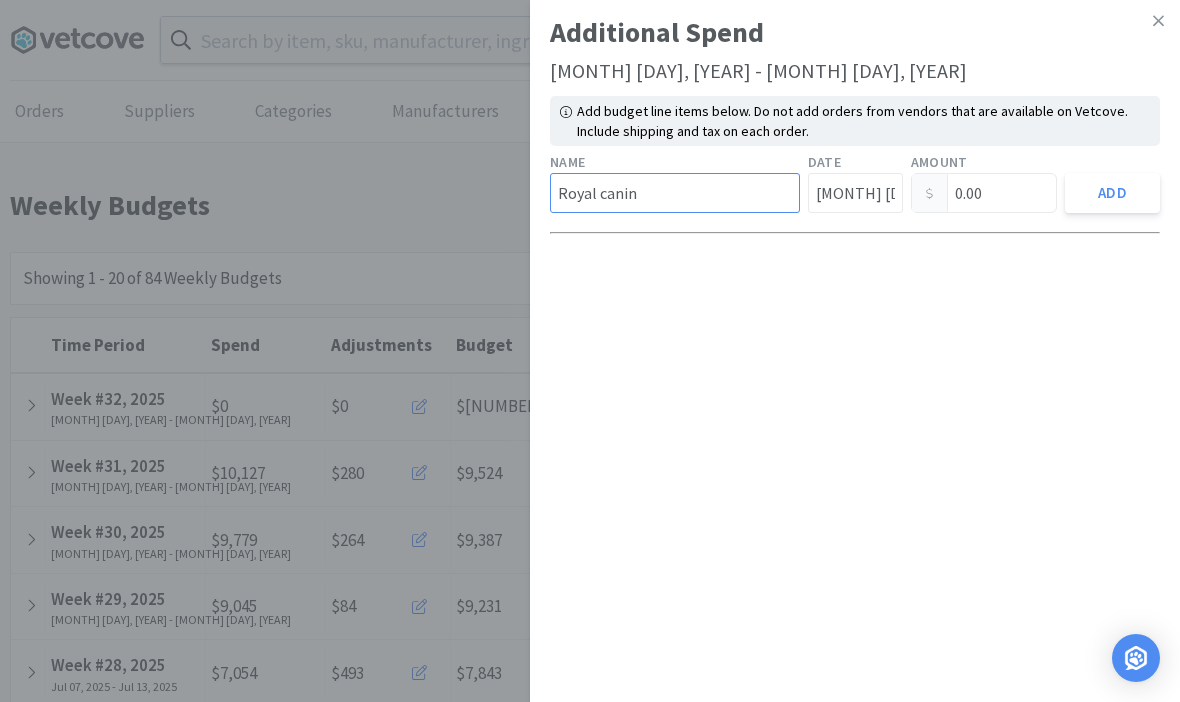 type on "Royal canin" 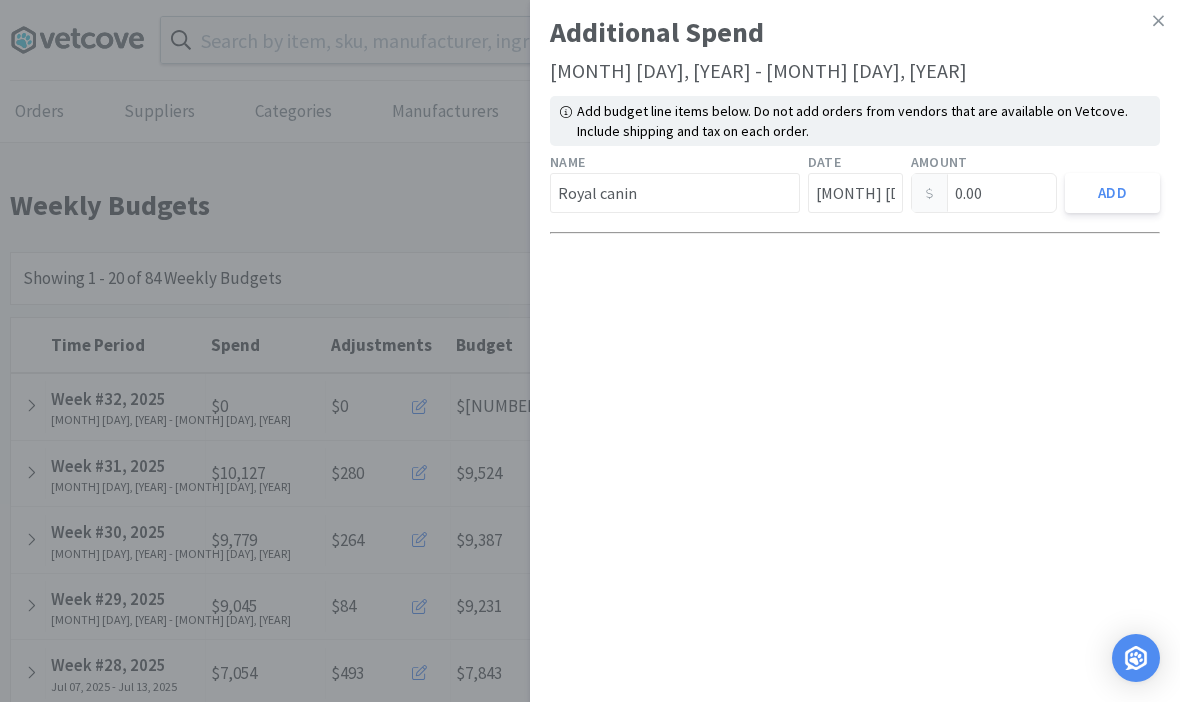 click on "0.00" at bounding box center [984, 193] 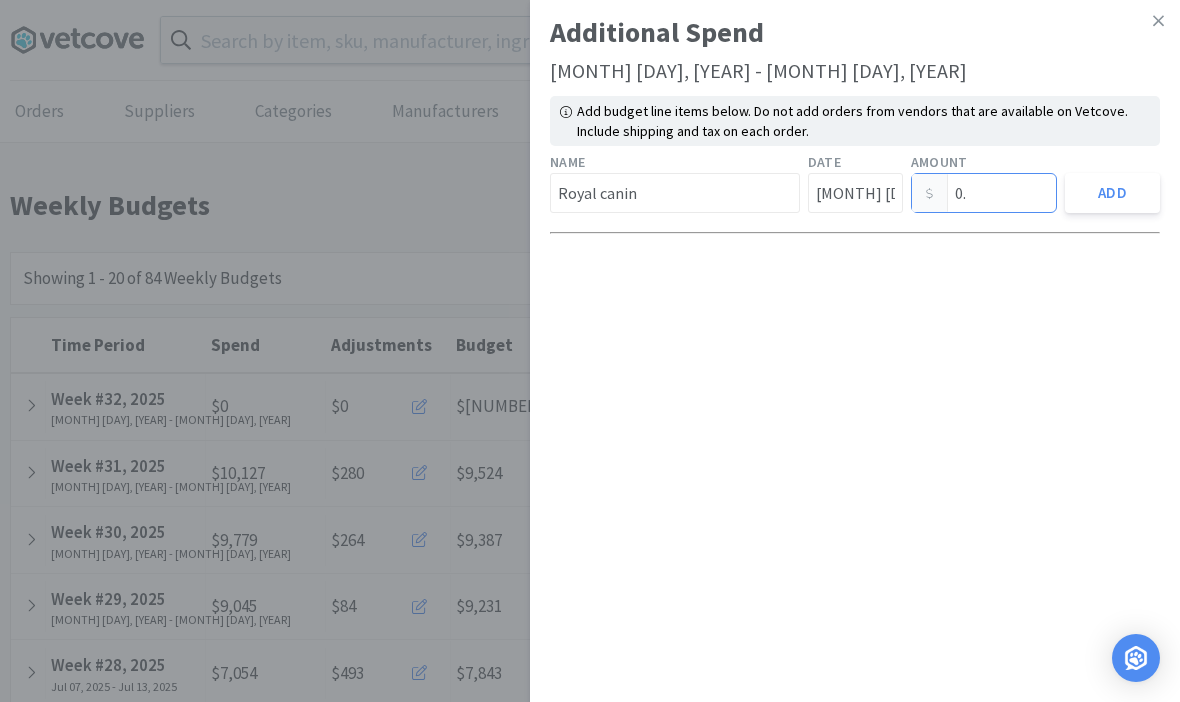 type on "0" 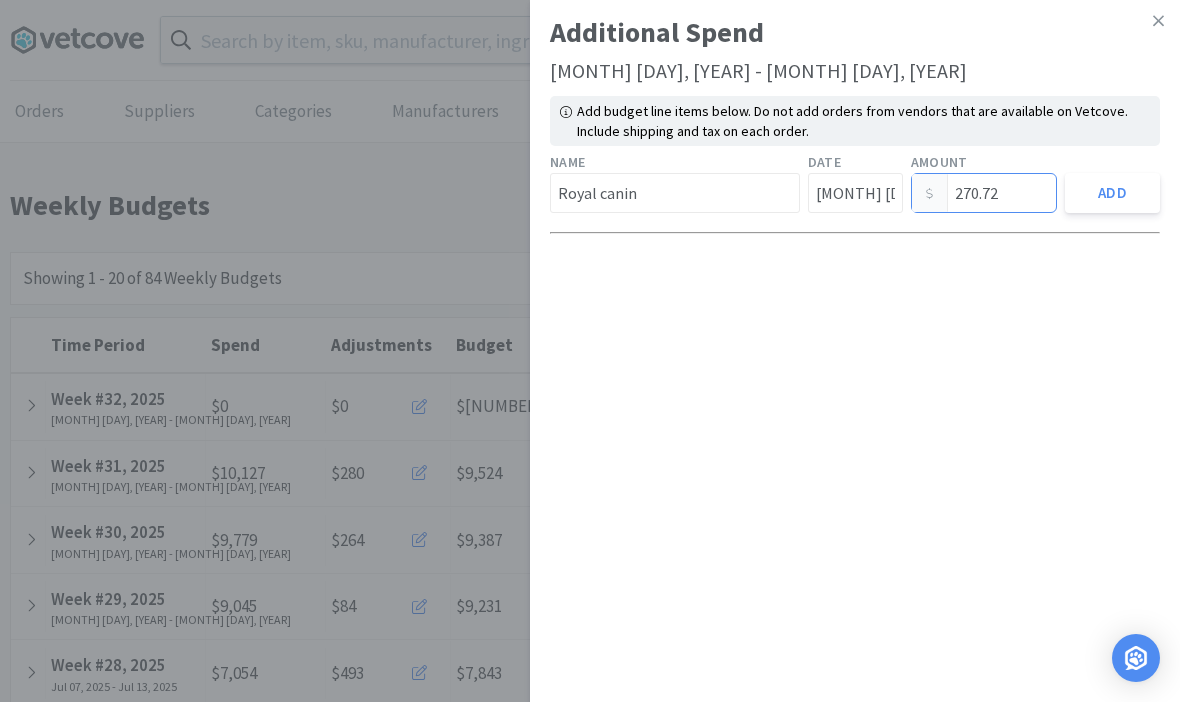 type on "270.72" 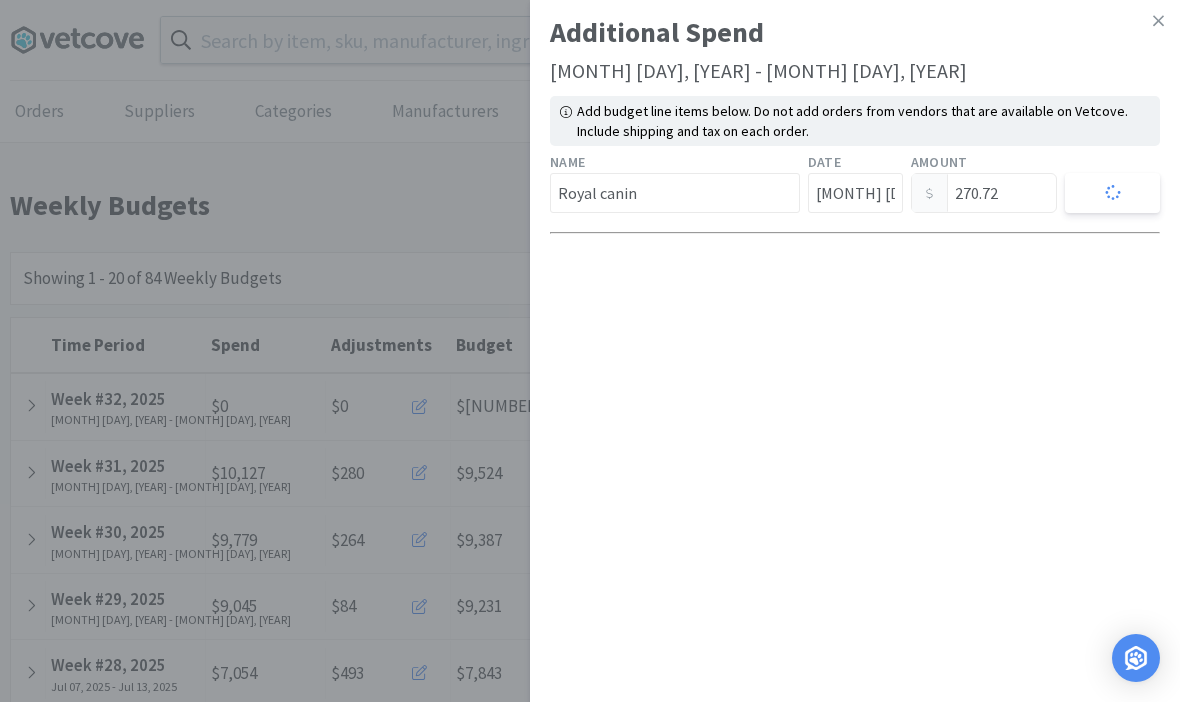 type 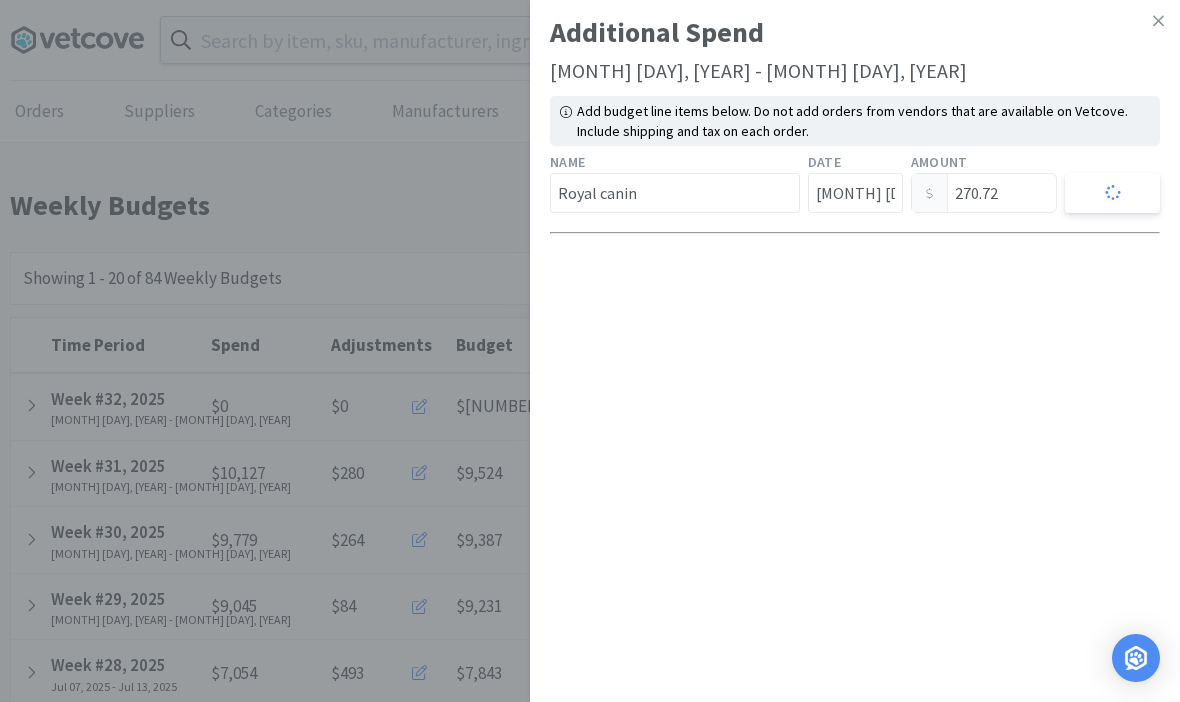 type on "0.00" 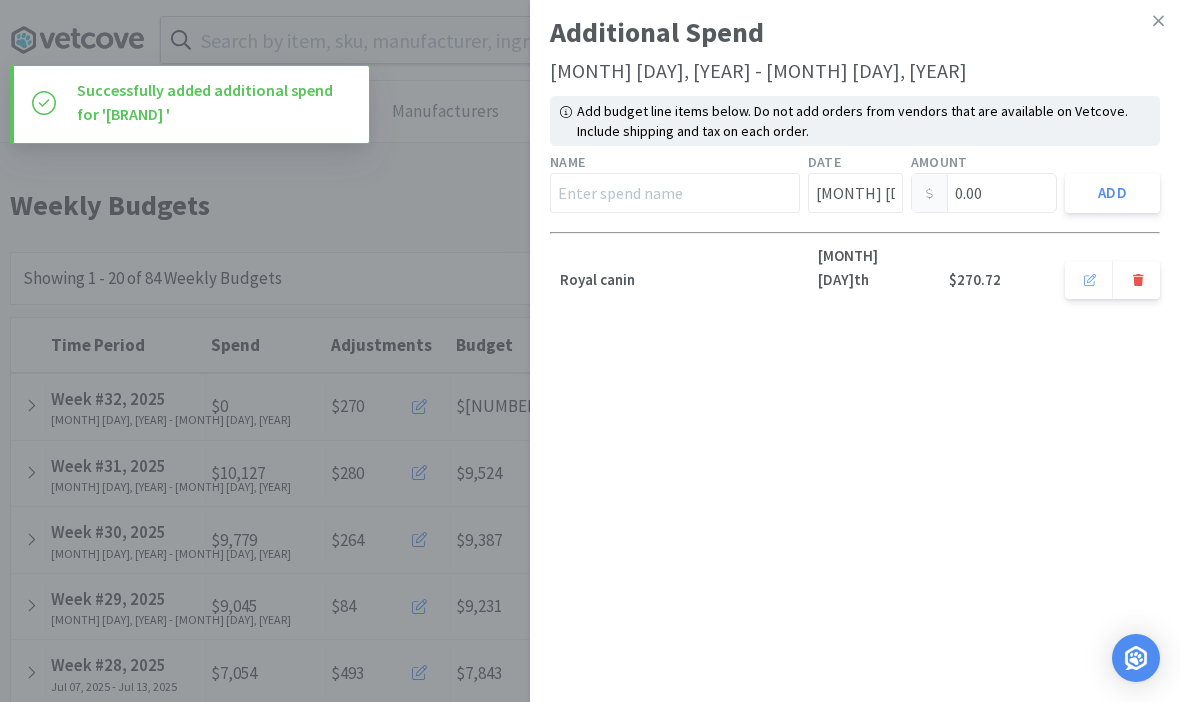 click at bounding box center (1158, 21) 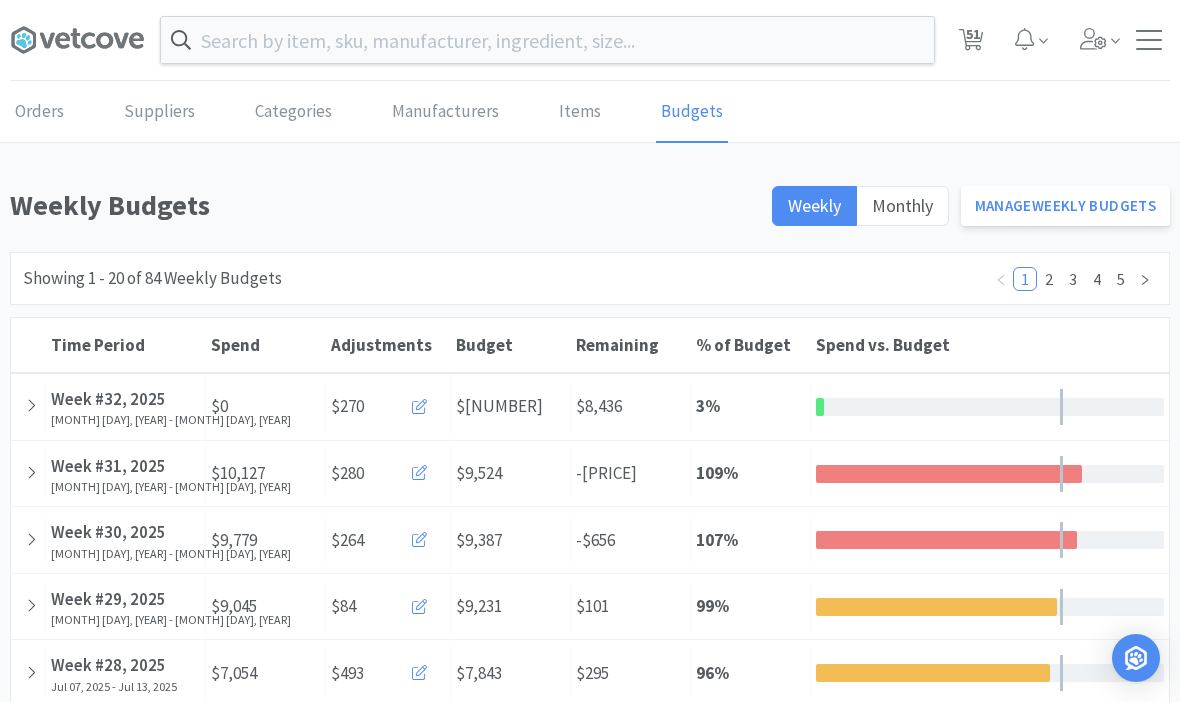 click on "51" at bounding box center [973, 34] 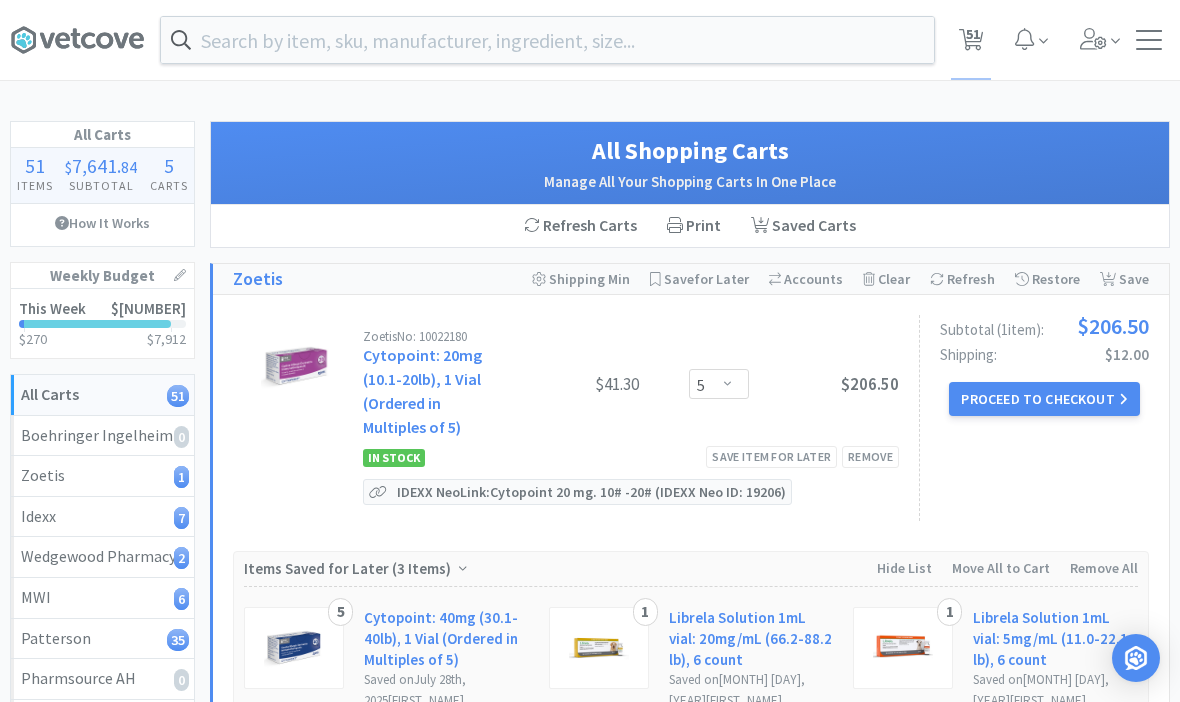 click at bounding box center (547, 40) 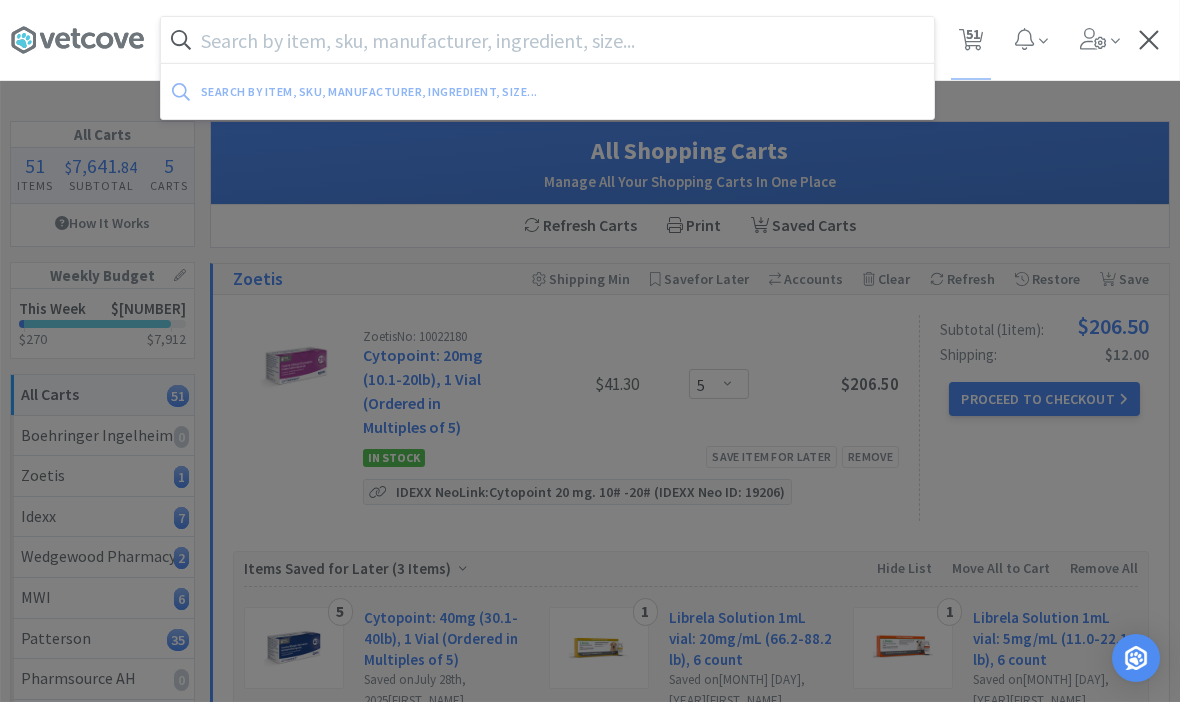 scroll, scrollTop: 0, scrollLeft: 0, axis: both 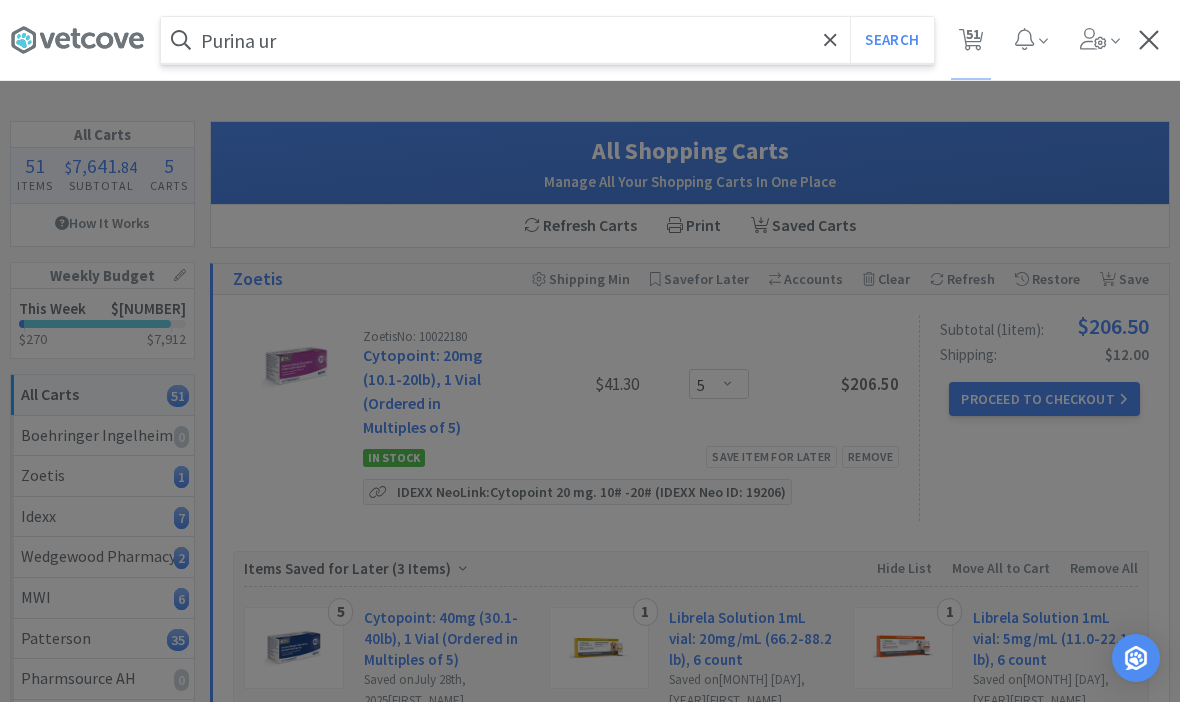 type on "Purina ur" 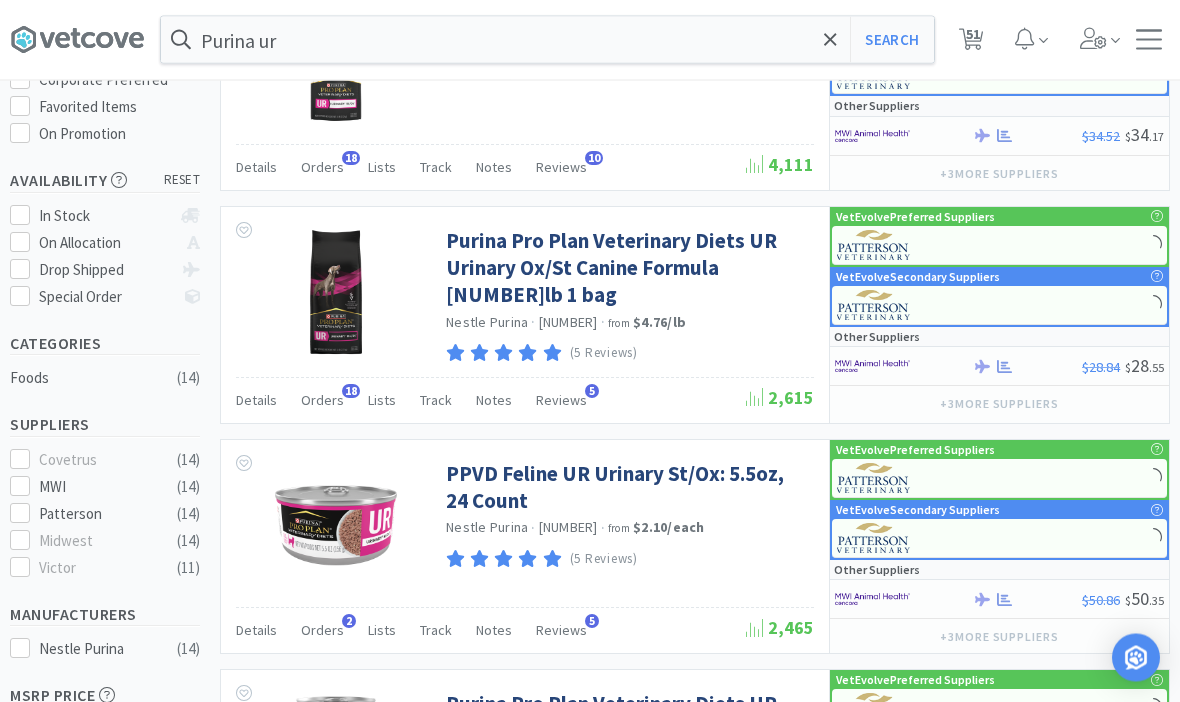 scroll, scrollTop: 217, scrollLeft: 0, axis: vertical 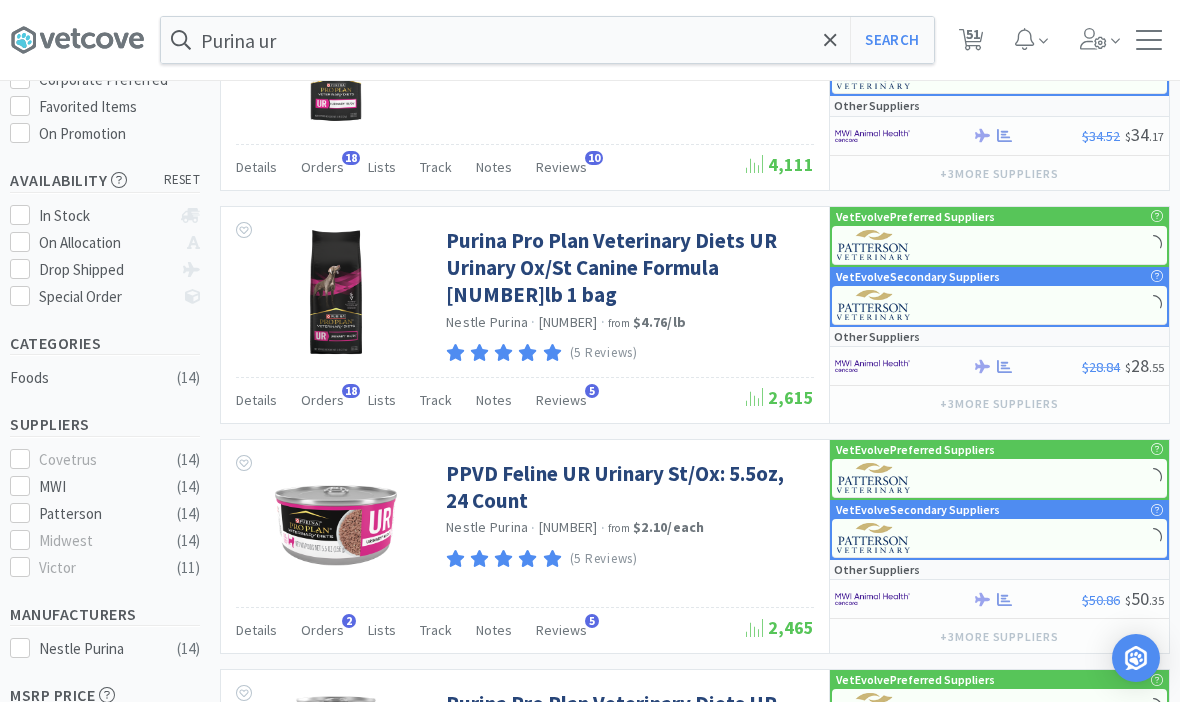 click on "Purina Pro Plan Veterinary Diets UR Urinary Ox/St Canine Formula [NUMBER]lb 1 bag" at bounding box center [627, 268] 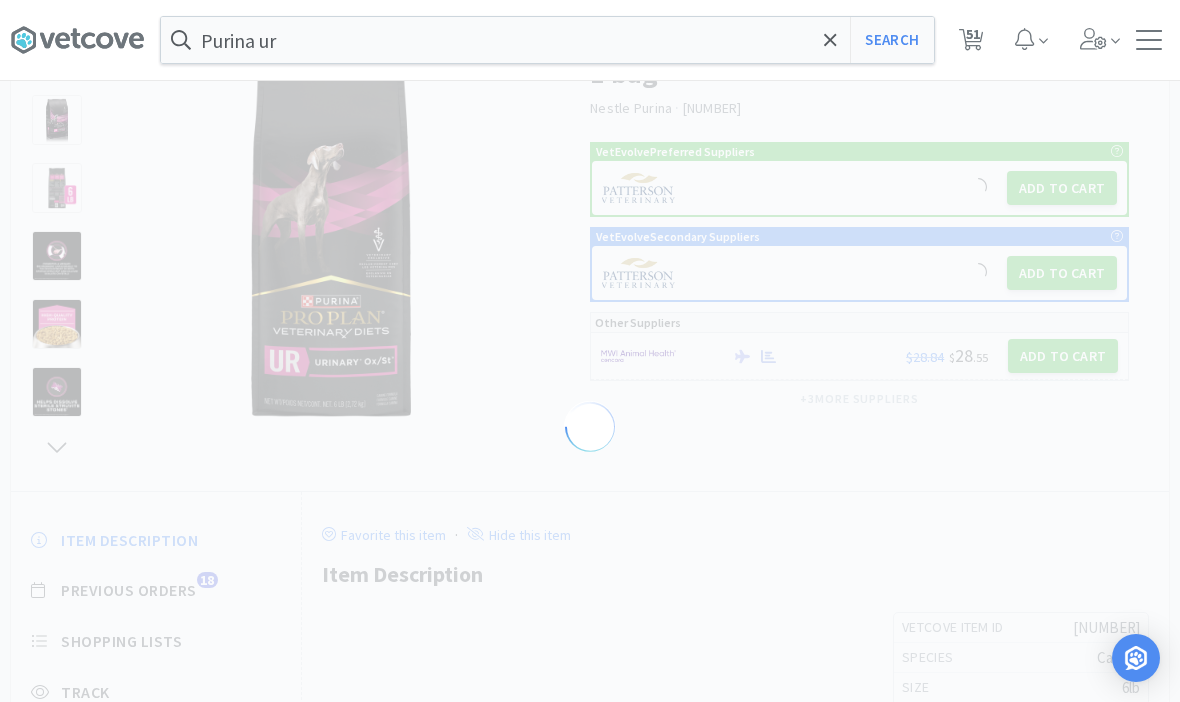 scroll, scrollTop: 0, scrollLeft: 0, axis: both 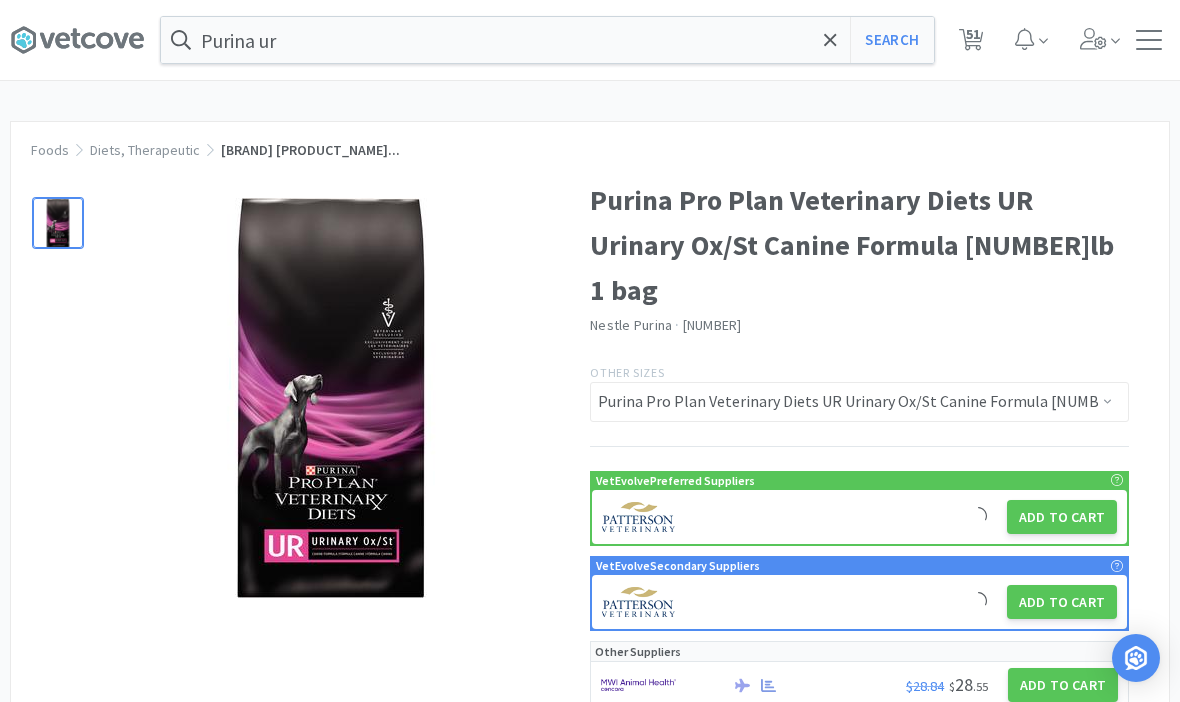 click on "Add to Cart" at bounding box center (1062, 517) 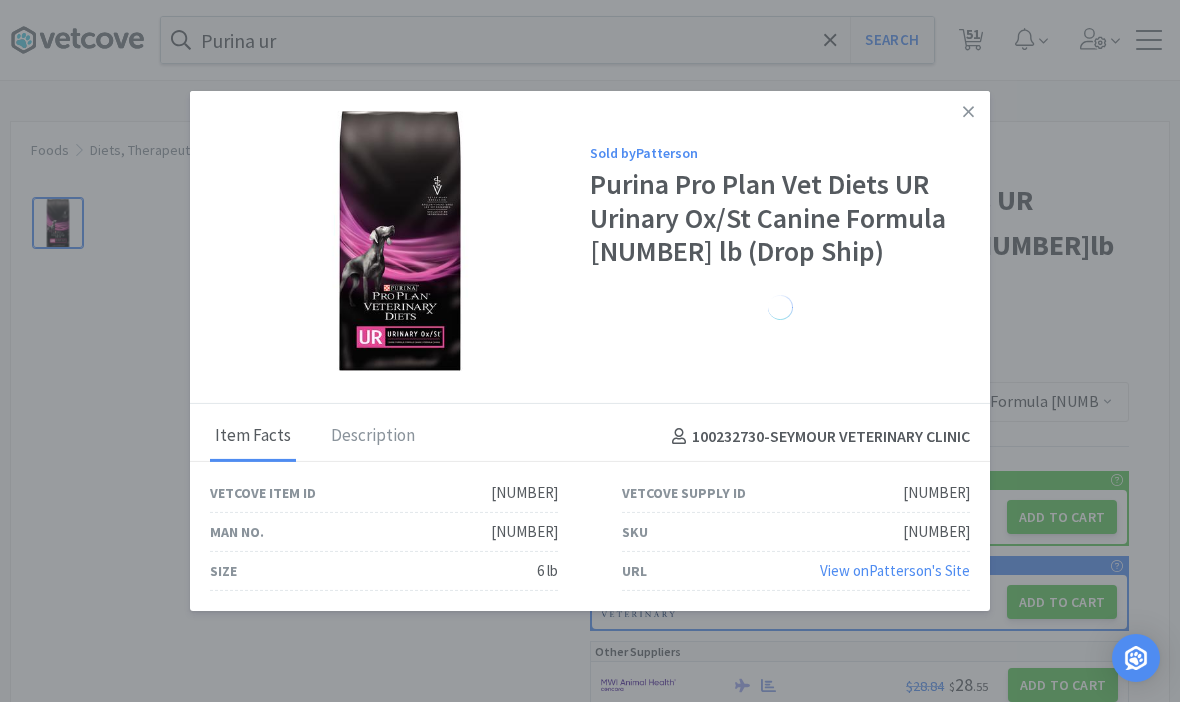 select on "1" 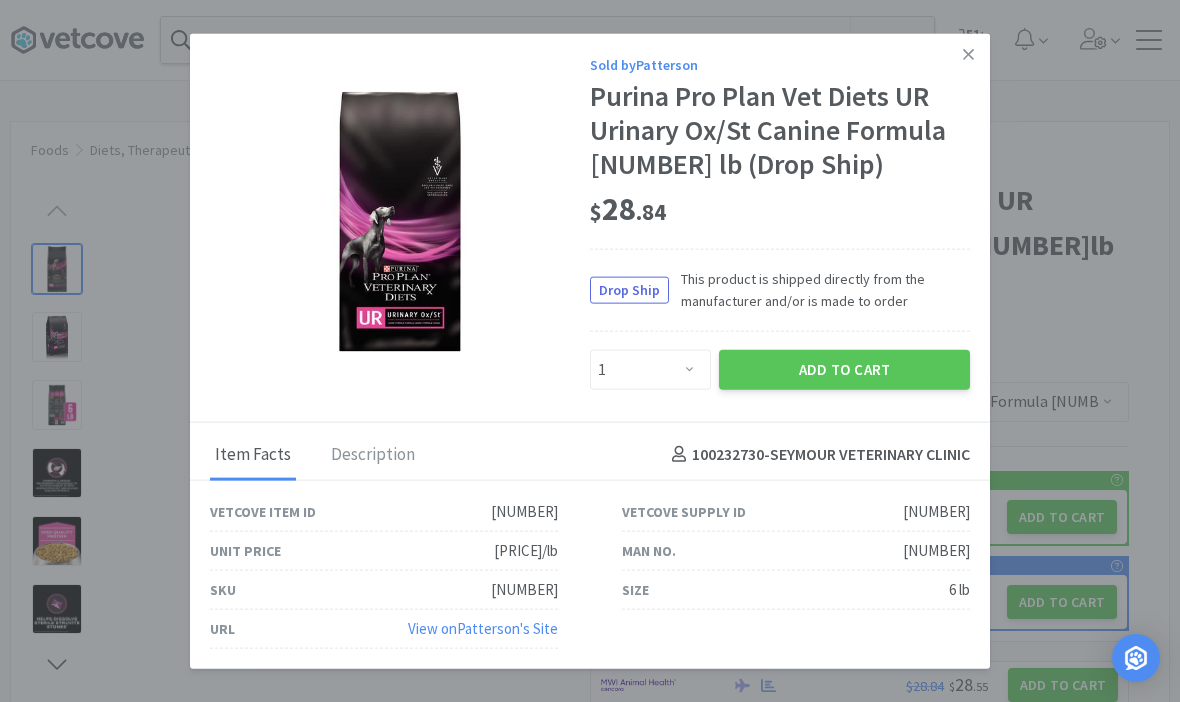 click on "Add to Cart" at bounding box center [844, 369] 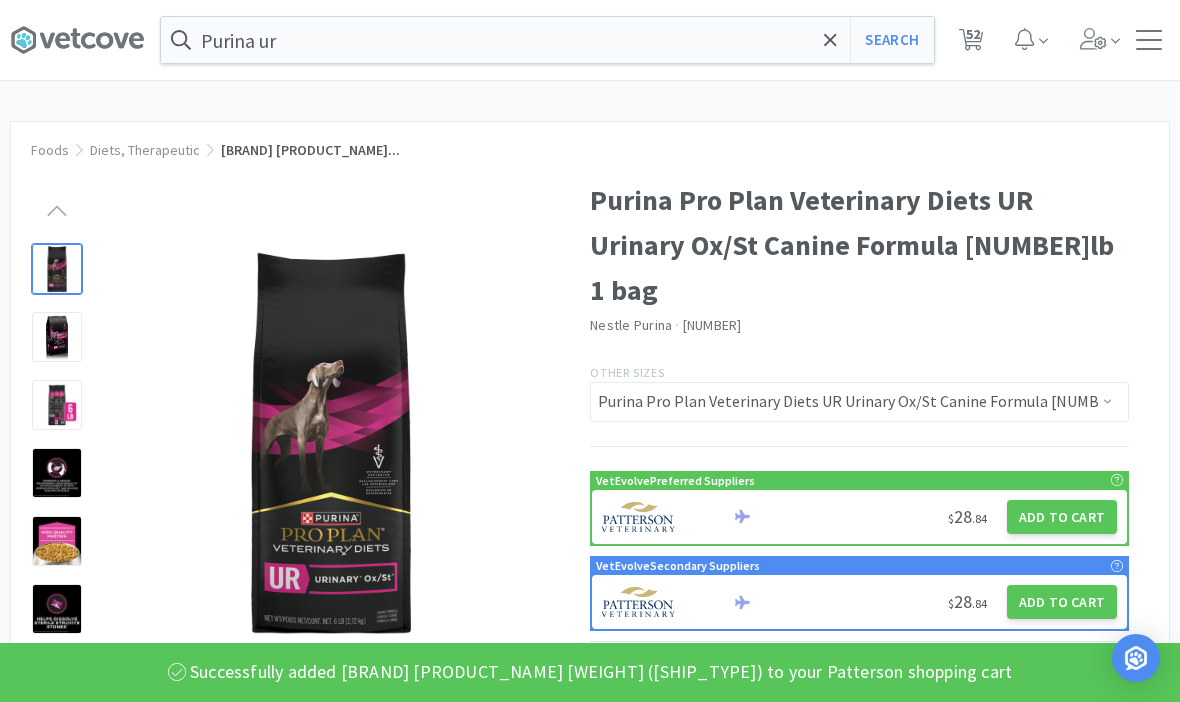 click on "Purina ur" at bounding box center (547, 40) 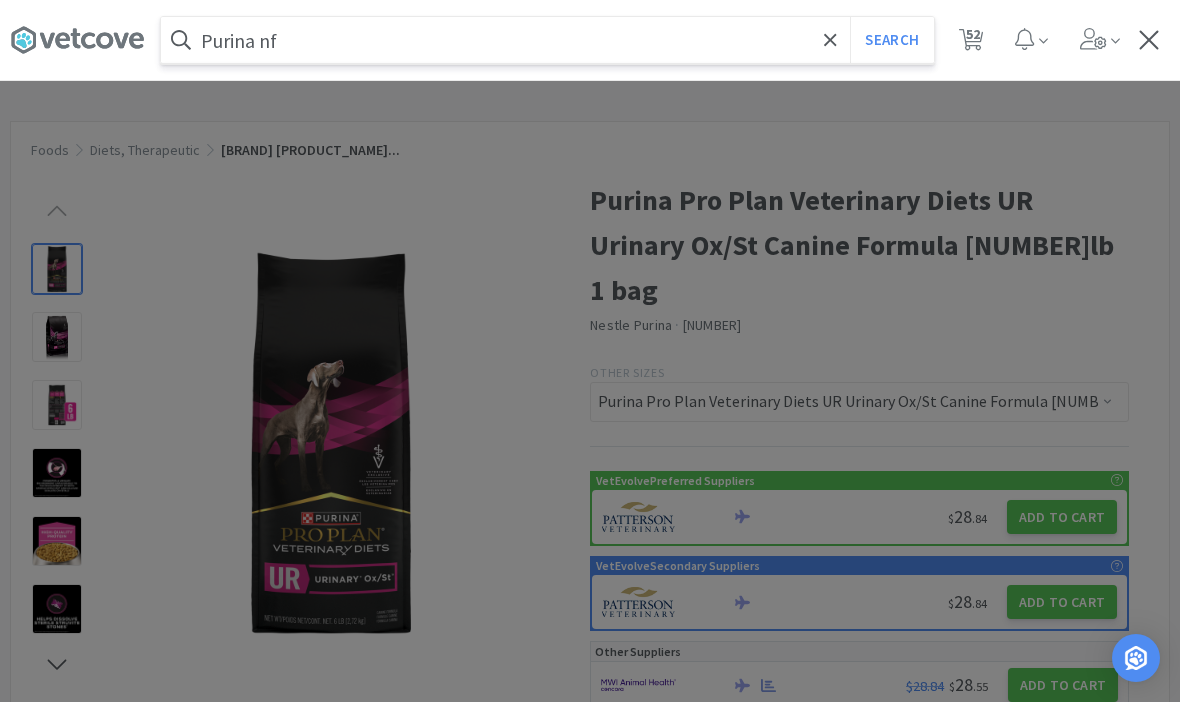 type on "Purina nf" 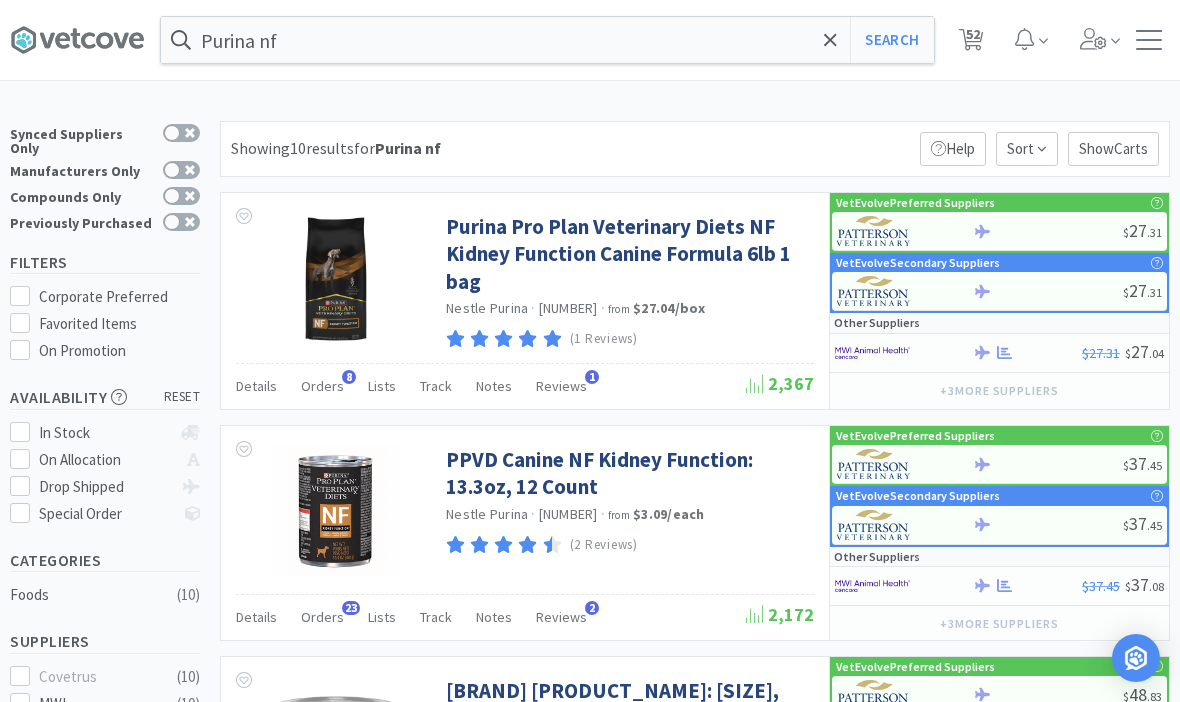 click on "Purina Pro Plan Veterinary Diets NF Kidney Function Canine Formula 6lb 1 bag" at bounding box center (627, 254) 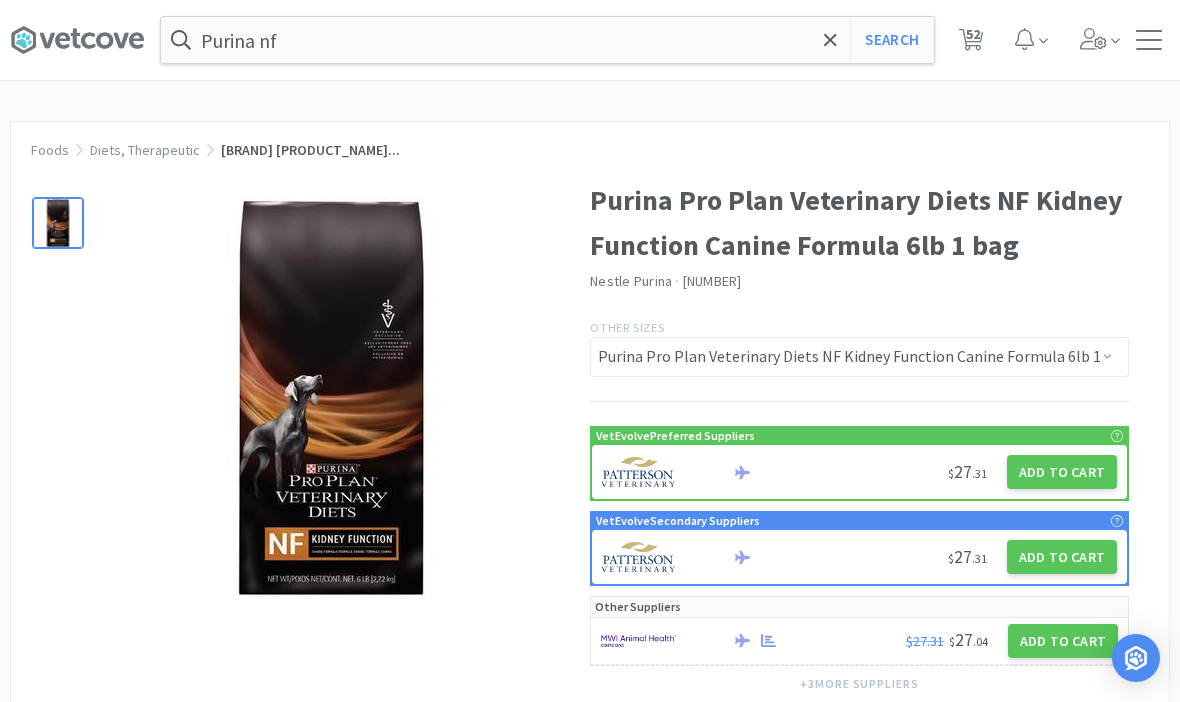 click on "Add to Cart" at bounding box center (1062, 472) 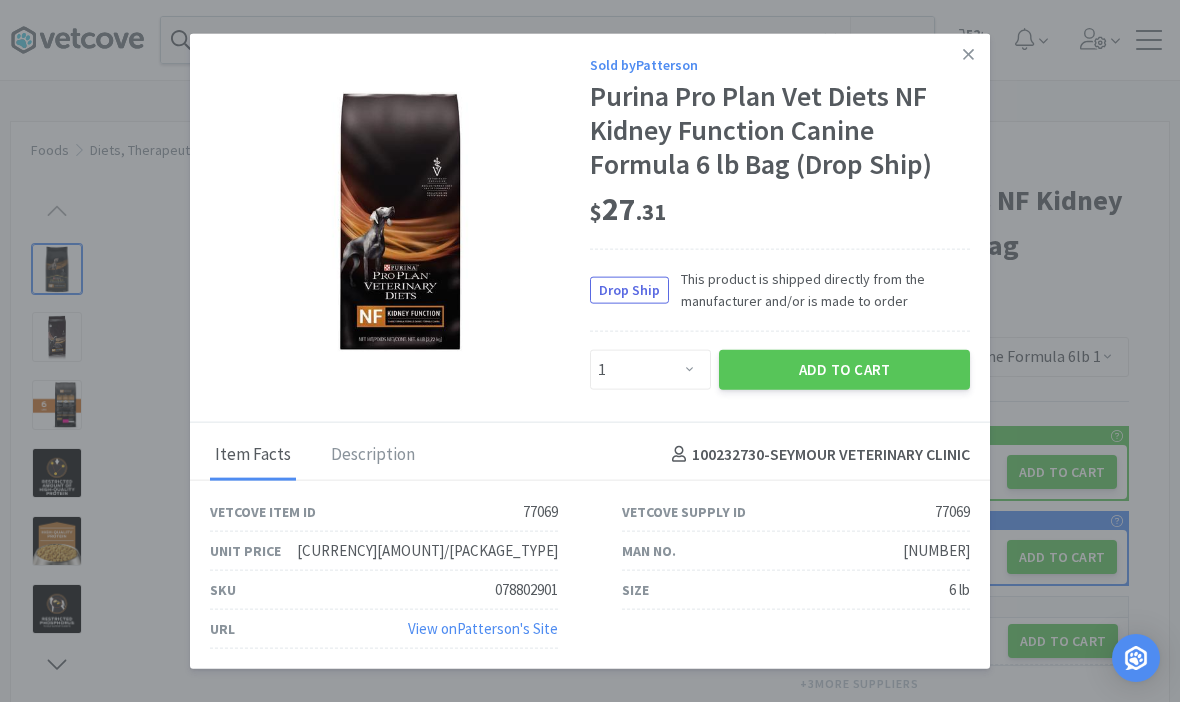 click on "Add to Cart" at bounding box center (844, 369) 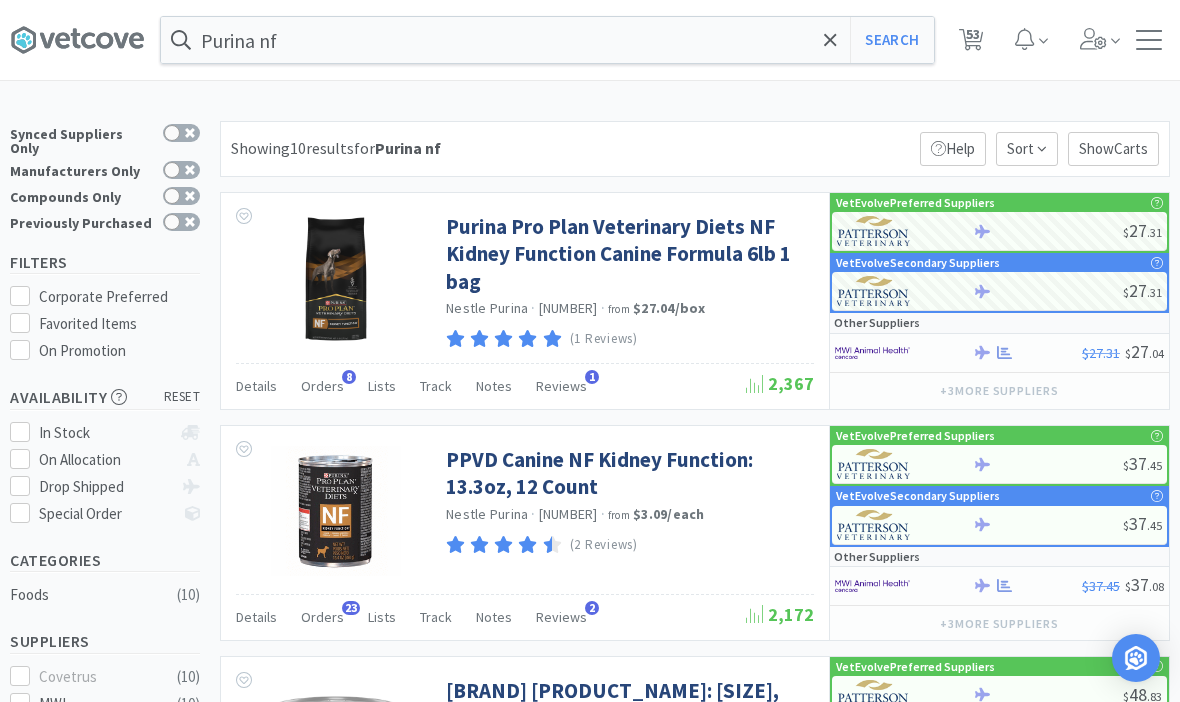 click on "PPVD Canine NF Kidney Function: 13.3oz, 12 Count" at bounding box center [627, 473] 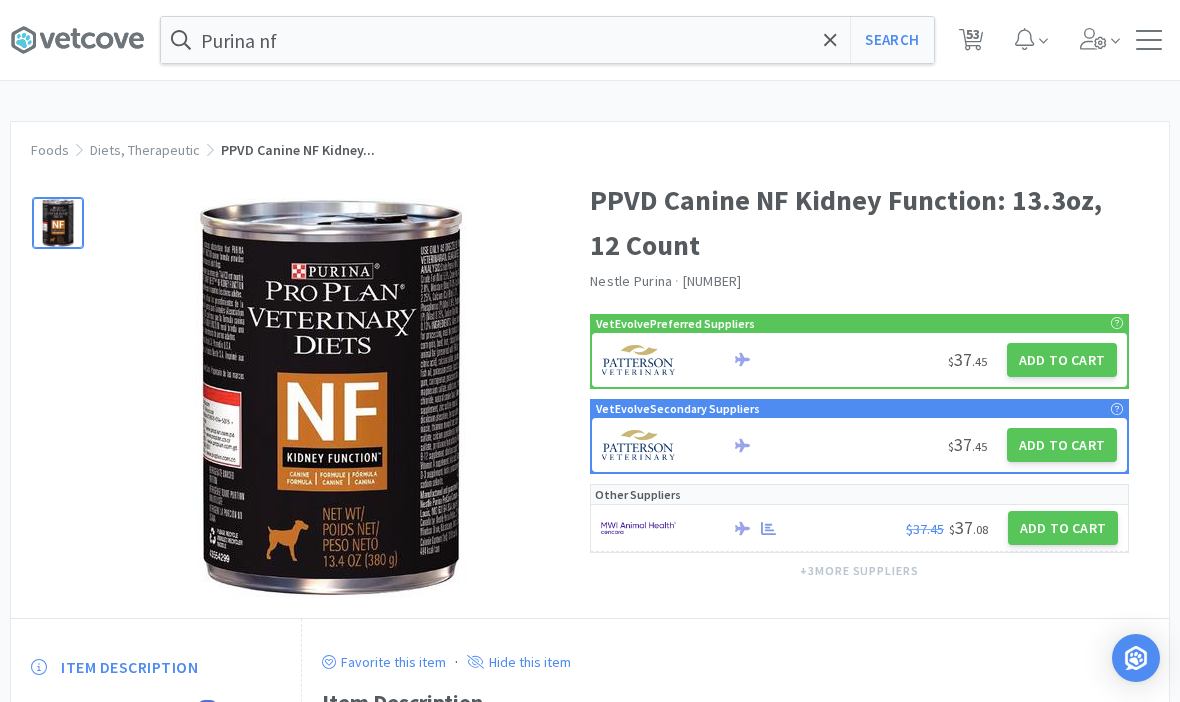 click on "Add to Cart" at bounding box center (1062, 360) 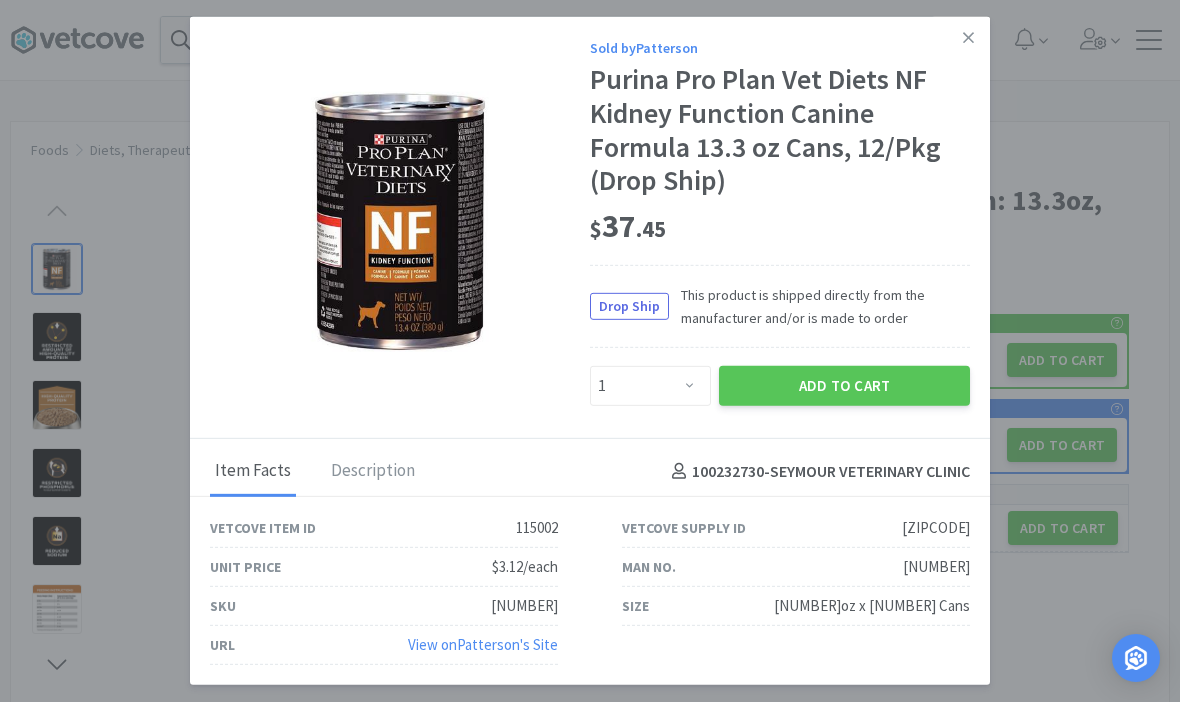 click on "Add to Cart" at bounding box center (844, 386) 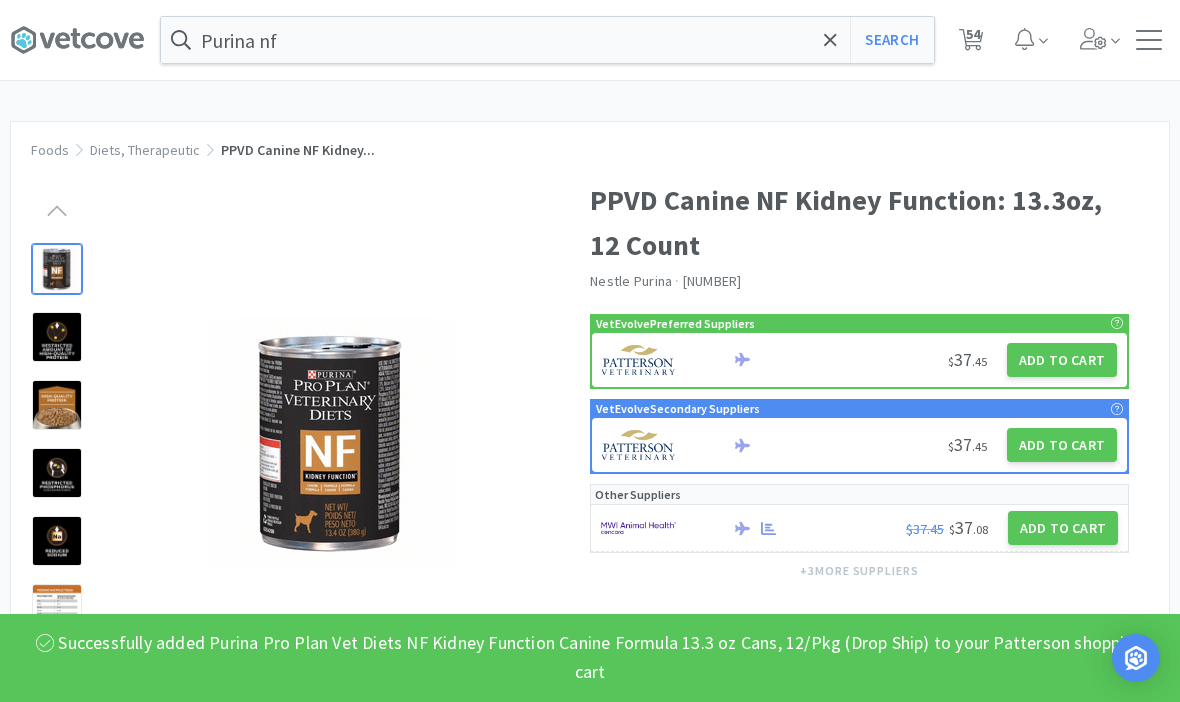 click on "Purina nf" at bounding box center (547, 40) 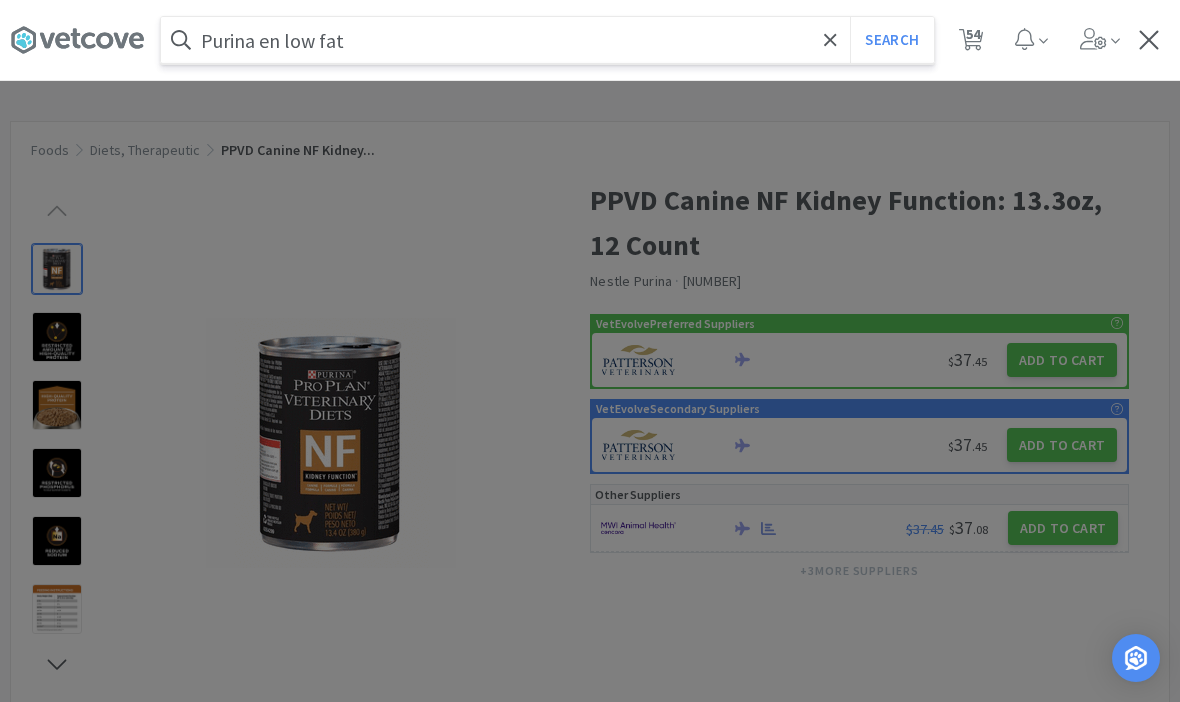 click on "Search" at bounding box center [891, 40] 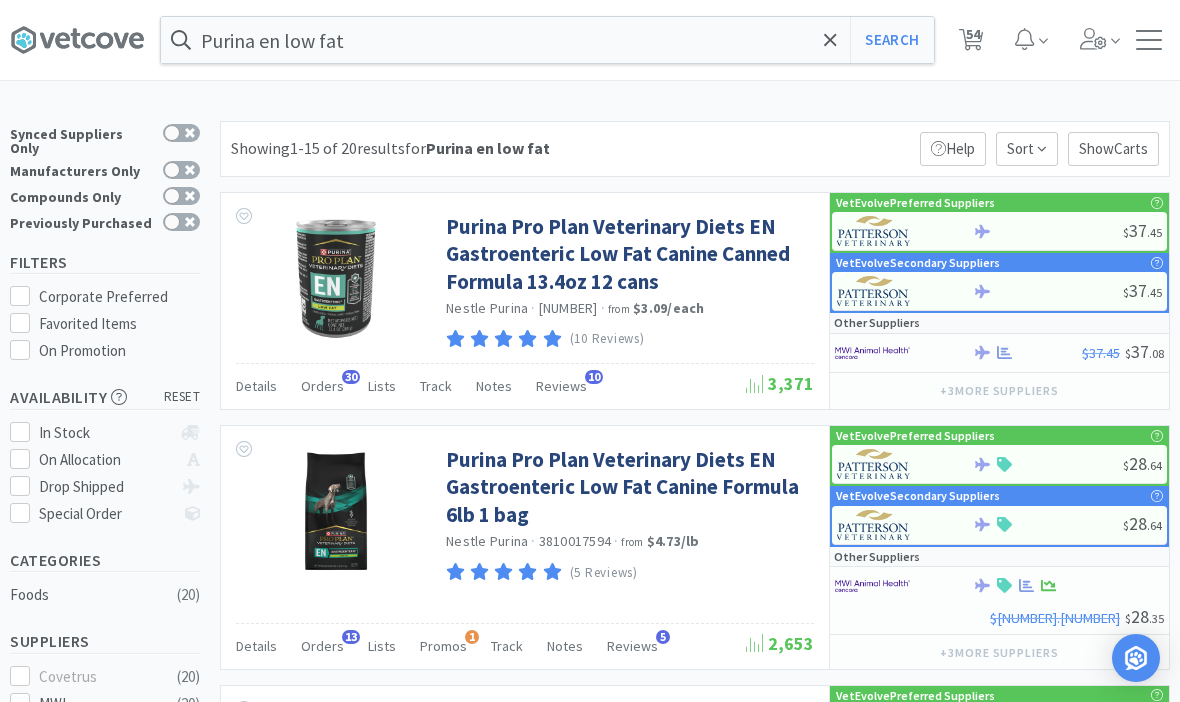 click on "Purina Pro Plan Veterinary Diets EN Gastroenteric Low Fat Canine Canned Formula 13.4oz 12 cans" at bounding box center [627, 254] 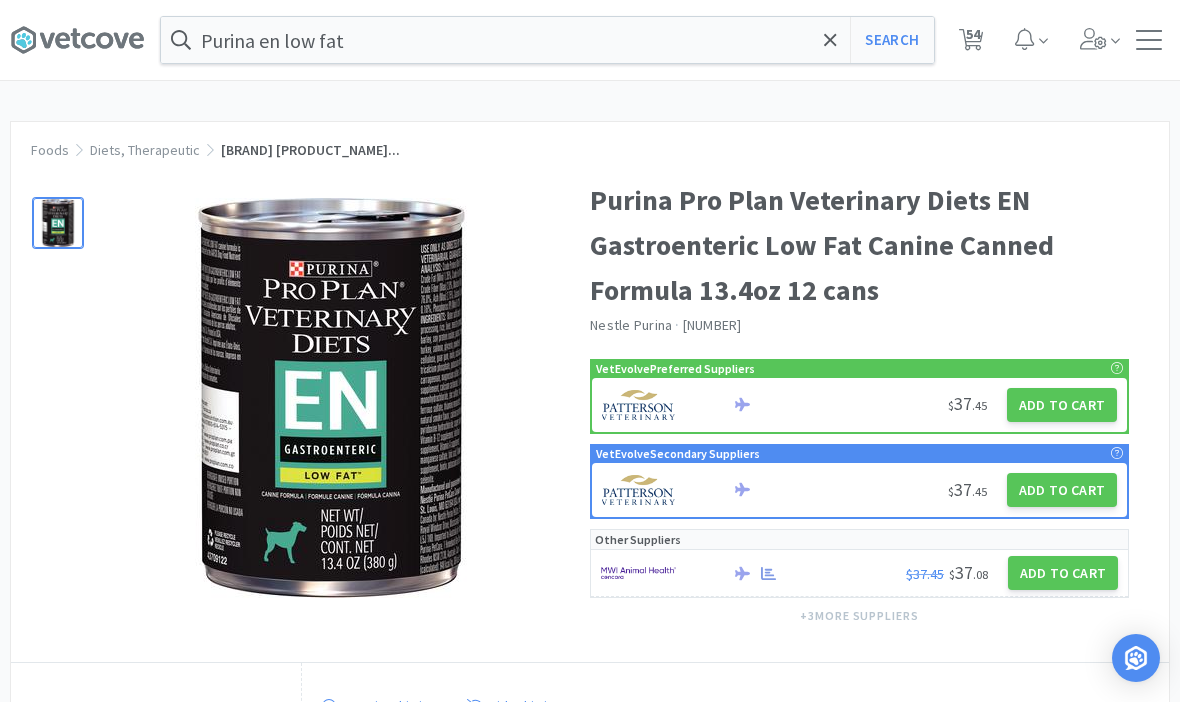 click on "Add to Cart" at bounding box center [1062, 405] 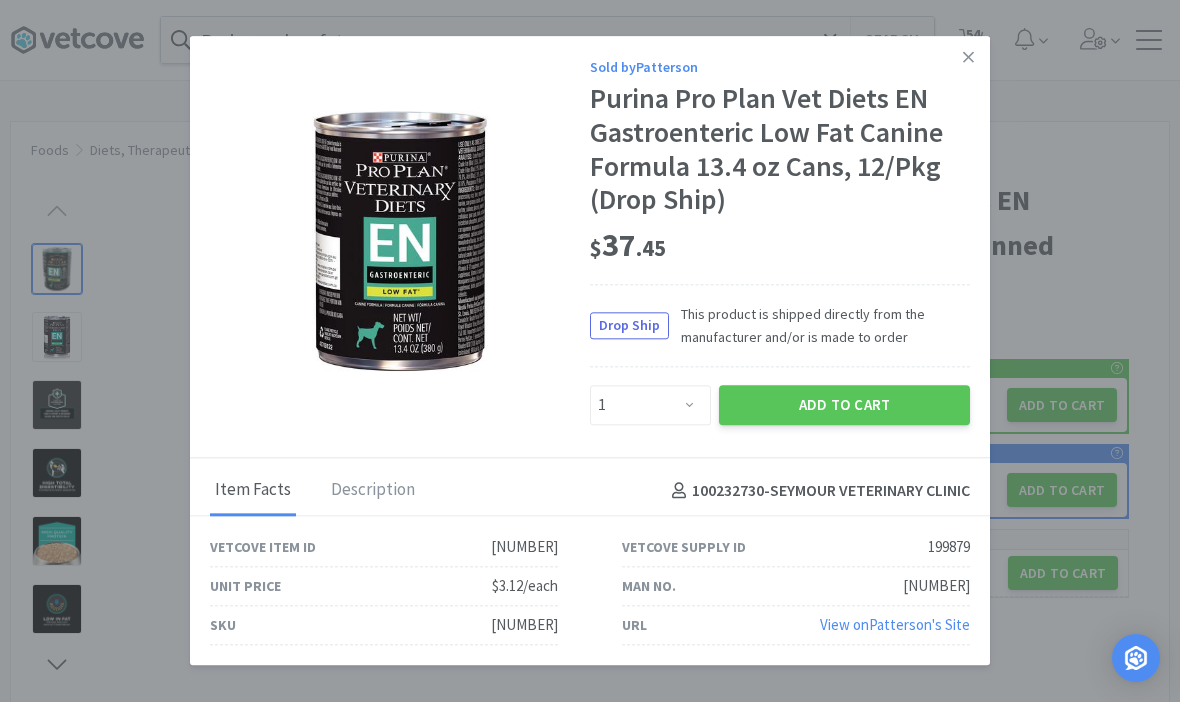 click on "Add to Cart" at bounding box center (844, 405) 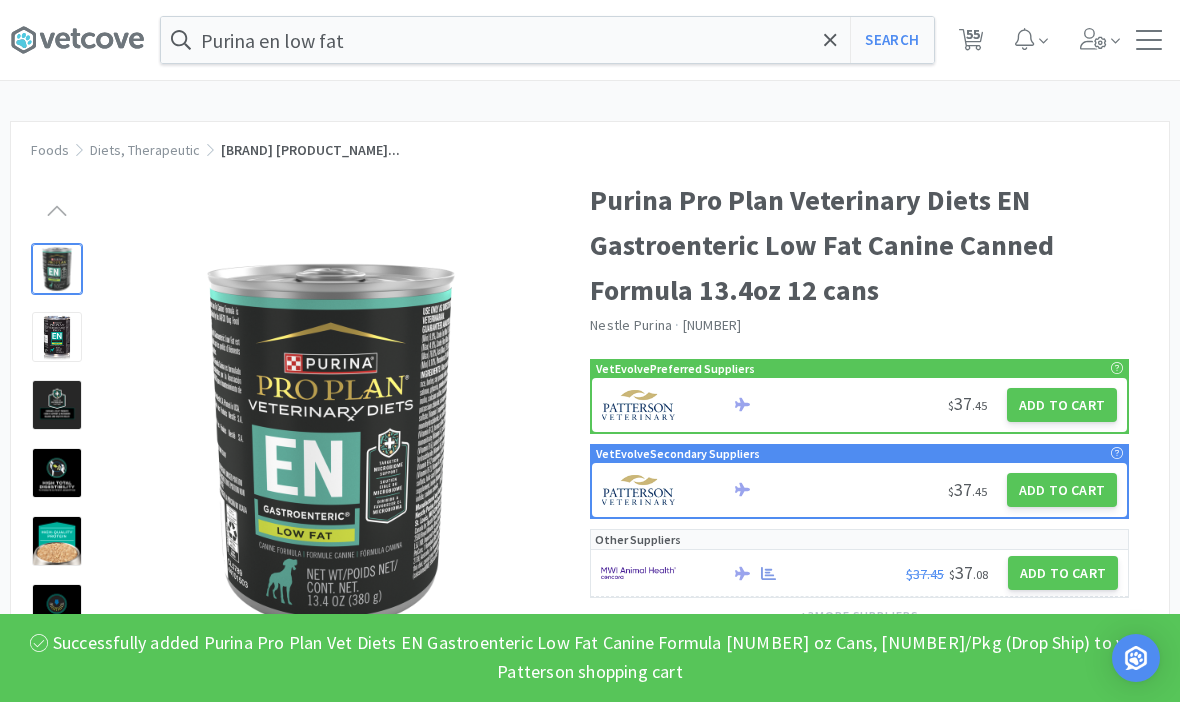 click on "55" at bounding box center [971, 40] 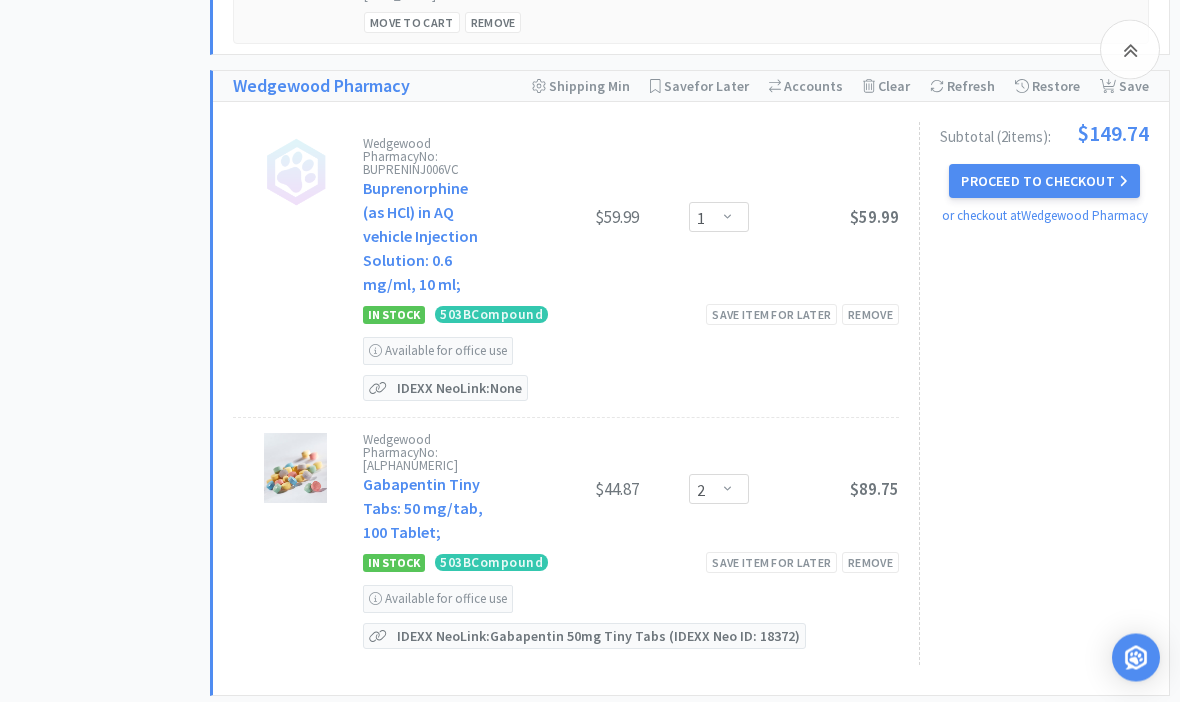 scroll, scrollTop: 2463, scrollLeft: 0, axis: vertical 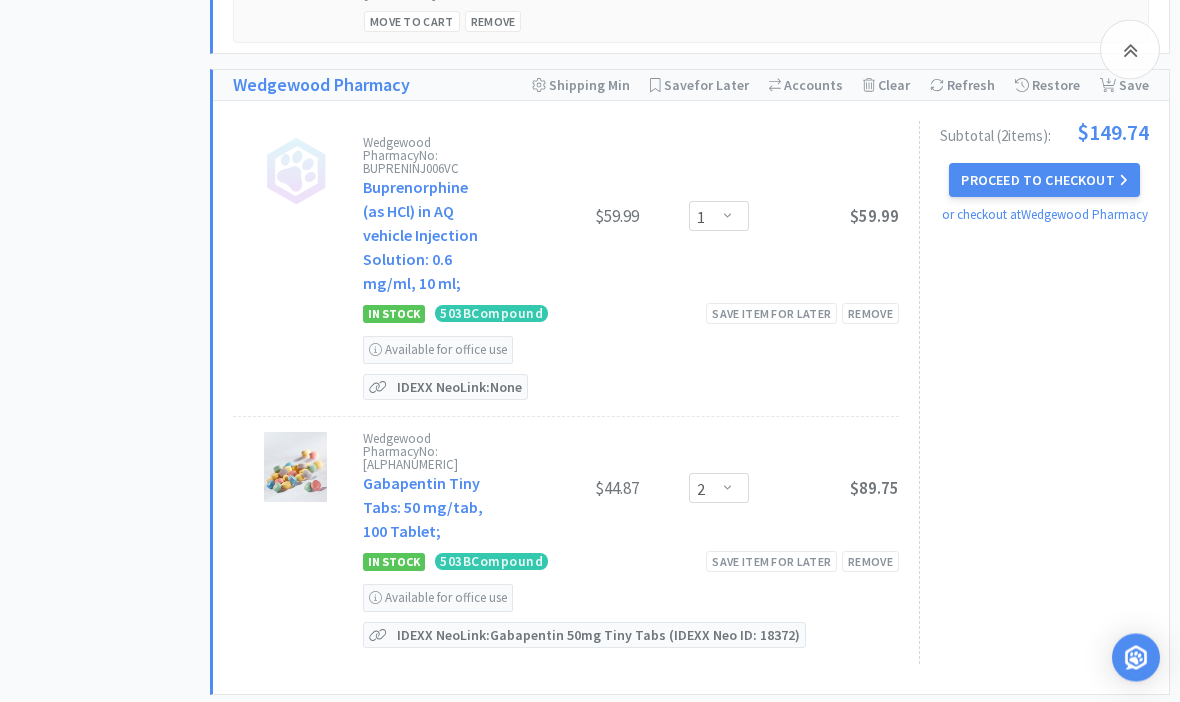 click on "Save item for later" at bounding box center (771, 562) 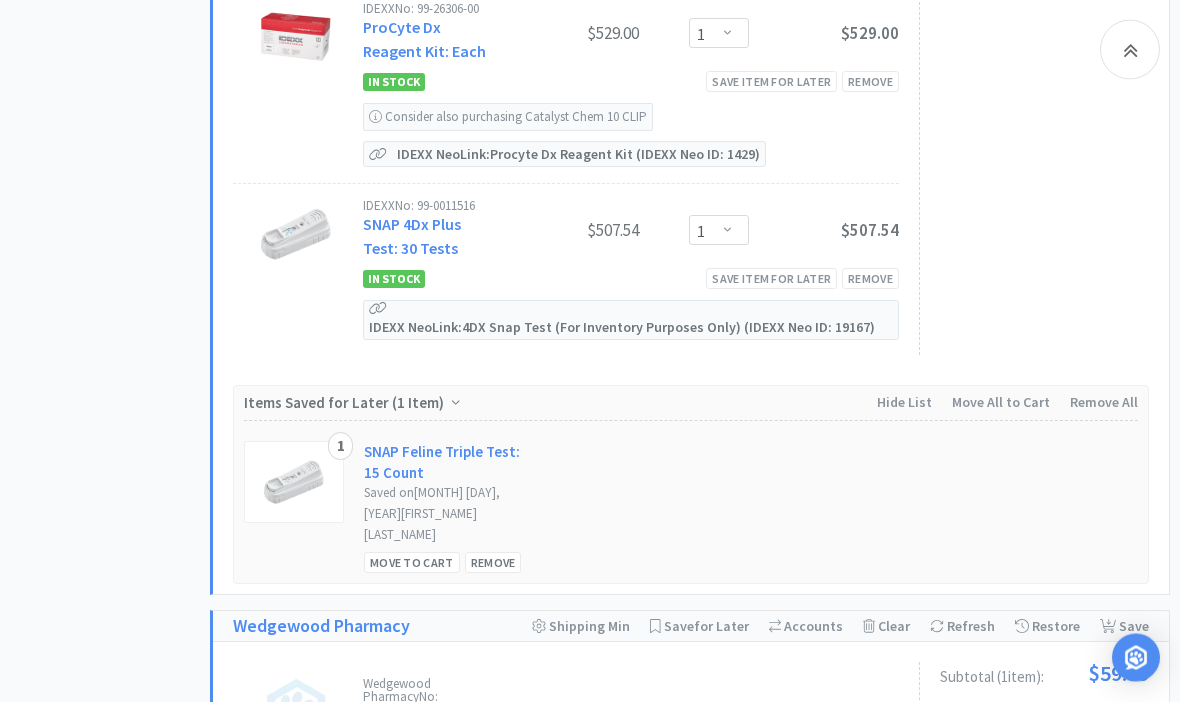 scroll, scrollTop: 1923, scrollLeft: 0, axis: vertical 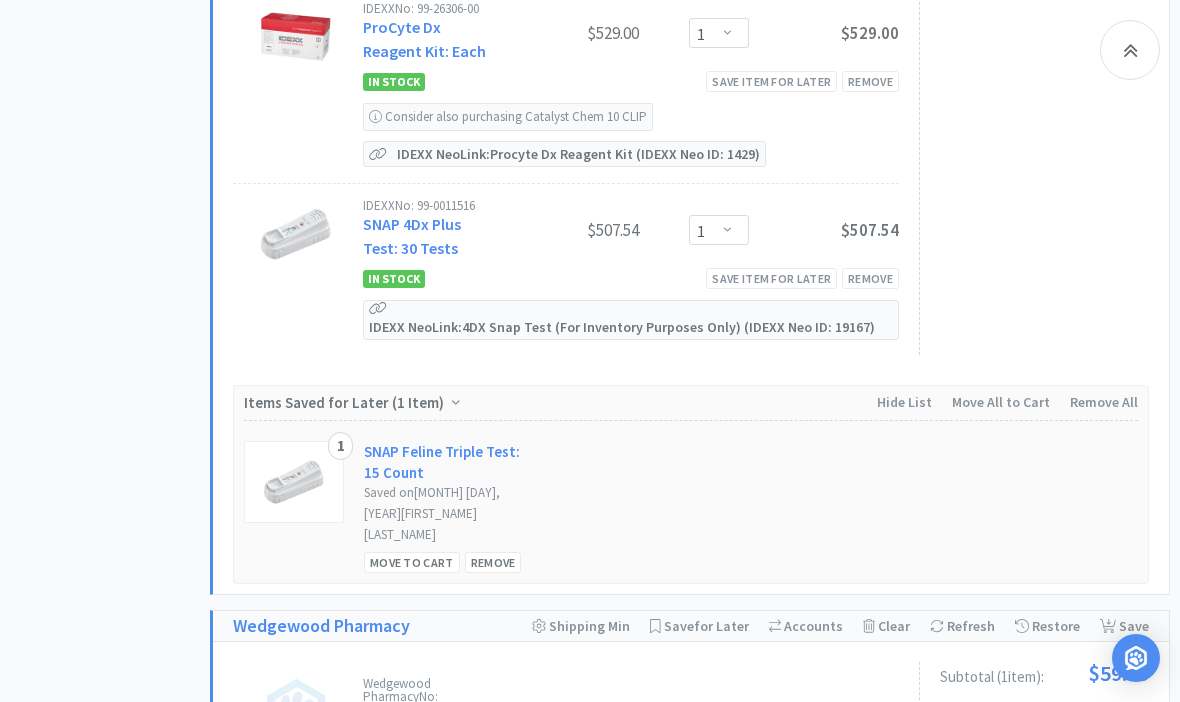 click on "Move to Cart" at bounding box center (412, 562) 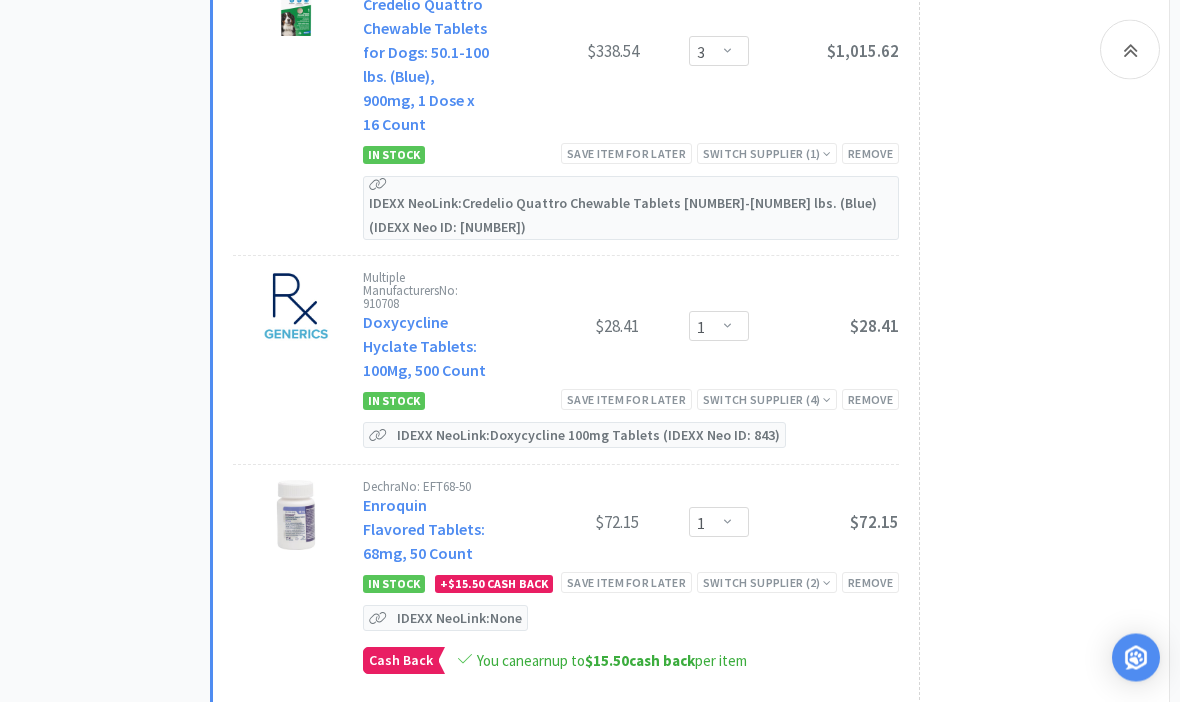 scroll, scrollTop: 8634, scrollLeft: 0, axis: vertical 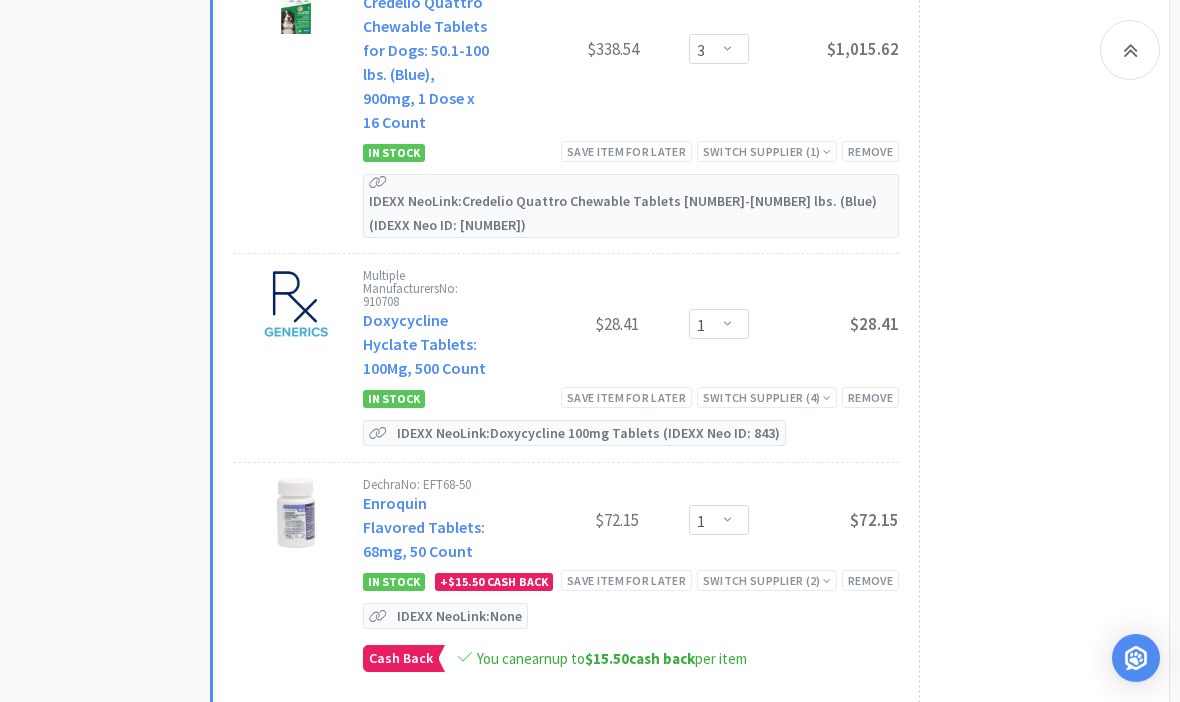 click on "IDEXX Neo Link: None" at bounding box center [459, 616] 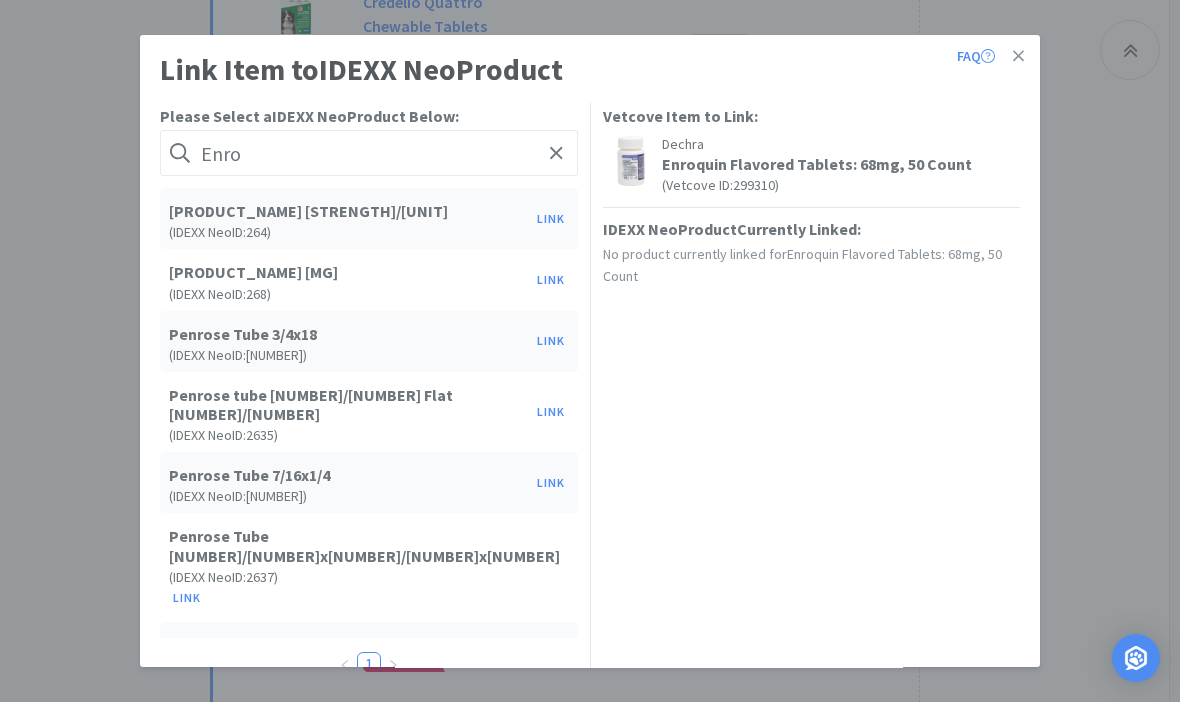 click on "Link" at bounding box center (551, 280) 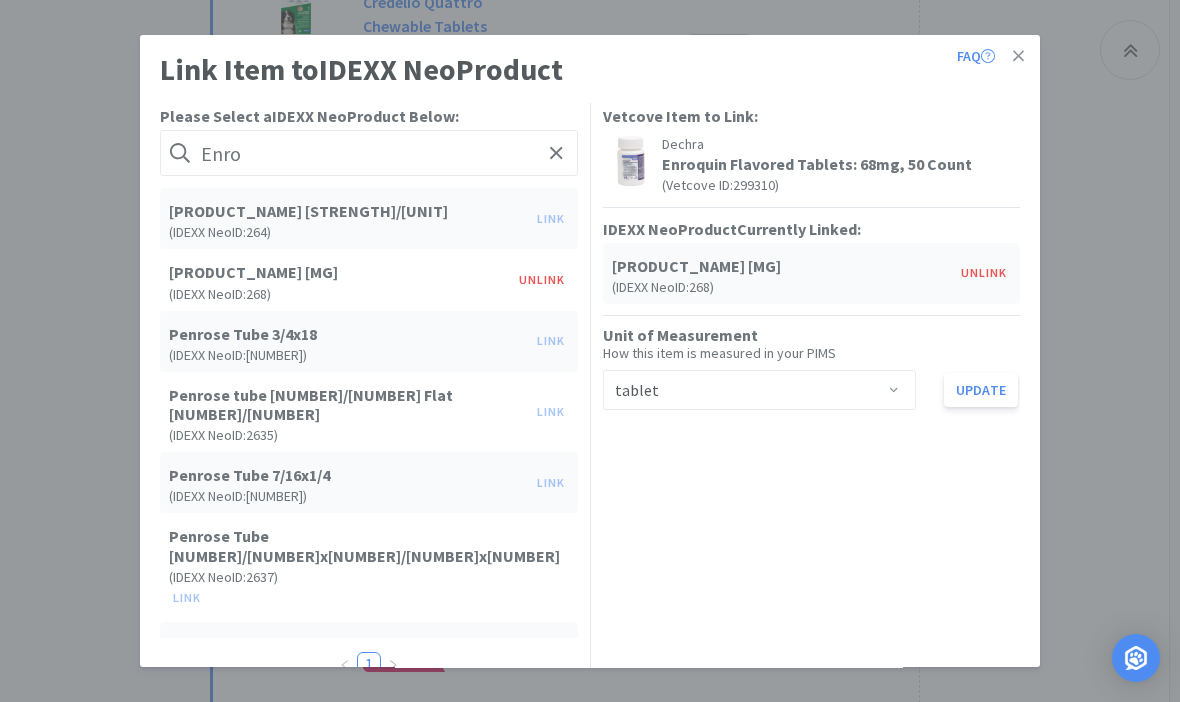 click at bounding box center [1018, 56] 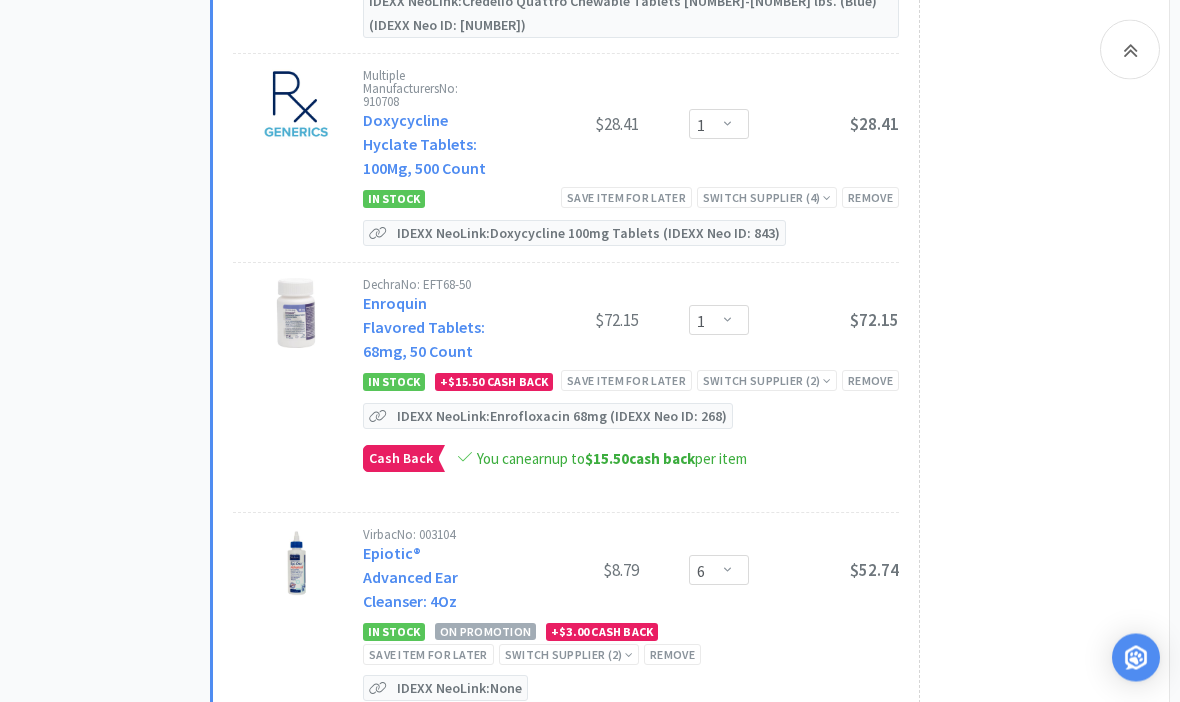 scroll, scrollTop: 8836, scrollLeft: 0, axis: vertical 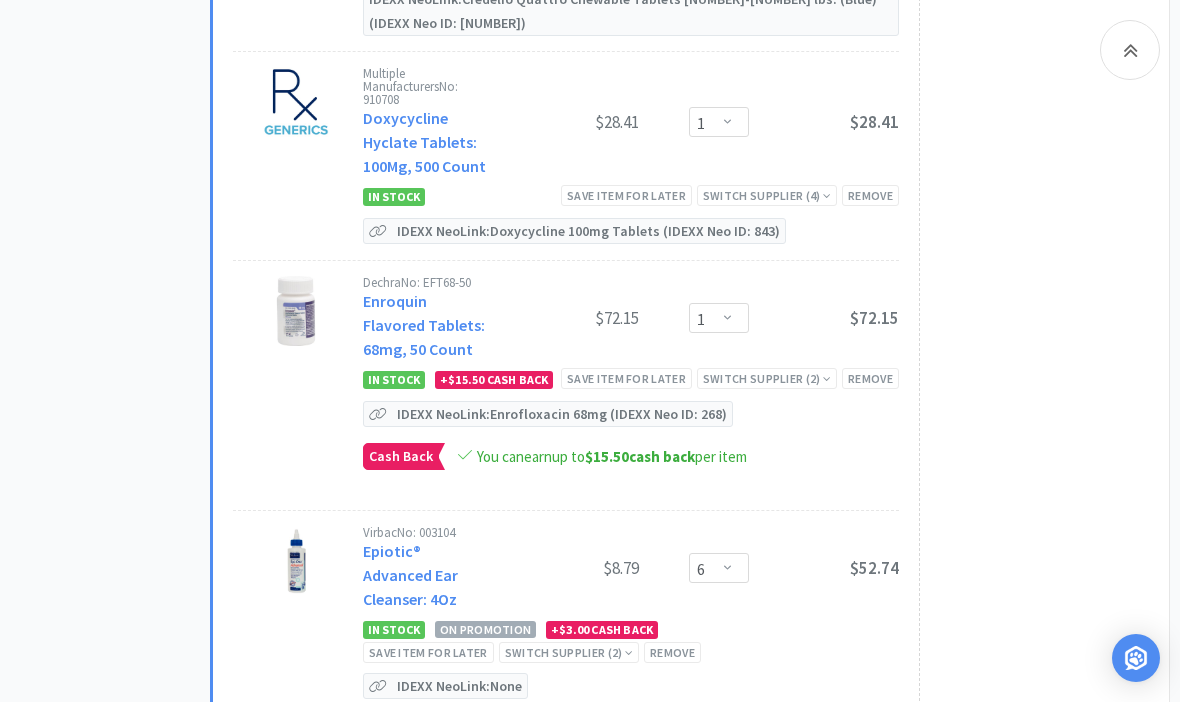 click on "IDEXX Neo Link: None" at bounding box center [459, 686] 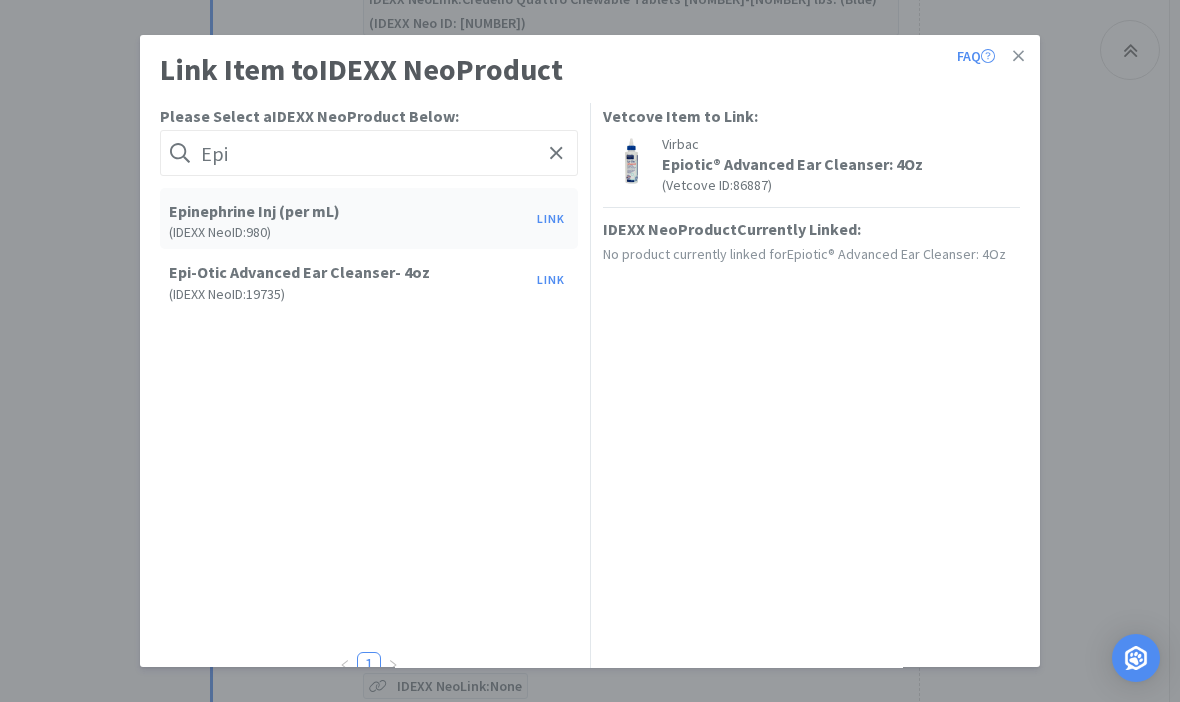 click on "Link" at bounding box center [551, 280] 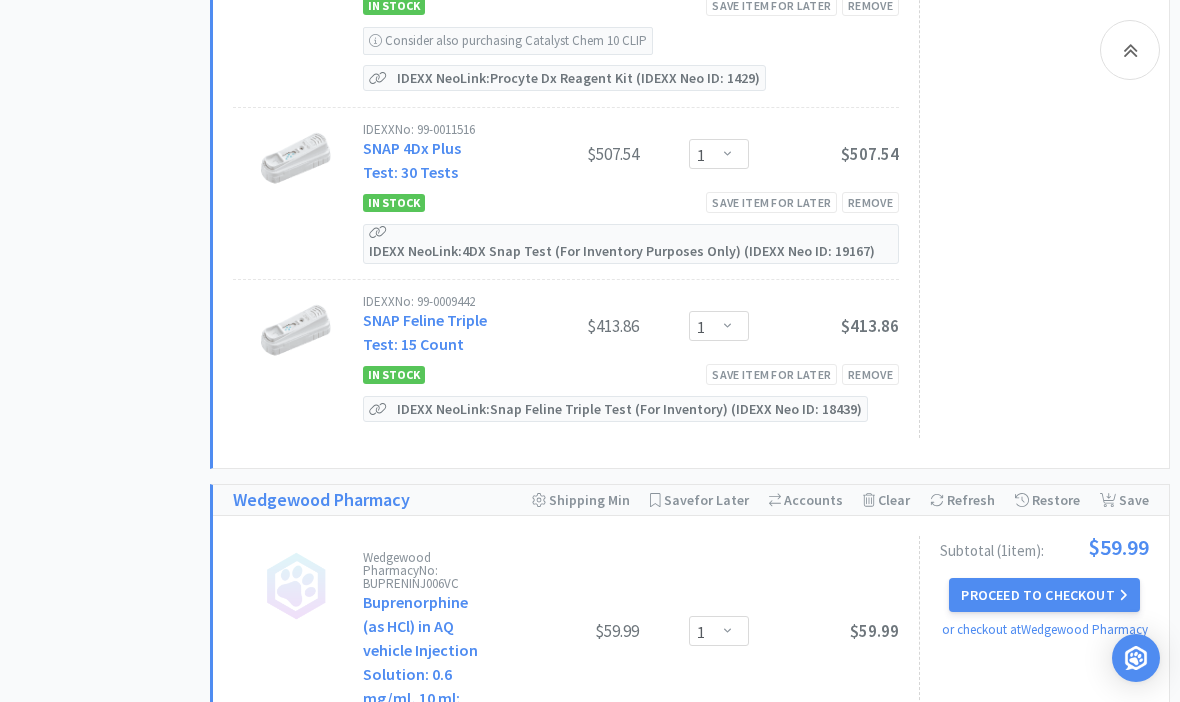 scroll, scrollTop: 1995, scrollLeft: 0, axis: vertical 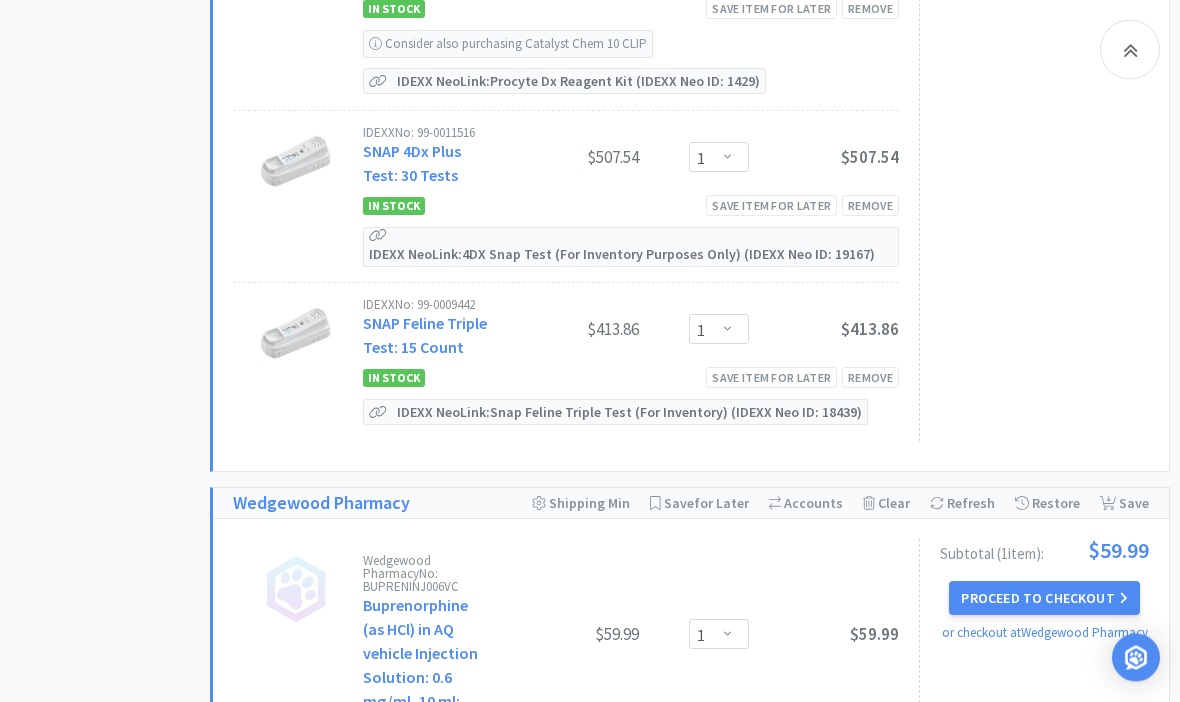 click on "IDEXX No: [NUMBER] SNAP Feline Triple Test: [NUMBER] Count [PRICE] Enter Quantity [NUMBER] [NUMBER] [NUMBER] [NUMBER] [NUMBER] [NUMBER] [NUMBER] [NUMBER] [NUMBER] [NUMBER] Enter Quantity [PRICE]" at bounding box center (631, 331) 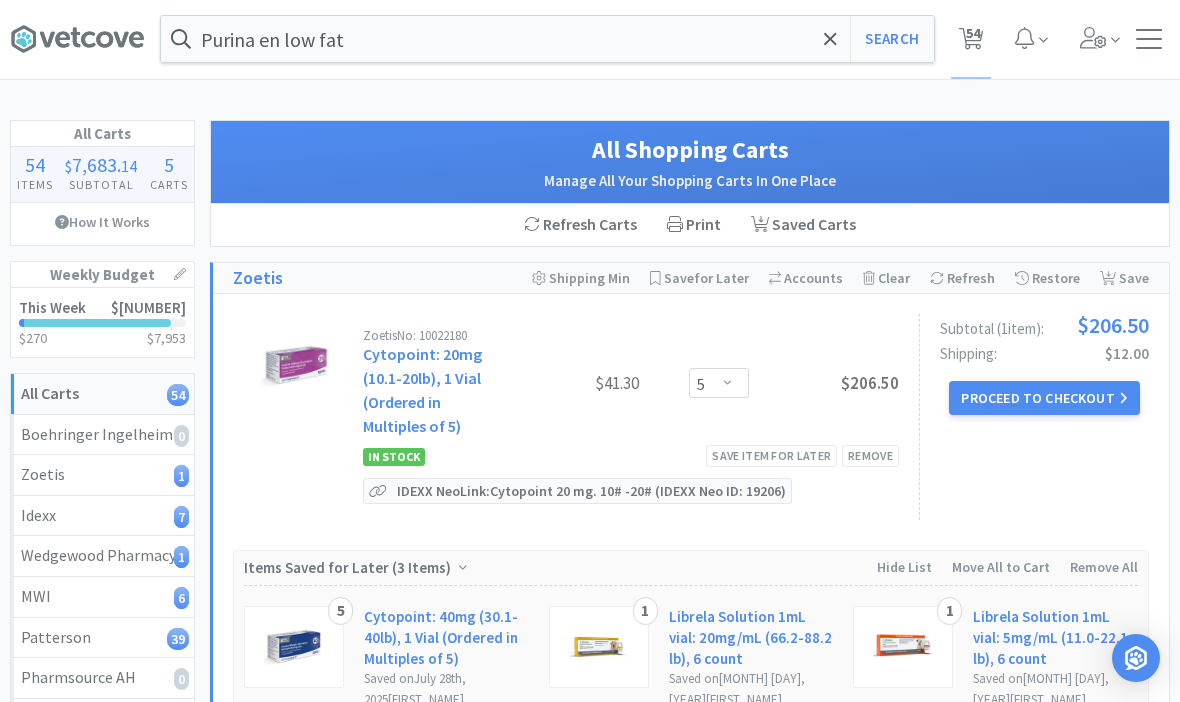 scroll, scrollTop: 0, scrollLeft: 0, axis: both 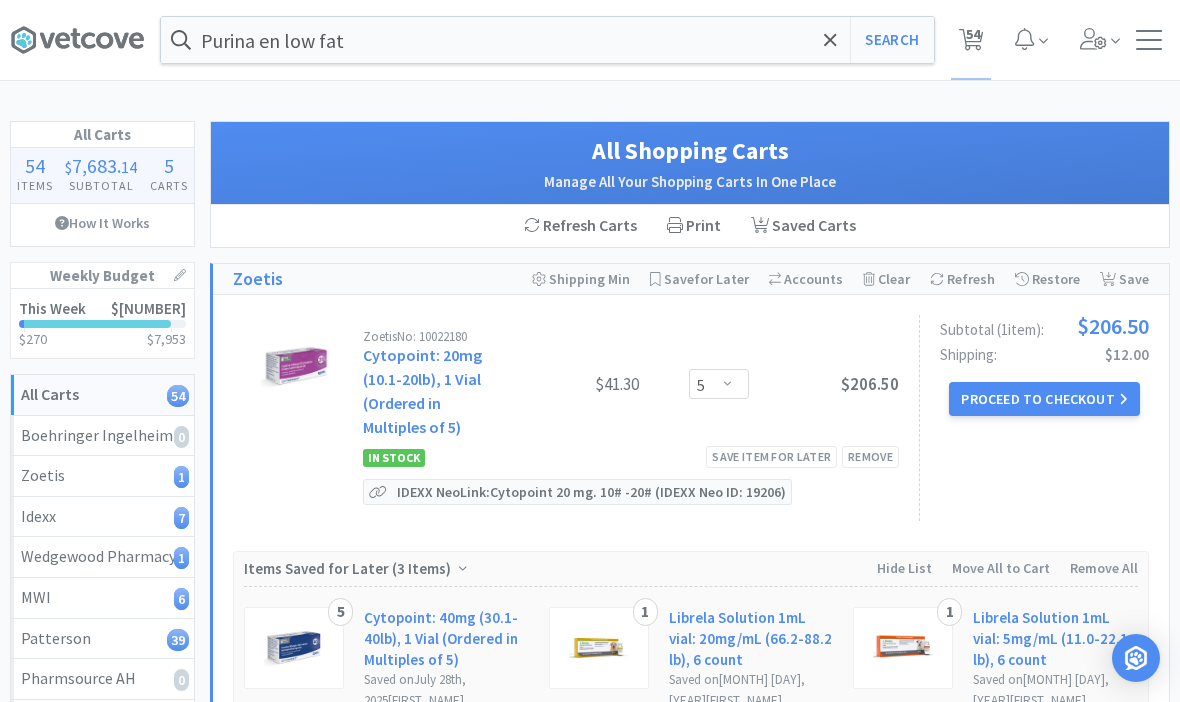 click at bounding box center [830, 40] 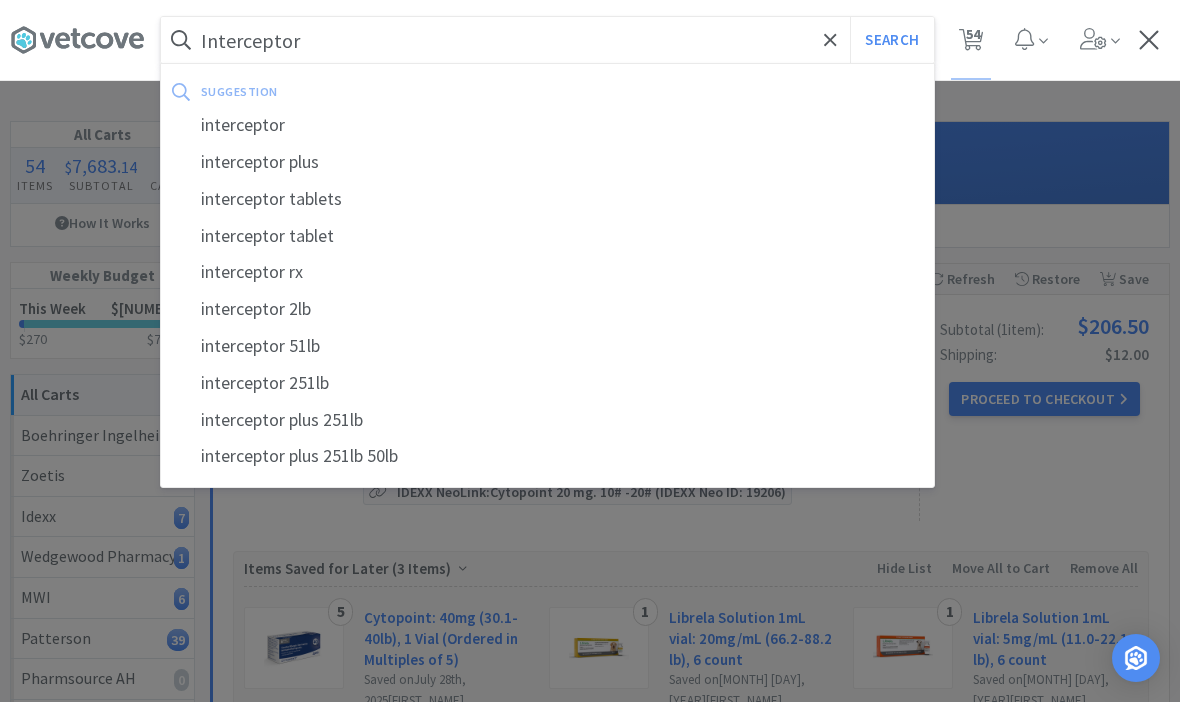 click on "interceptor plus" at bounding box center (547, 162) 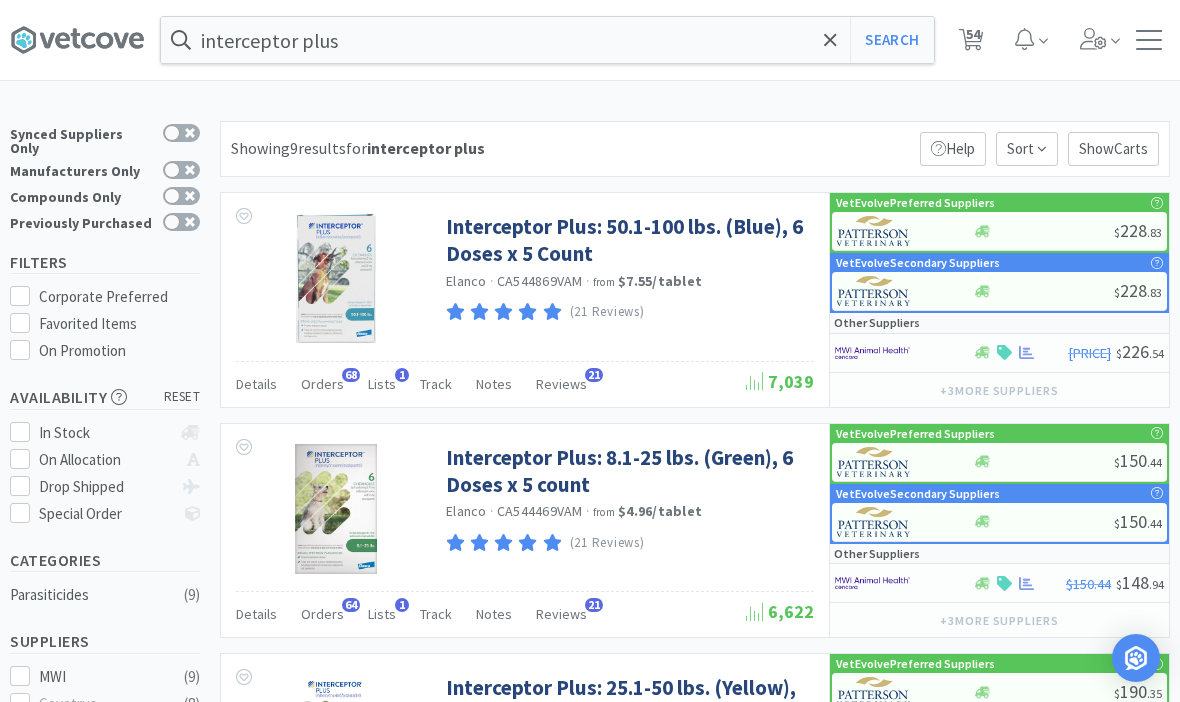 click on "Interceptor Plus: 50.1-100 lbs. (Blue), 6 Doses x 5 Count" at bounding box center (627, 240) 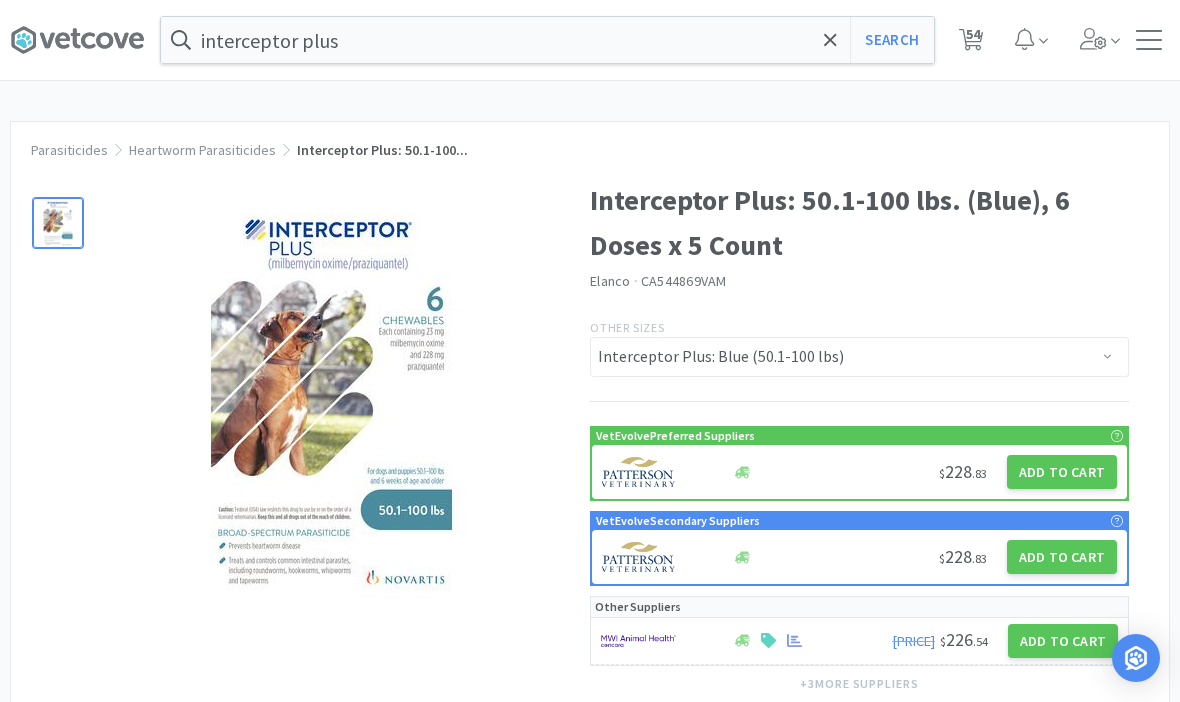 click on "Add to Cart" at bounding box center [1062, 472] 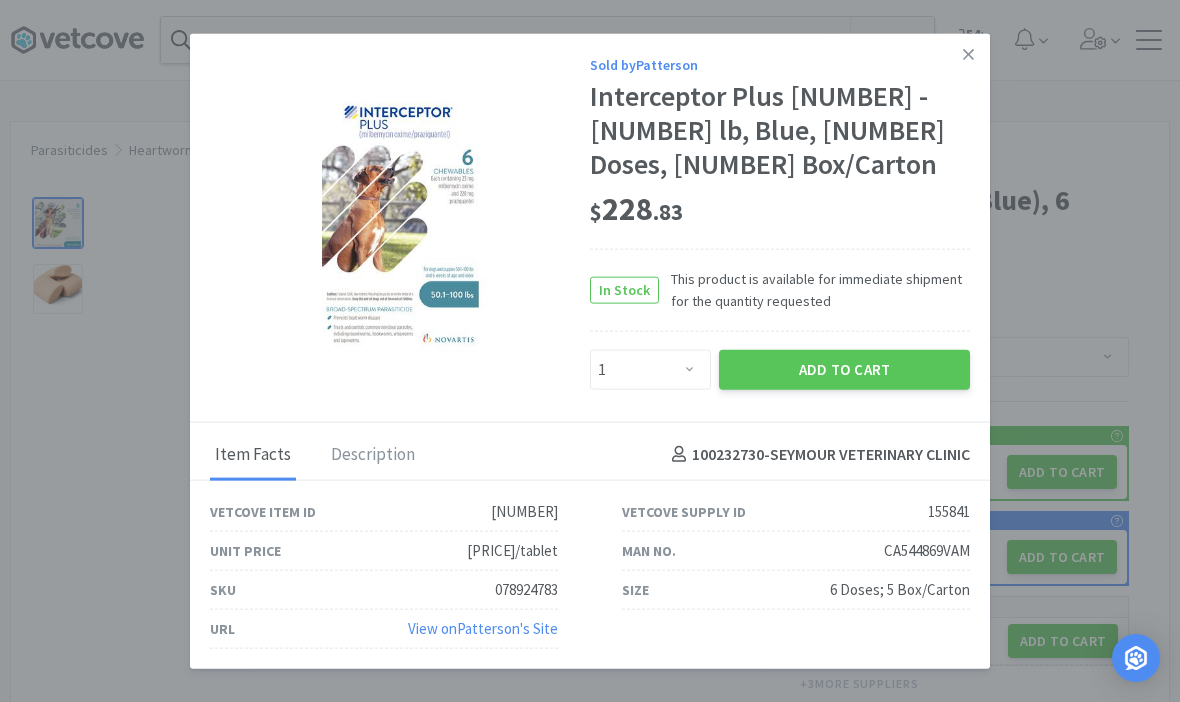 click on "Add to Cart" at bounding box center (844, 369) 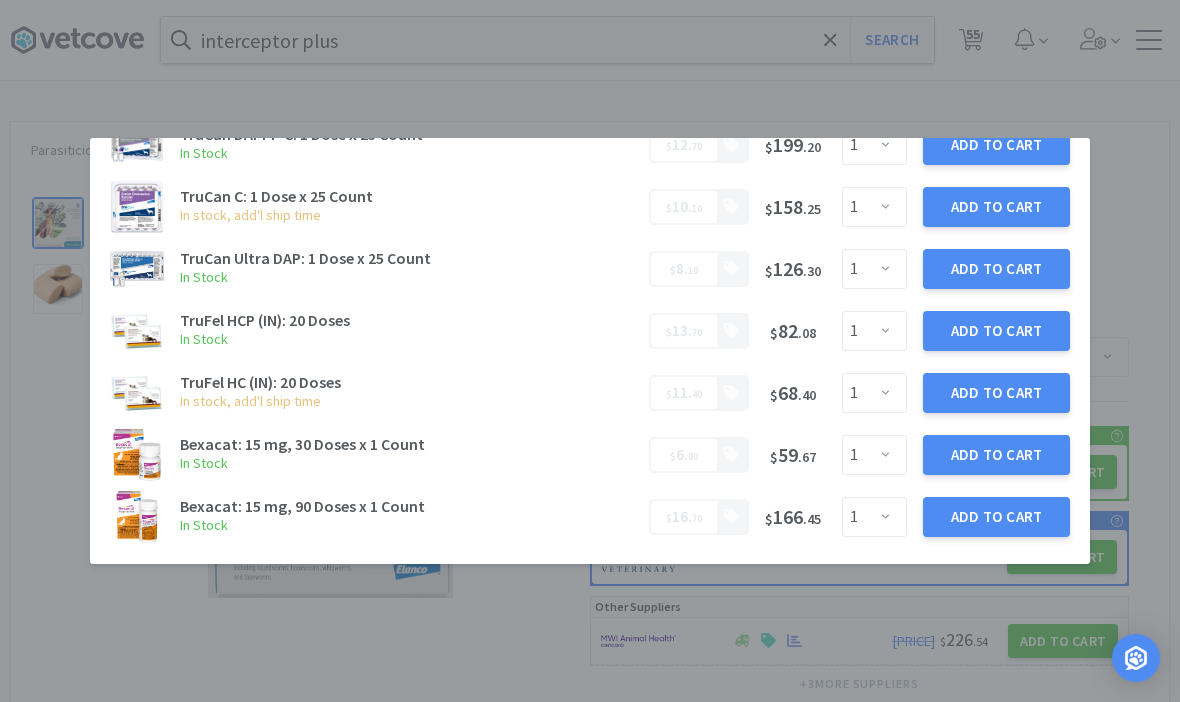 scroll, scrollTop: 4967, scrollLeft: 0, axis: vertical 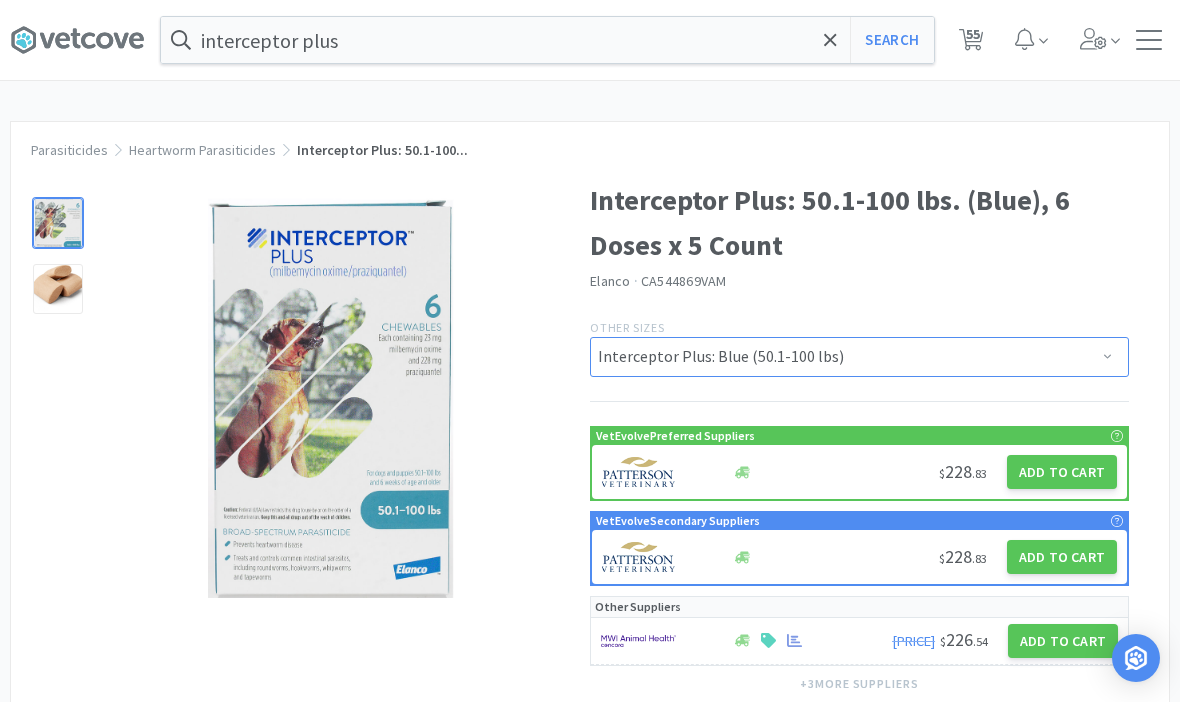 click on "Interceptor Plus: Blue (50.1-100 lbs) Interceptor Plus: 25.1-50 lbs. (Yellow), 12 Doses x 5 Count Interceptor Plus: 2-8 lbs. (Orange), 12 Doses x 5 Count Interceptor Plus: 8.1-25 lbs. (Green), 12 Doses x 5 count Interceptor Plus: 50.1-100 lbs. (Blue), 12 Doses x 5 Count Interceptor Plus: 50.1-100 lbs. (Blue), 6 Doses x 5 Count Interceptor Plus: 25.1-50 lbs. (Yellow), 6 Doses x 5 Count Interceptor Plus: 8.1-25 lbs. (Green), 6 Doses x 5 count Interceptor Plus: 2-8 lbs. (Orange), 6 Doses x 5 Count" at bounding box center (859, 357) 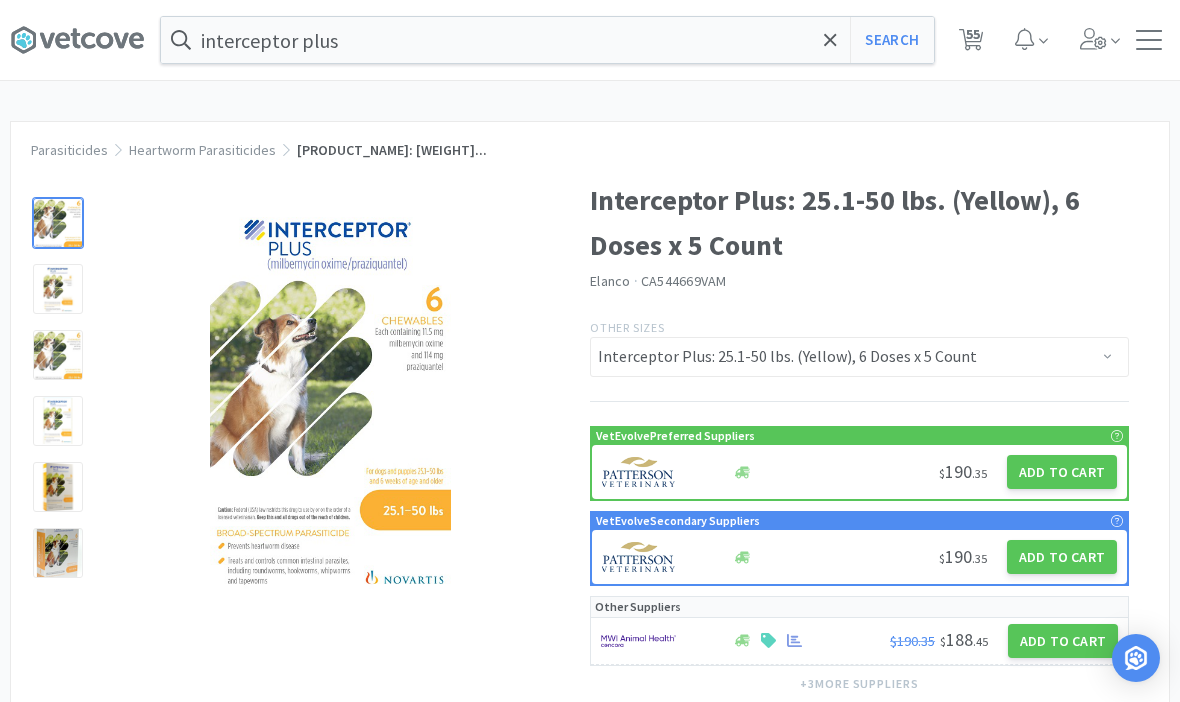 click on "Other Sizes [PRODUCT_NAME]: [COLOR] ([WEIGHT]) [DOSES] x [COUNT] [PRODUCT_NAME]: [WEIGHT] ([COLOR]), [DOSES] x [COUNT] [PRODUCT_NAME]: [WEIGHT] ([COLOR]), [DOSES] x [COUNT] [PRODUCT_NAME]: [WEIGHT] ([COLOR]), [DOSES] x [COUNT] [PRODUCT_NAME]: [WEIGHT] ([COLOR]), [DOSES] x [COUNT] [PRODUCT_NAME]: [WEIGHT] ([COLOR]), [DOSES] x [COUNT]" at bounding box center (859, 360) 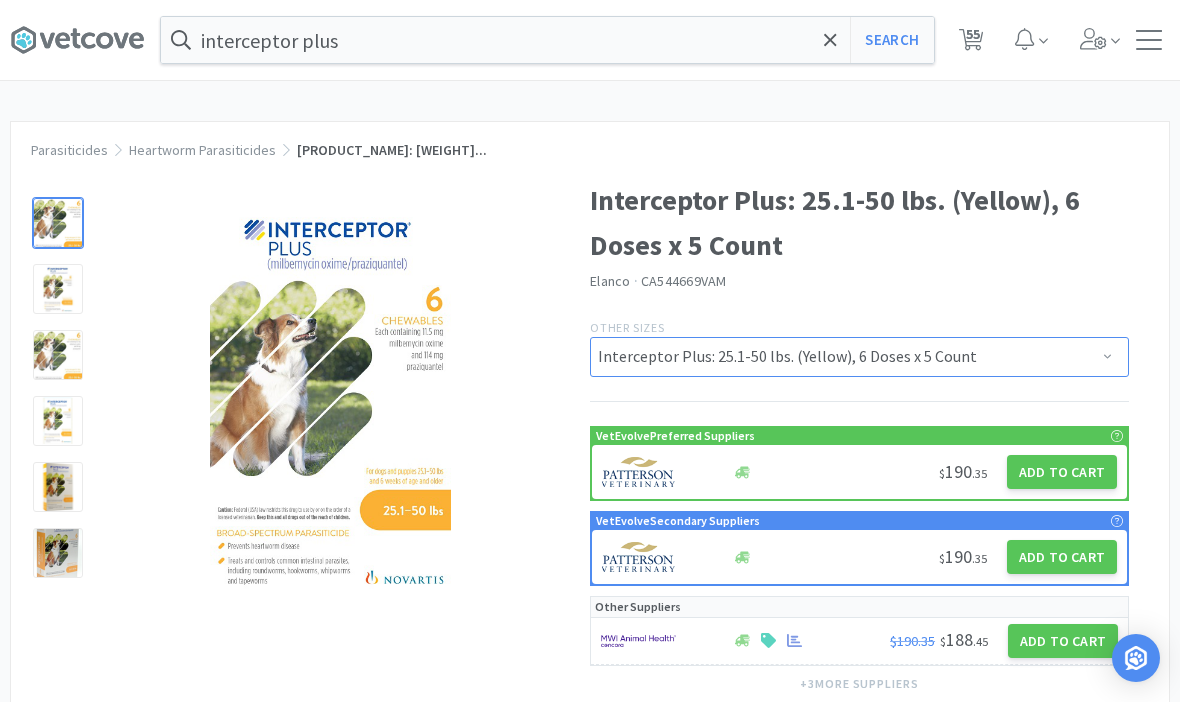 click on "Interceptor Plus: Blue (50.1-100 lbs) Interceptor Plus: 25.1-50 lbs. (Yellow), 12 Doses x 5 Count Interceptor Plus: 2-8 lbs. (Orange), 12 Doses x 5 Count Interceptor Plus: 8.1-25 lbs. (Green), 12 Doses x 5 count Interceptor Plus: 50.1-100 lbs. (Blue), 12 Doses x 5 Count Interceptor Plus: 50.1-100 lbs. (Blue), 6 Doses x 5 Count Interceptor Plus: 25.1-50 lbs. (Yellow), 6 Doses x 5 Count Interceptor Plus: 8.1-25 lbs. (Green), 6 Doses x 5 count Interceptor Plus: 2-8 lbs. (Orange), 6 Doses x 5 Count" at bounding box center (859, 357) 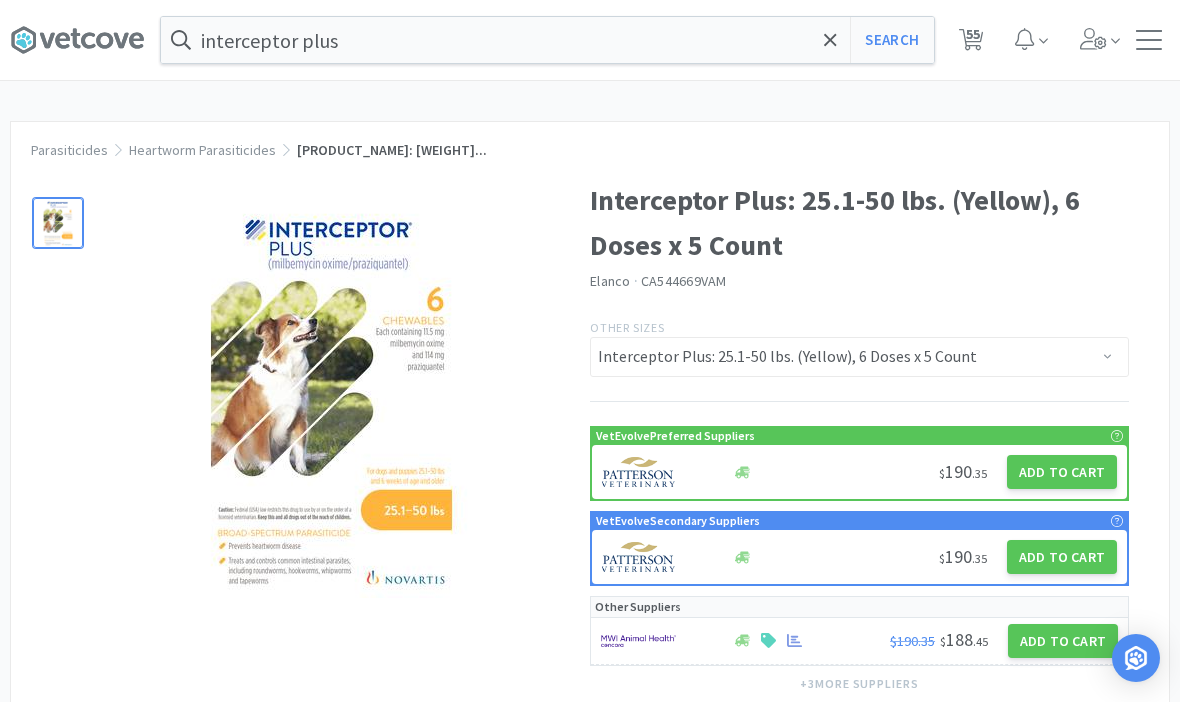 click on "Add to Cart" at bounding box center [1062, 472] 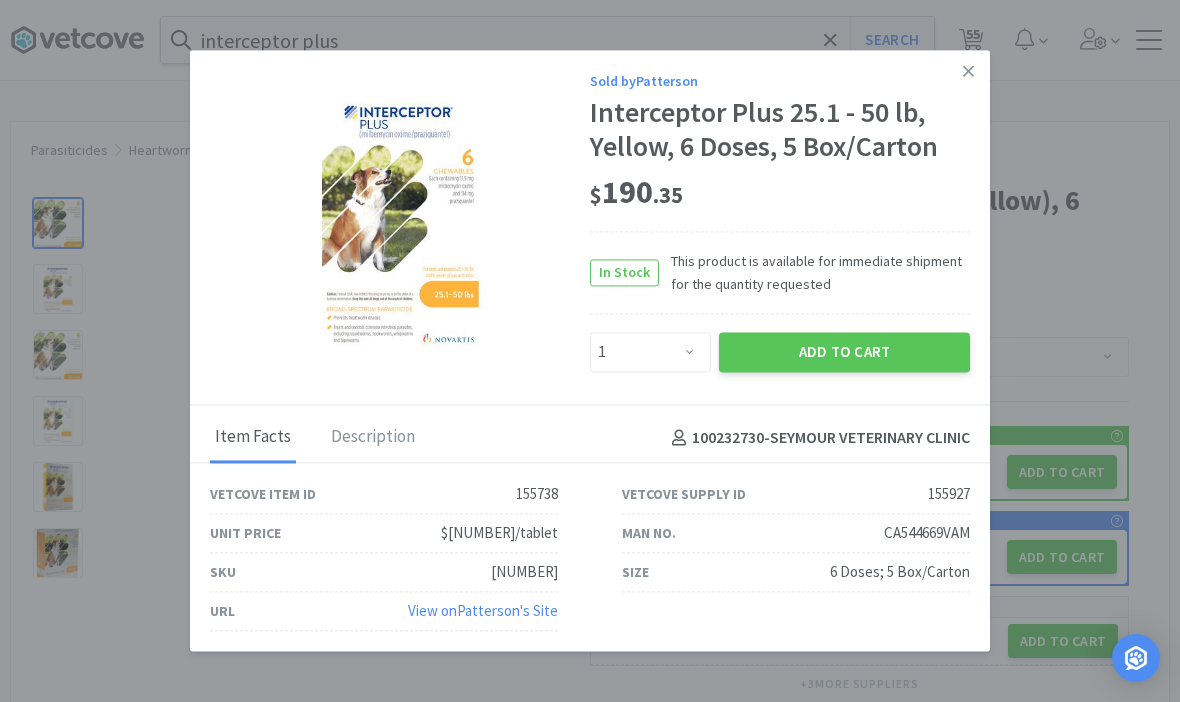 click on "Add to Cart" at bounding box center [844, 352] 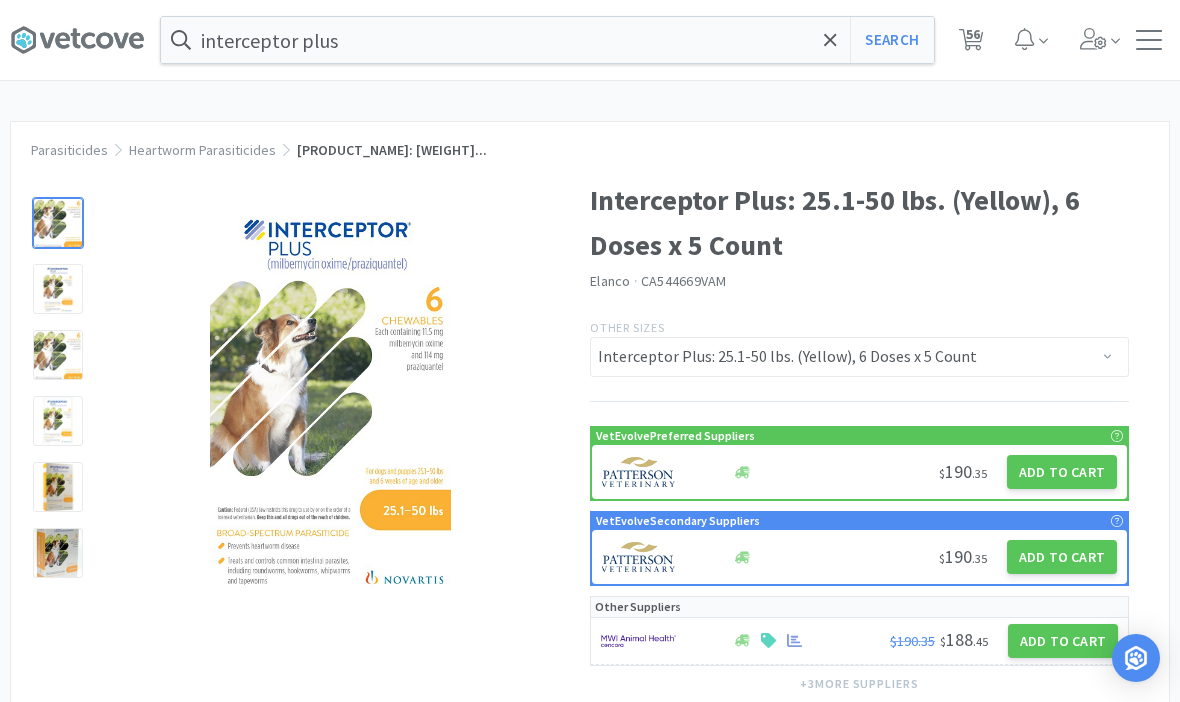 click 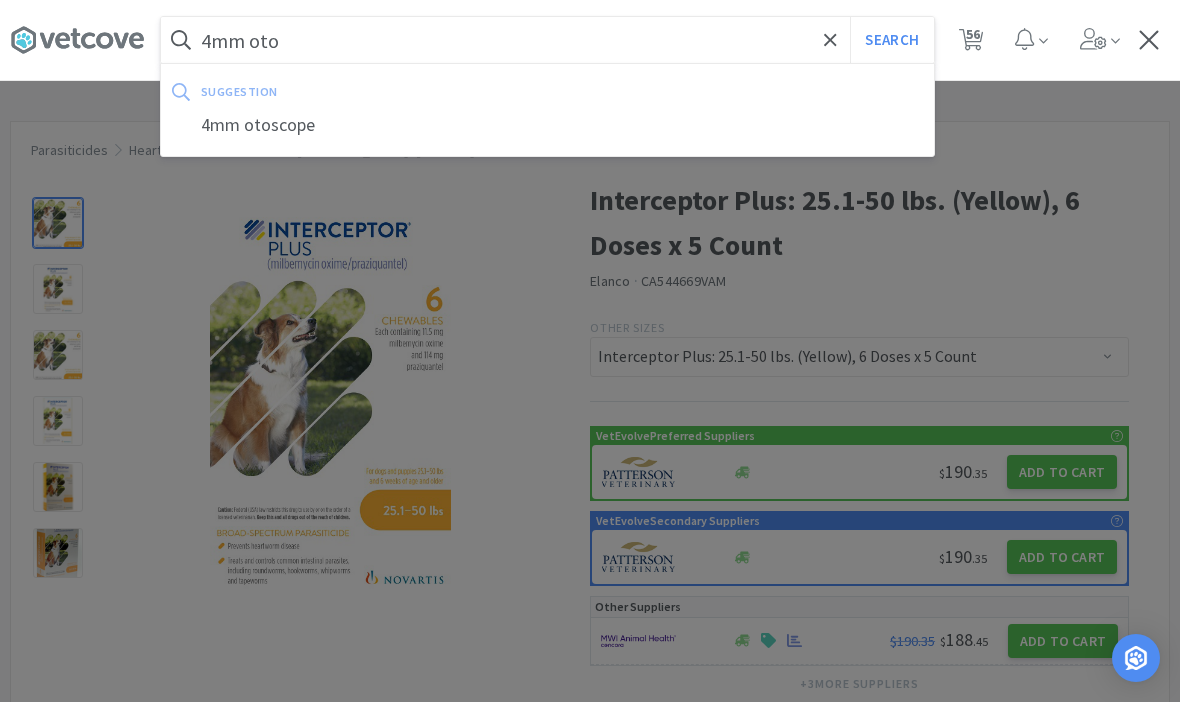 click on "4mm otoscope" at bounding box center [547, 125] 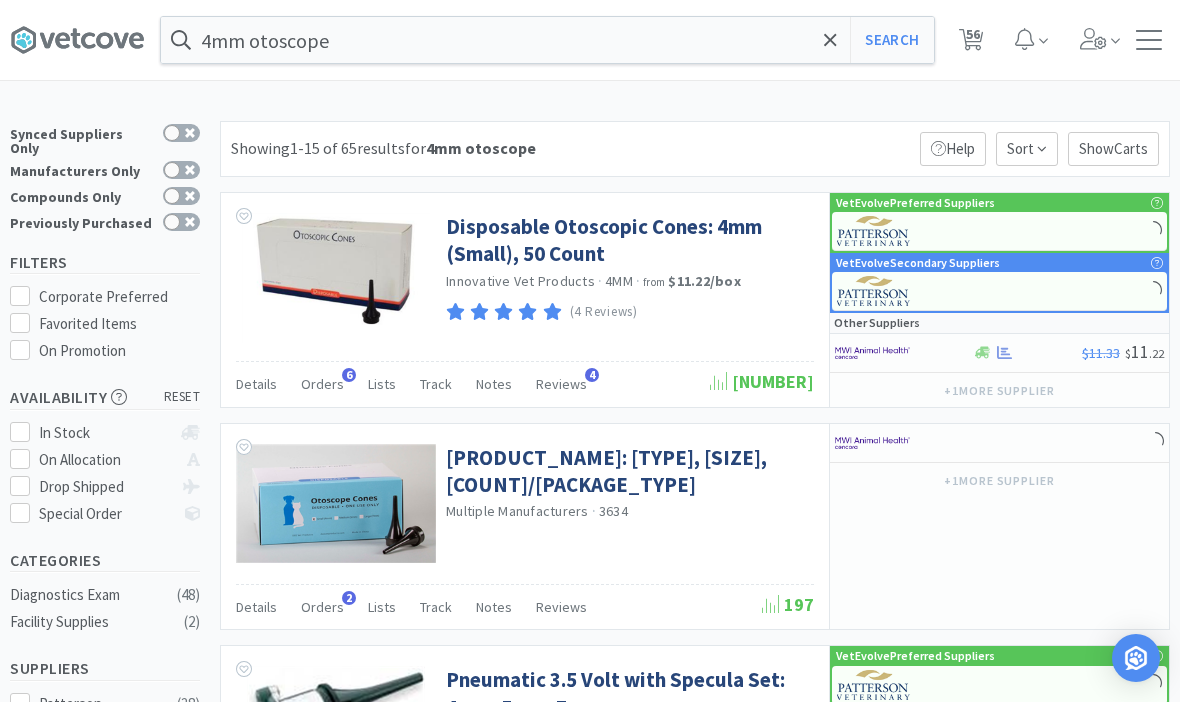 click on "Disposable Otoscopic Cones: 4mm (Small), 50 Count" at bounding box center [627, 240] 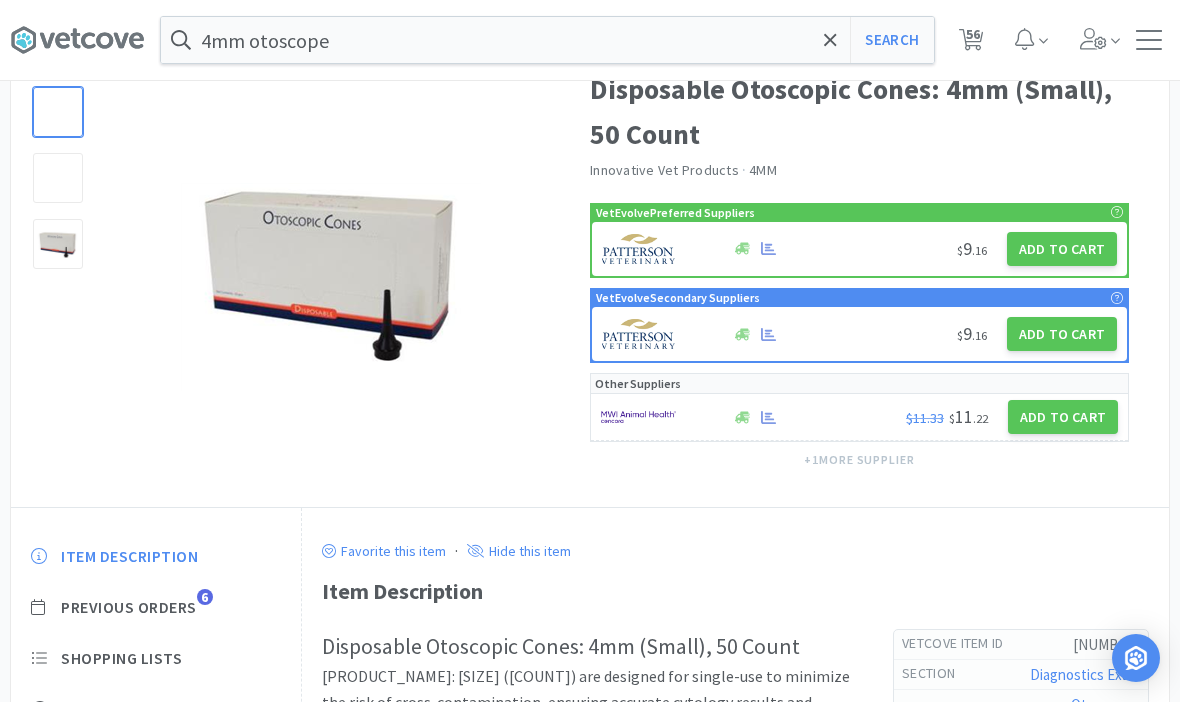 scroll, scrollTop: 117, scrollLeft: 0, axis: vertical 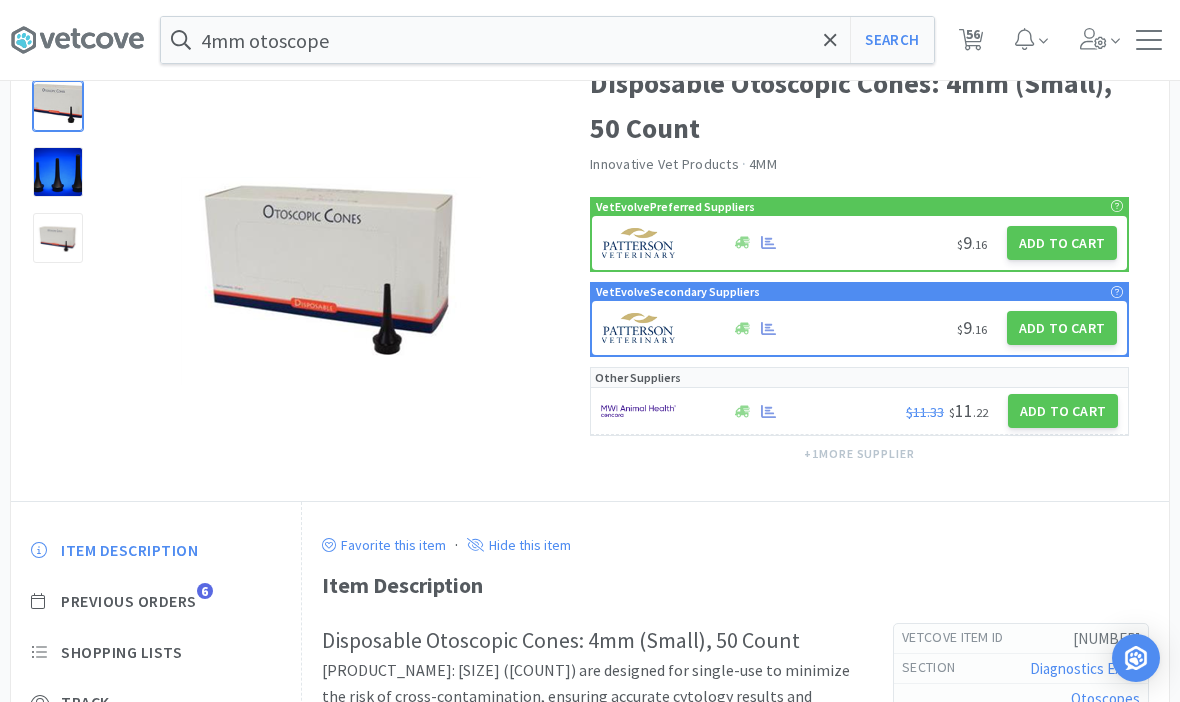 click on "Previous Orders" at bounding box center (129, 601) 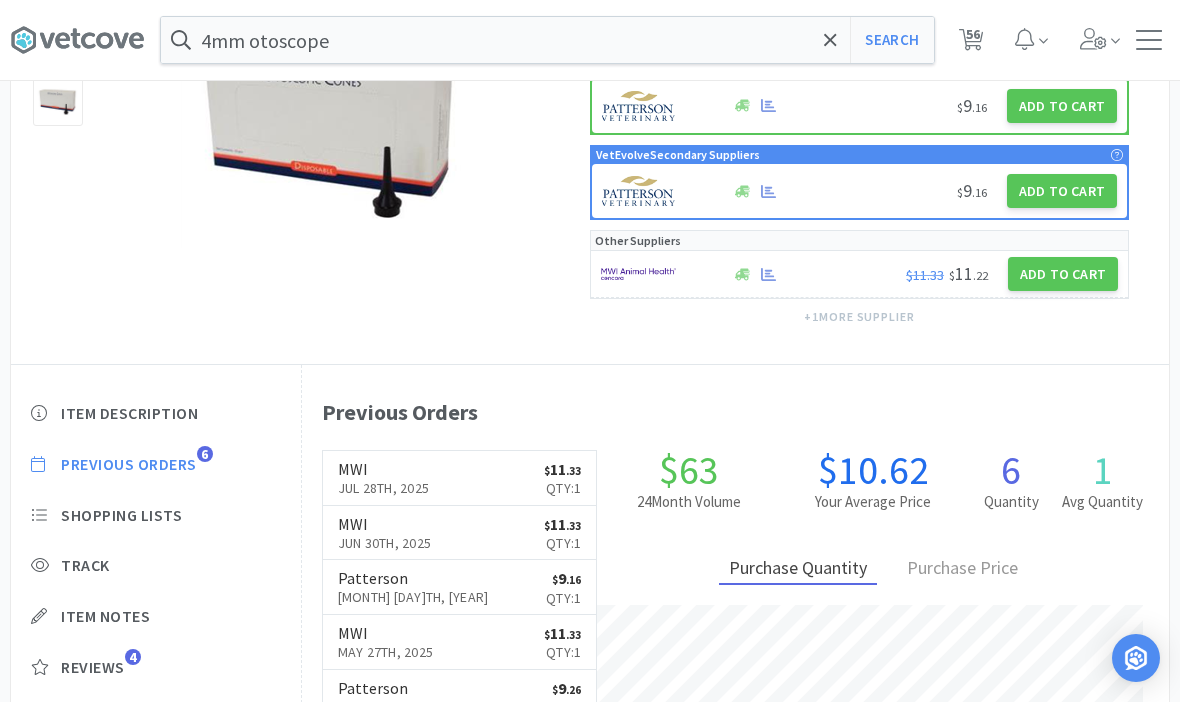 scroll, scrollTop: 268, scrollLeft: 0, axis: vertical 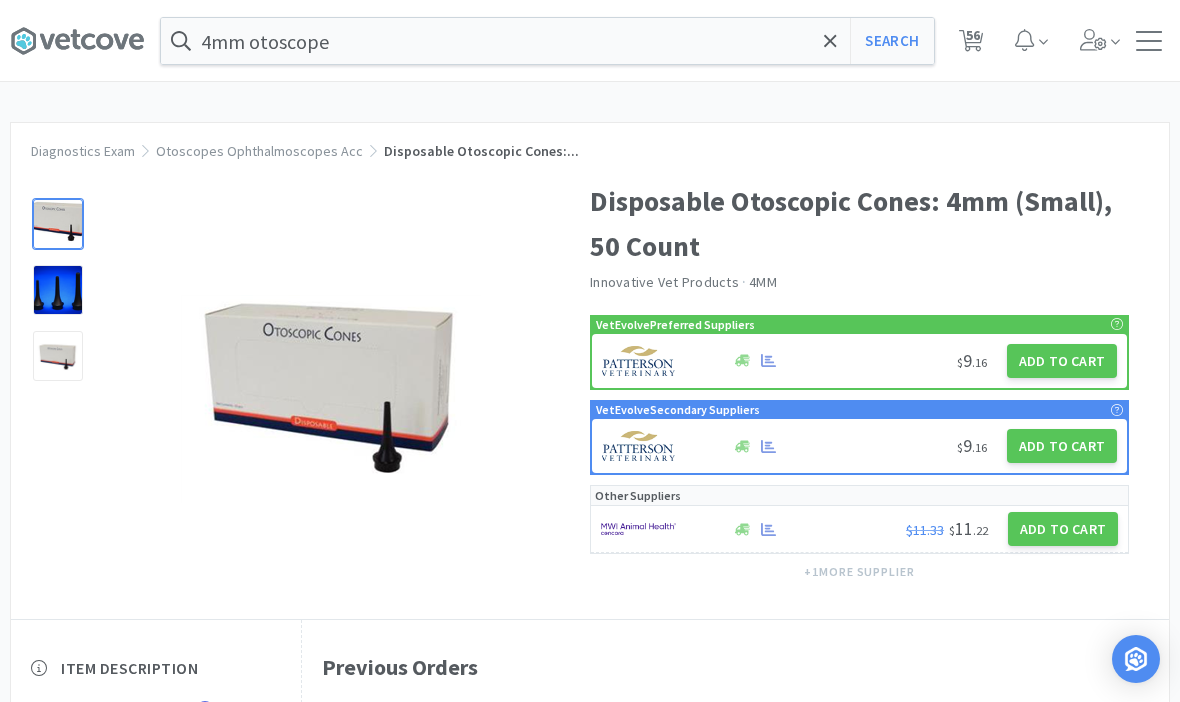 click on "56" at bounding box center [973, 34] 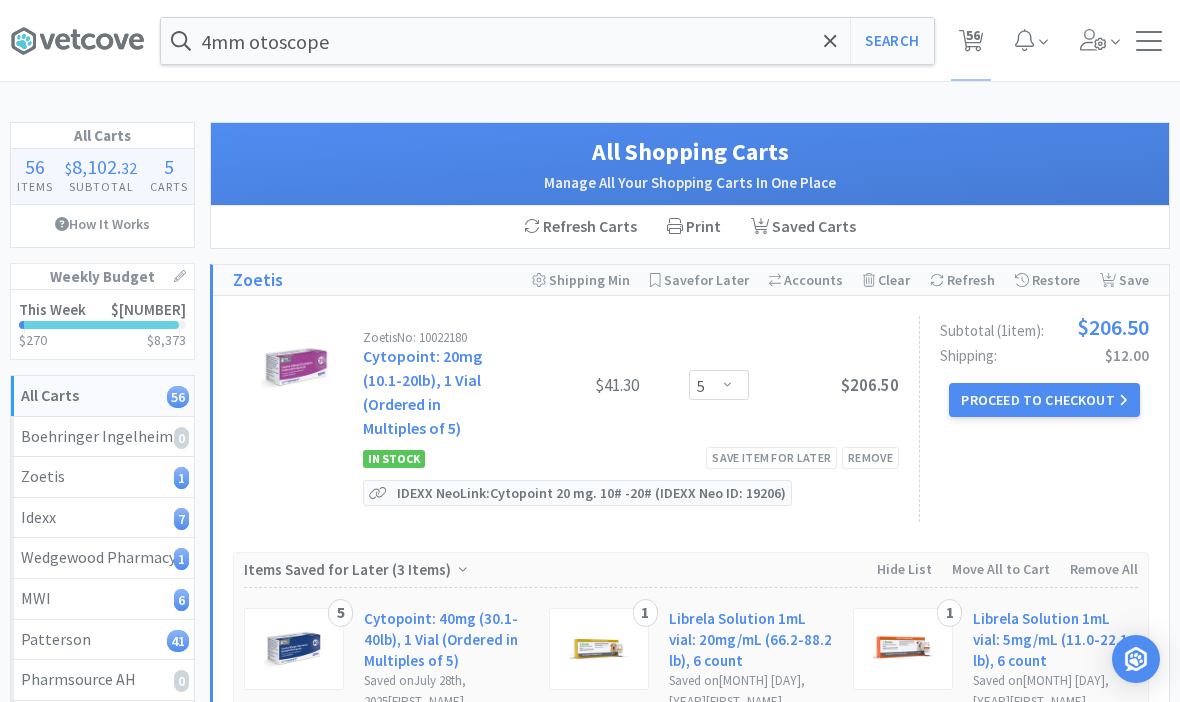 click on "Proceed to Checkout" at bounding box center [1044, 399] 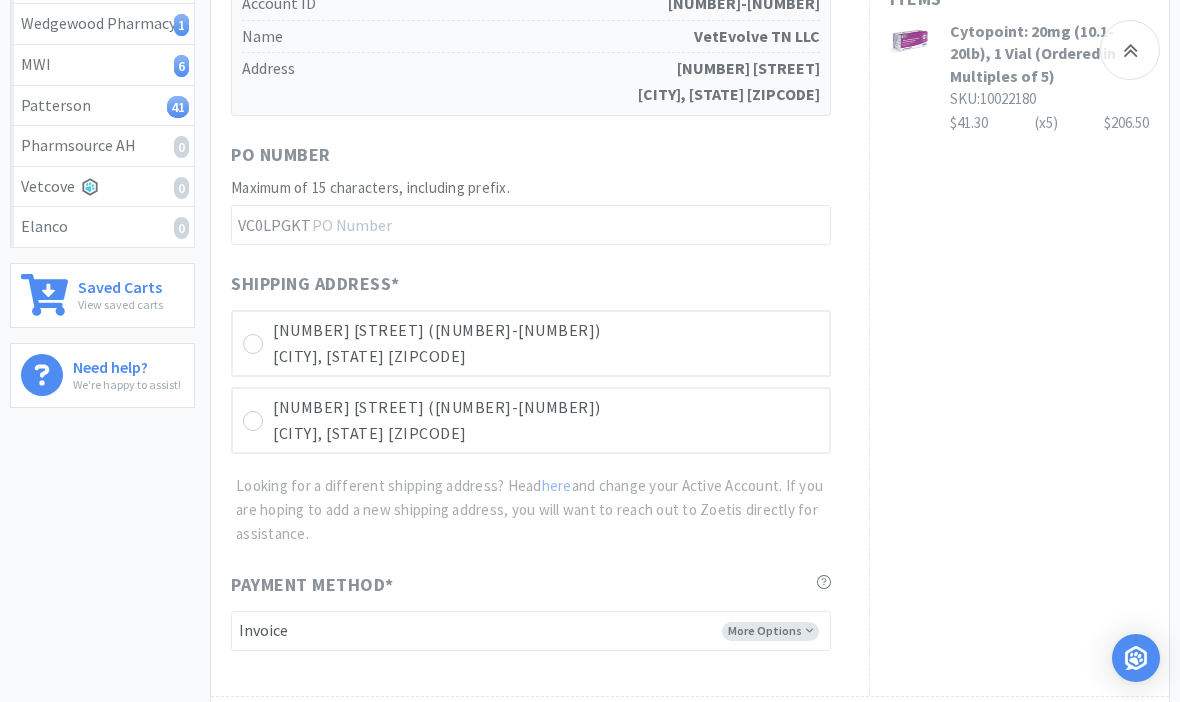 click at bounding box center (253, 344) 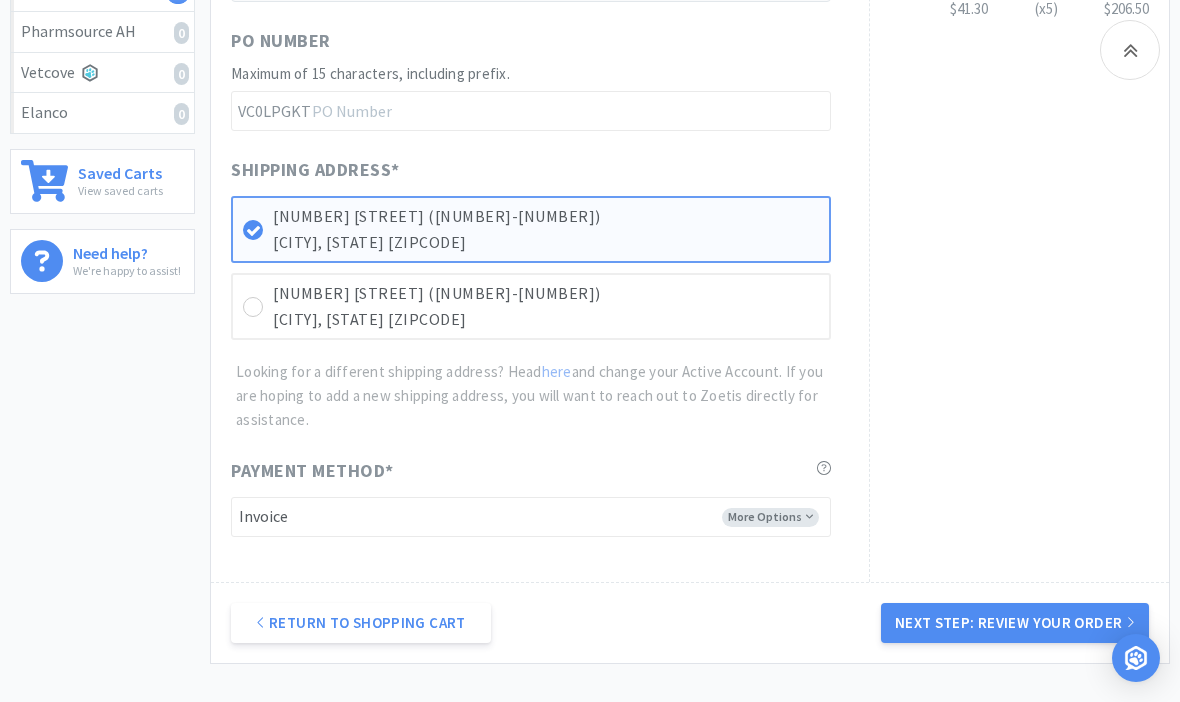 click on "Next Step: Review Your Order" at bounding box center [1015, 623] 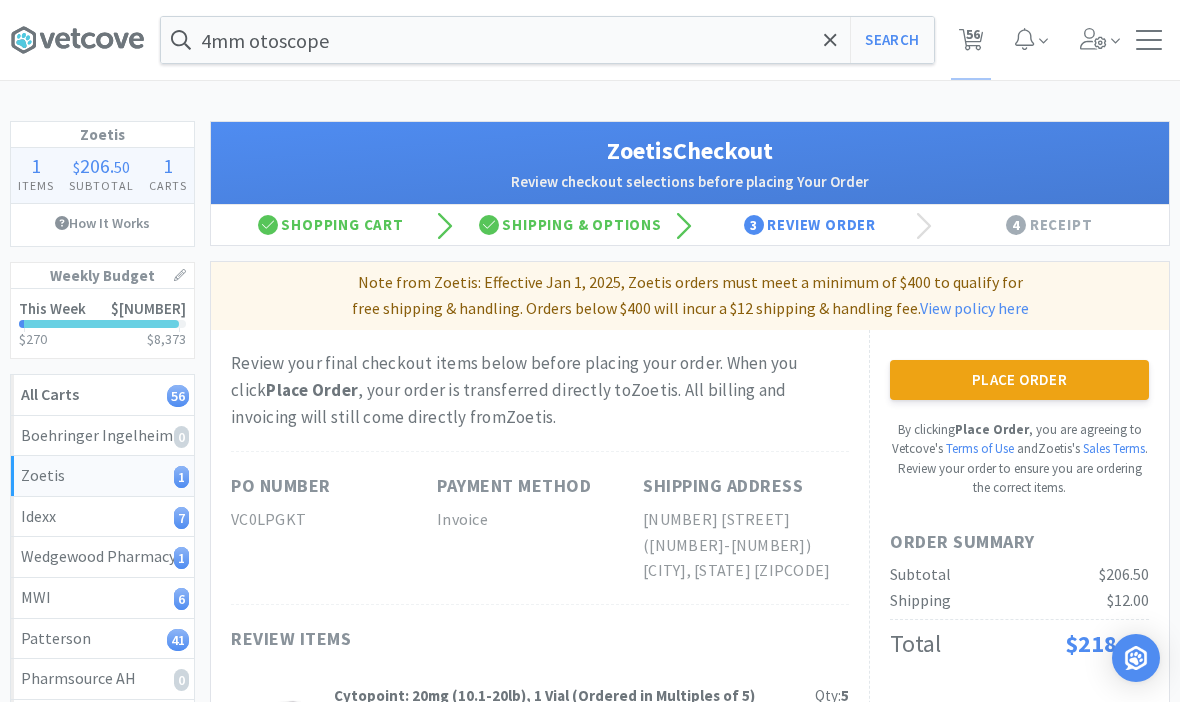 scroll, scrollTop: 1, scrollLeft: 0, axis: vertical 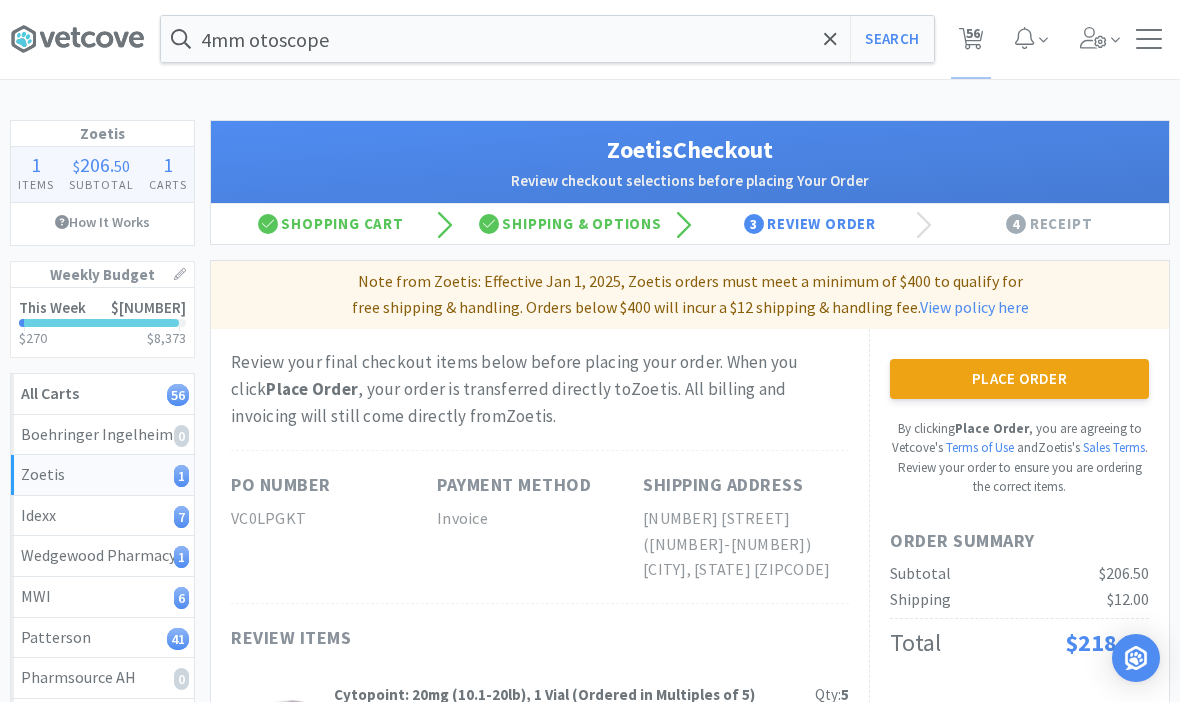 click on "Place Order" at bounding box center (1019, 379) 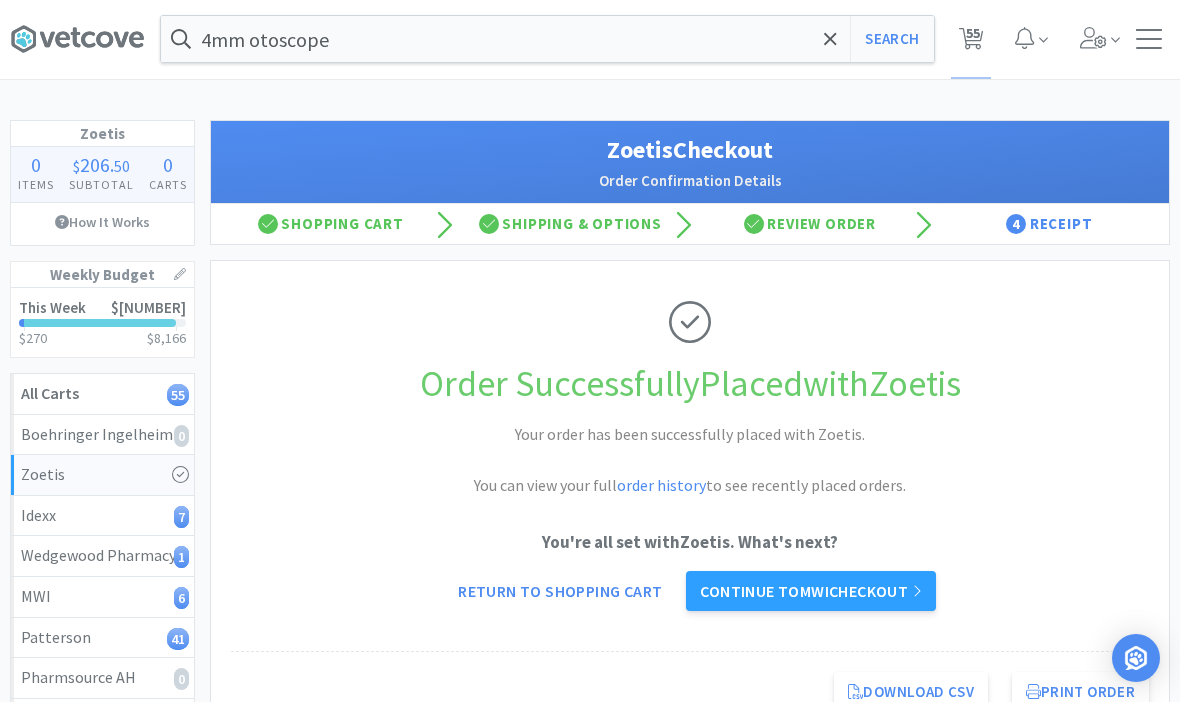 click on "Continue to  MWI  checkout" at bounding box center [810, 591] 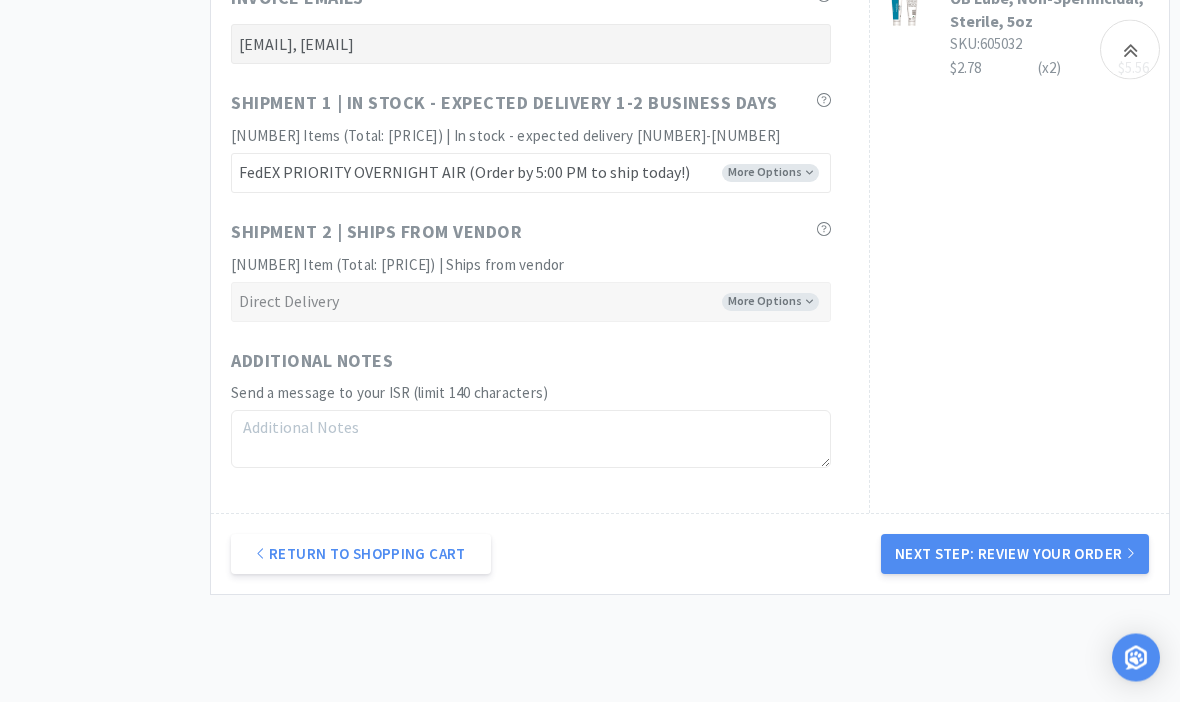 scroll, scrollTop: 1229, scrollLeft: 0, axis: vertical 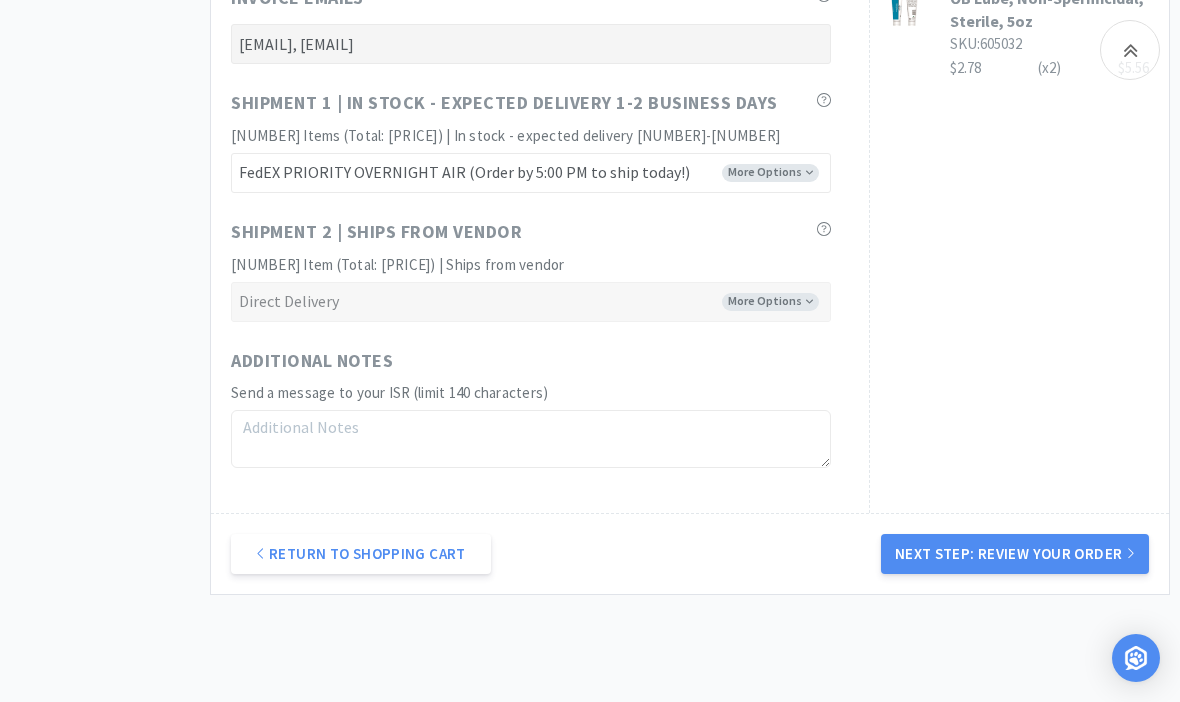 click on "Next Step: Review Your Order" at bounding box center [1015, 554] 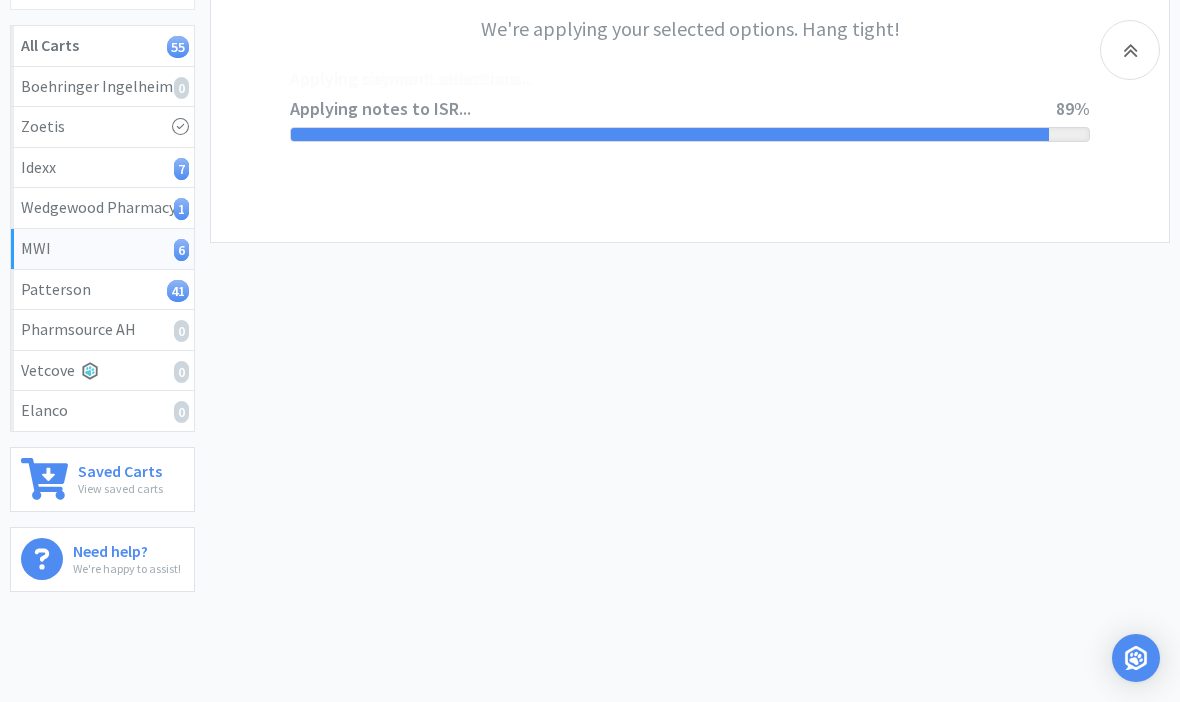 scroll, scrollTop: 0, scrollLeft: 0, axis: both 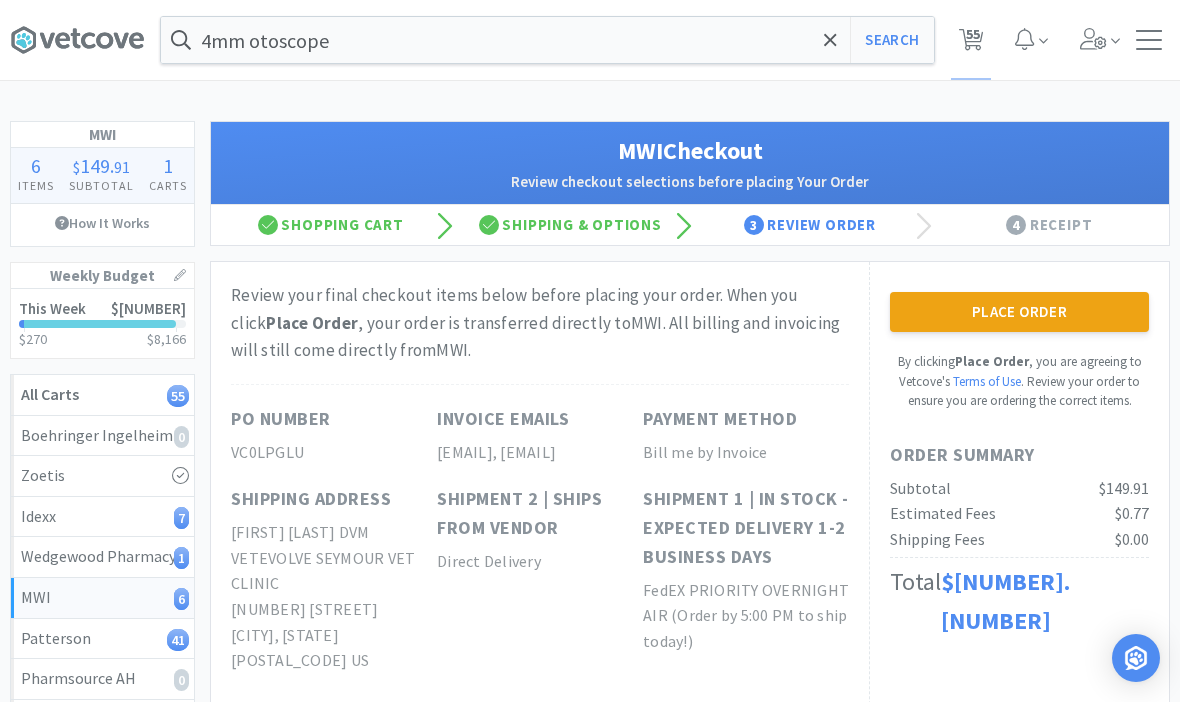 click on "Place Order" at bounding box center (1019, 312) 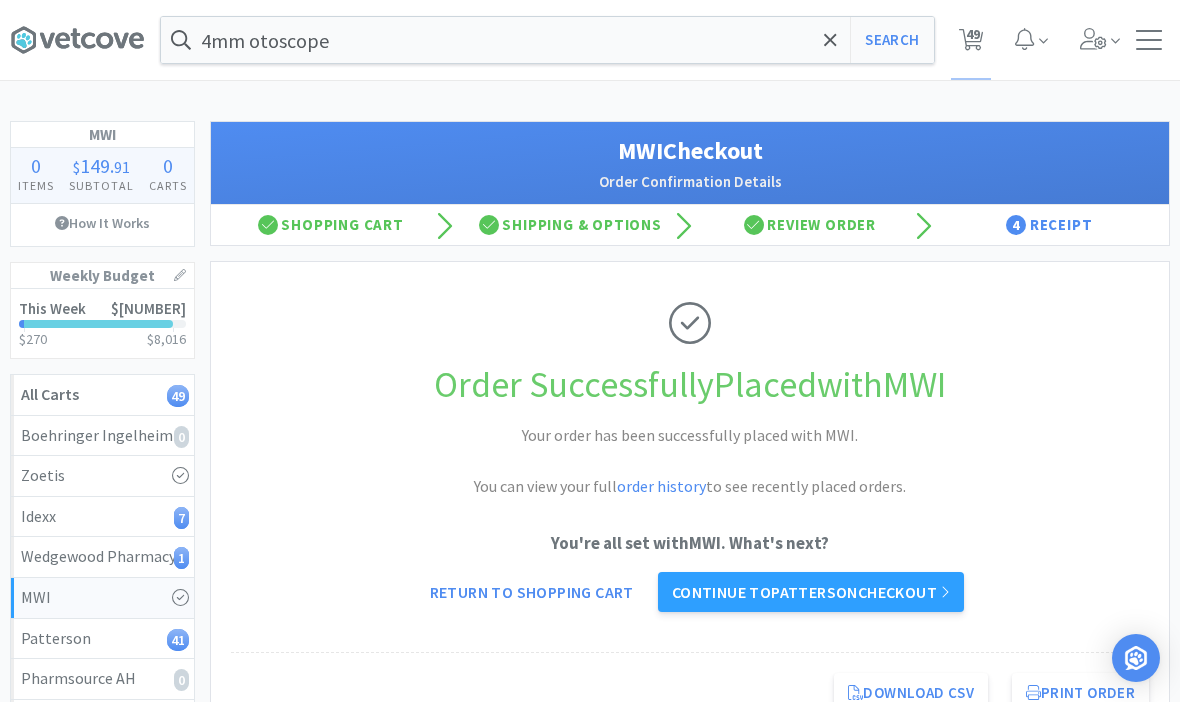 click on "Continue to  Patterson  checkout" at bounding box center [811, 592] 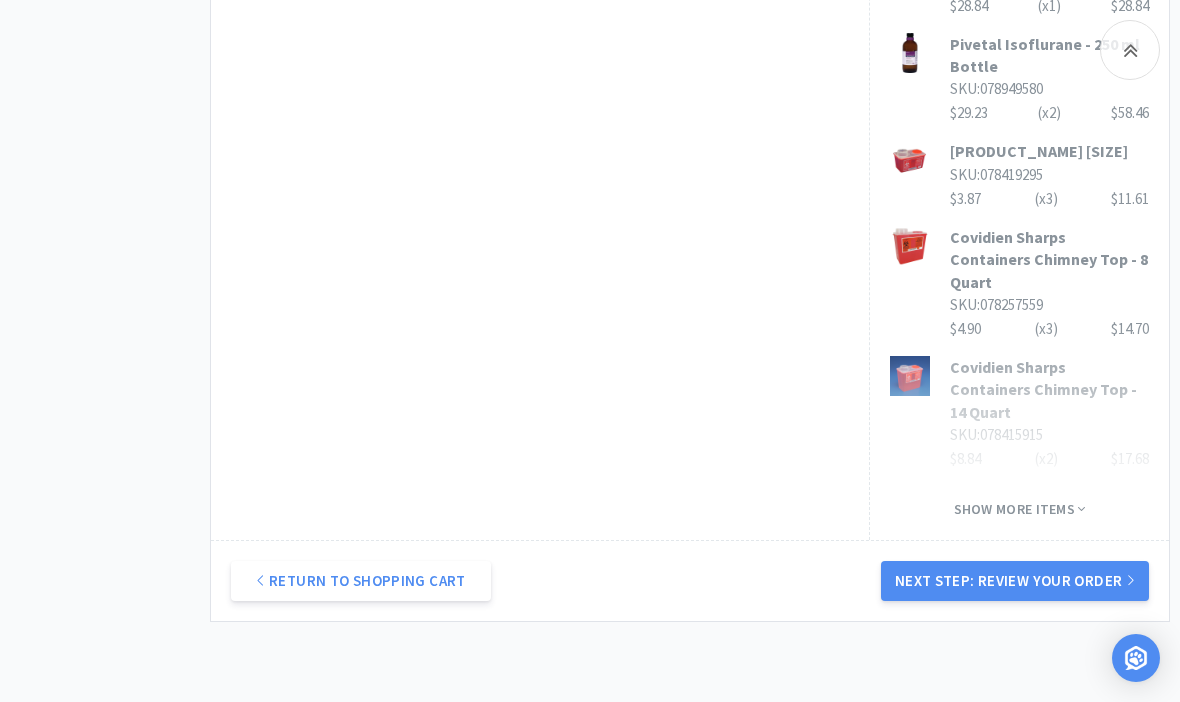 scroll, scrollTop: 1574, scrollLeft: 0, axis: vertical 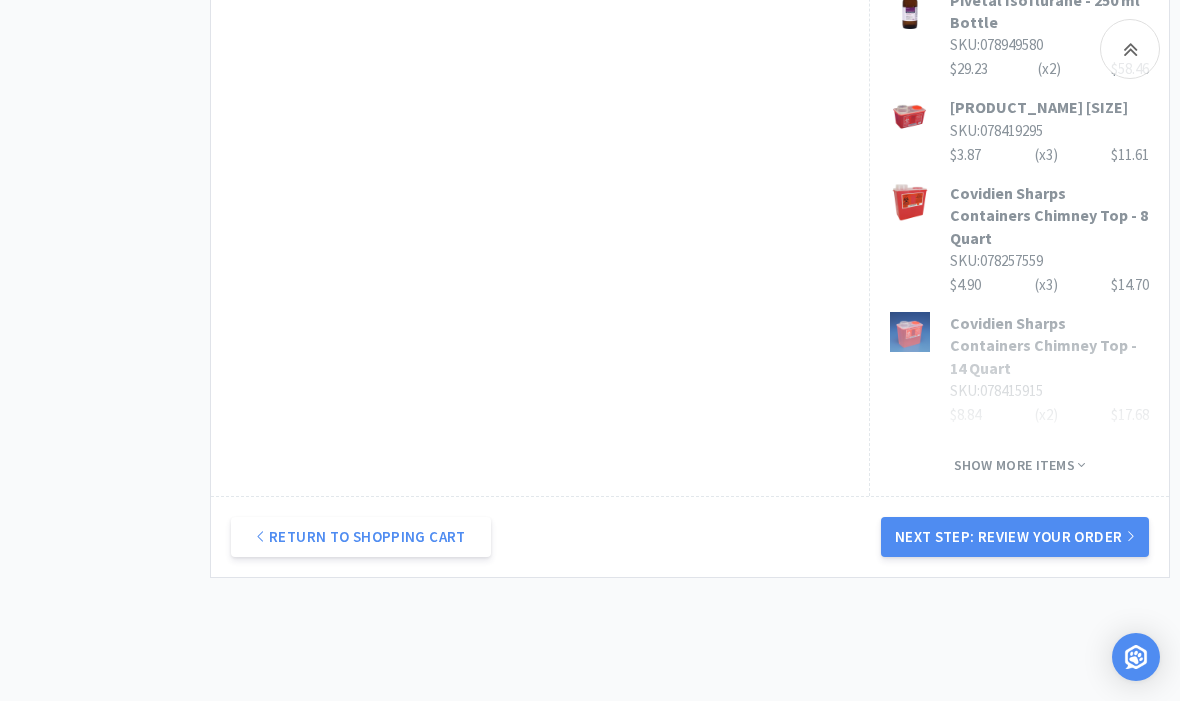 click on "Next Step: Review Your Order" at bounding box center [1015, 538] 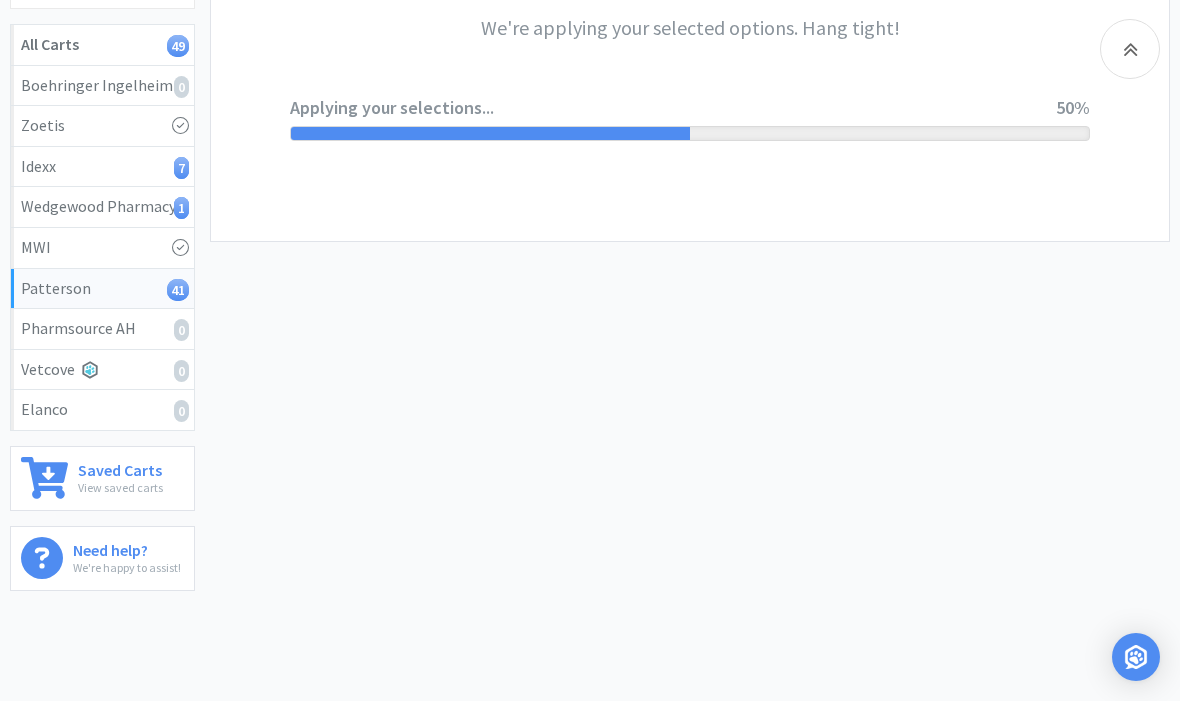 scroll, scrollTop: 0, scrollLeft: 0, axis: both 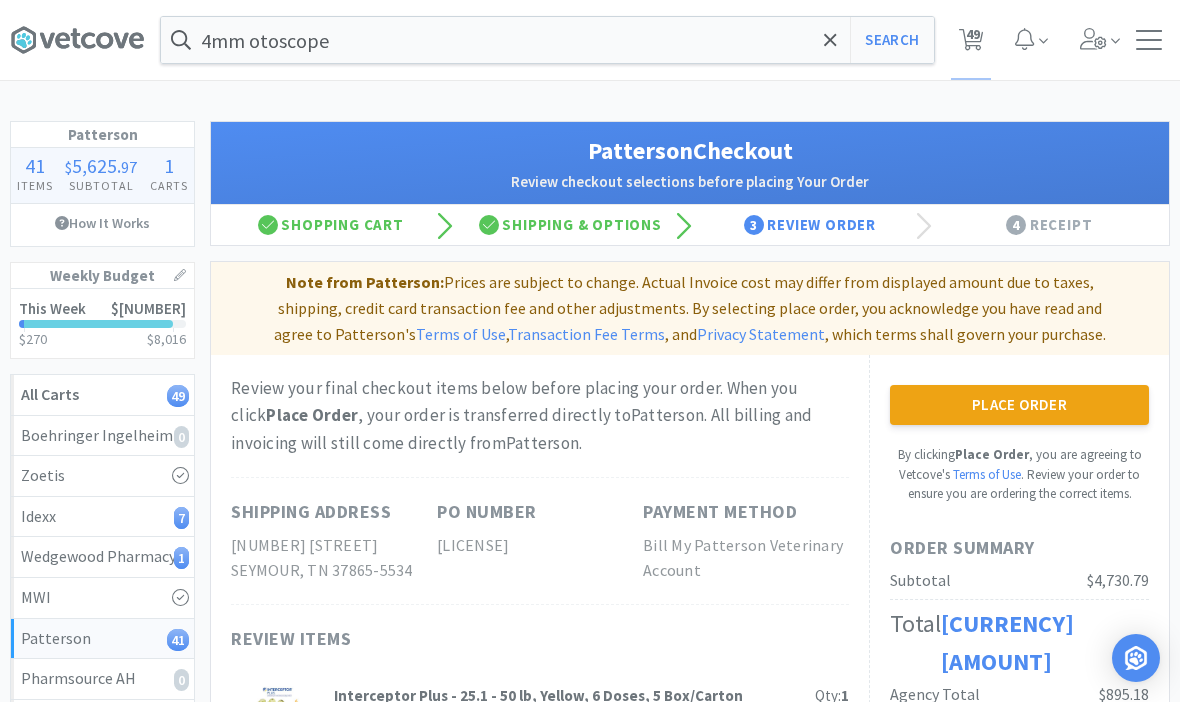 click on "Place Order" at bounding box center (1019, 405) 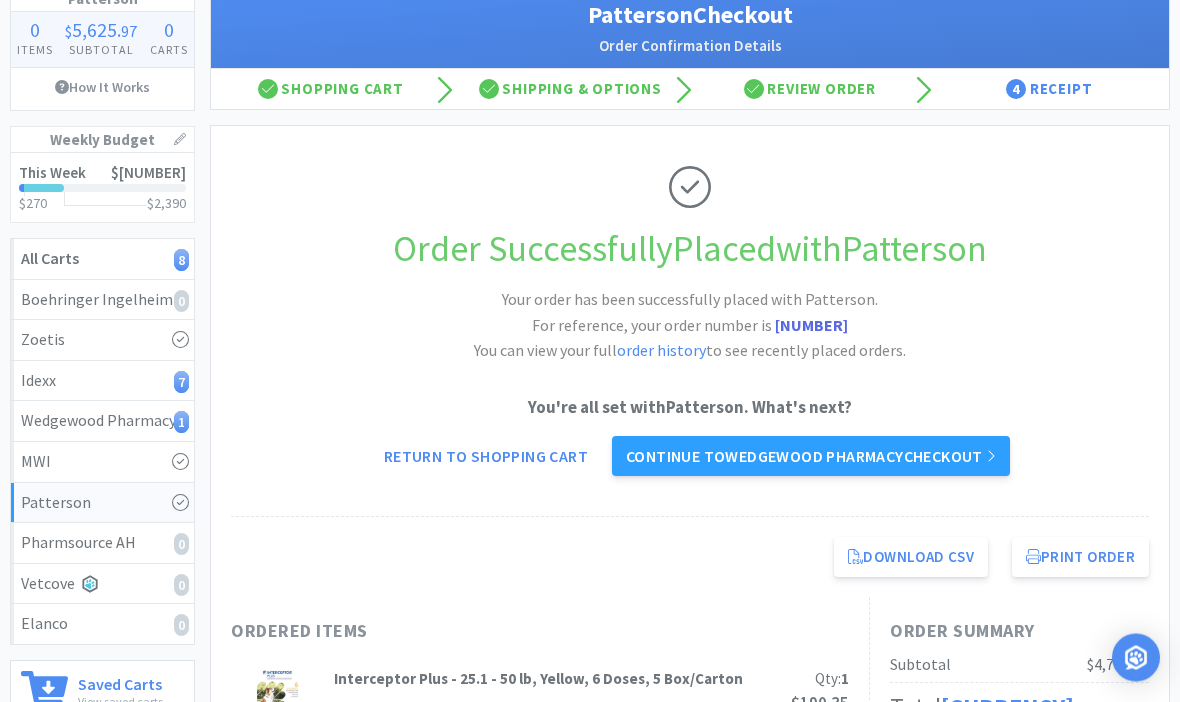 click on "Continue to [COMPANY] checkout" at bounding box center [811, 457] 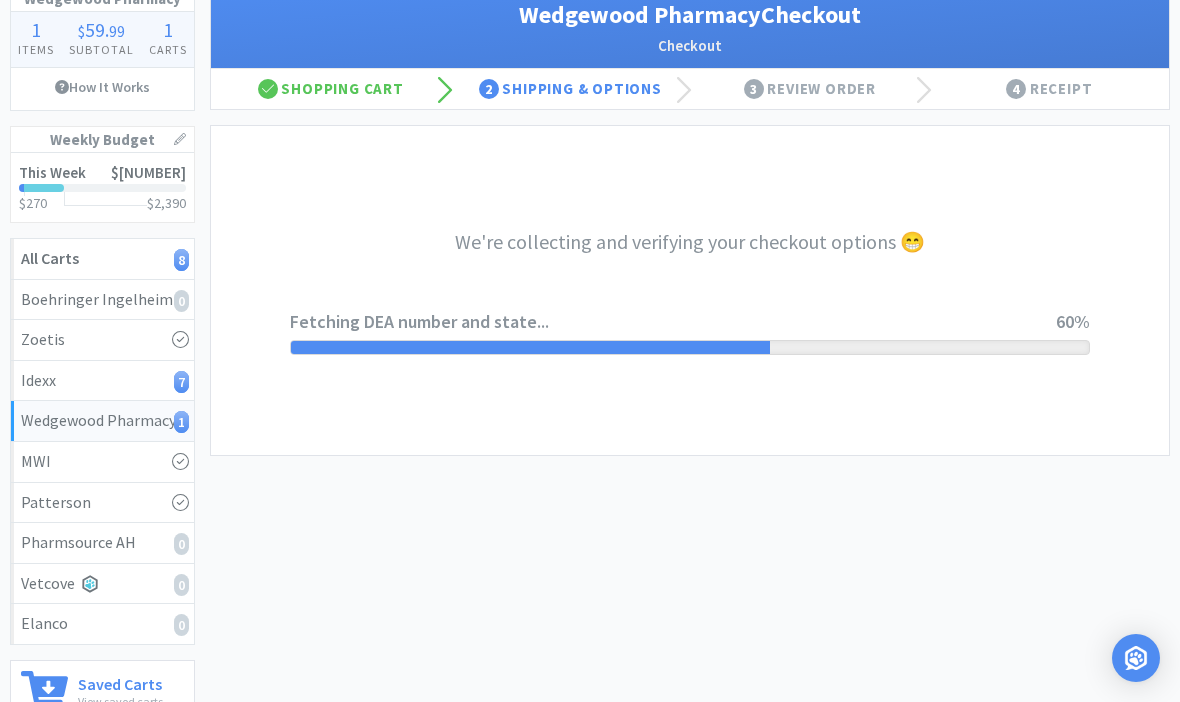 scroll, scrollTop: 0, scrollLeft: 0, axis: both 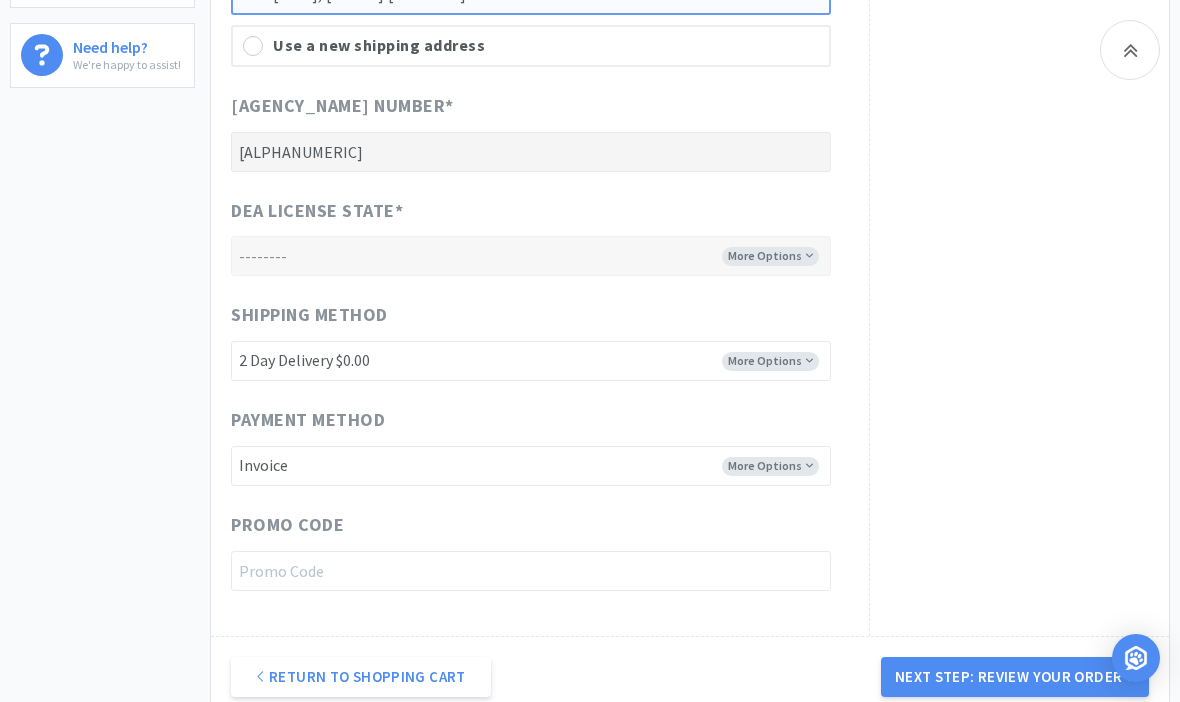 click on "Next Step: Review Your Order" at bounding box center [1015, 677] 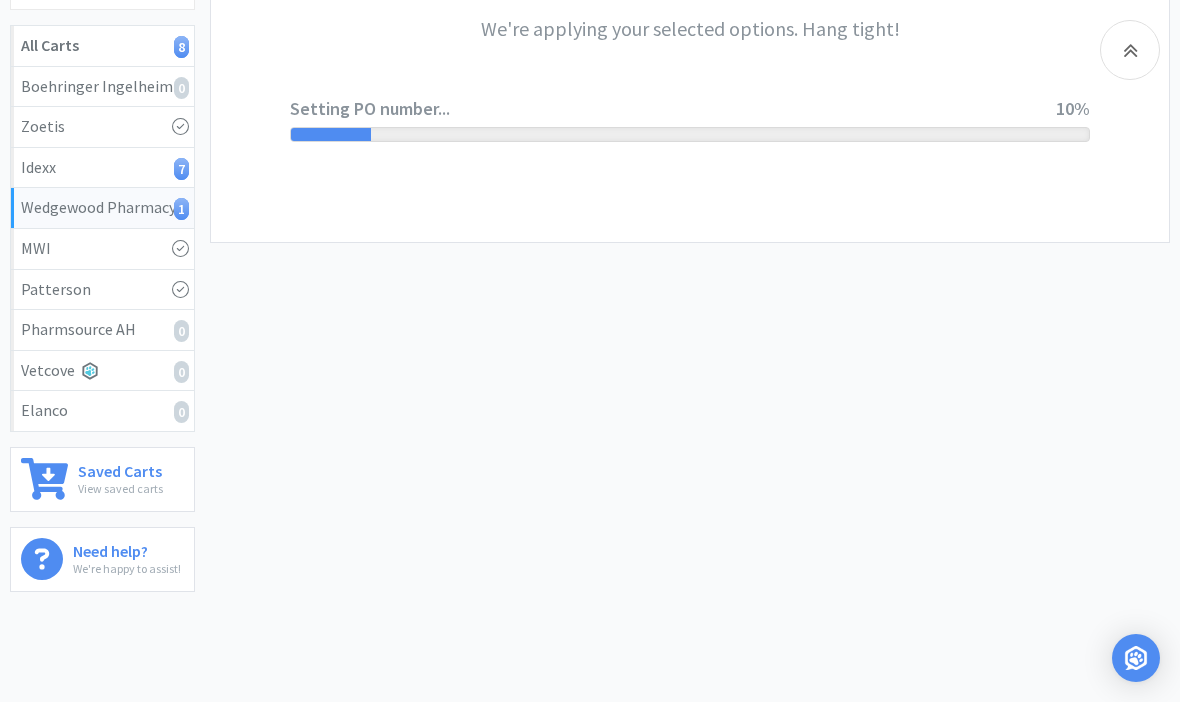 scroll, scrollTop: 0, scrollLeft: 0, axis: both 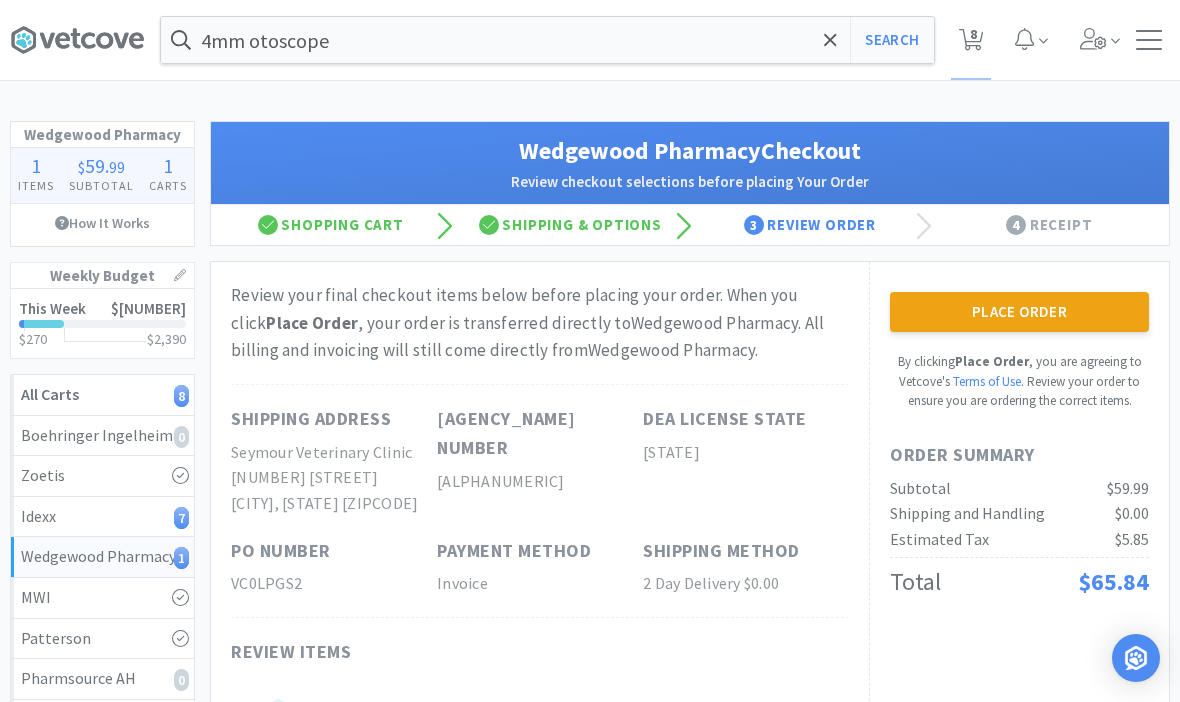 click on "Place Order" at bounding box center [1019, 312] 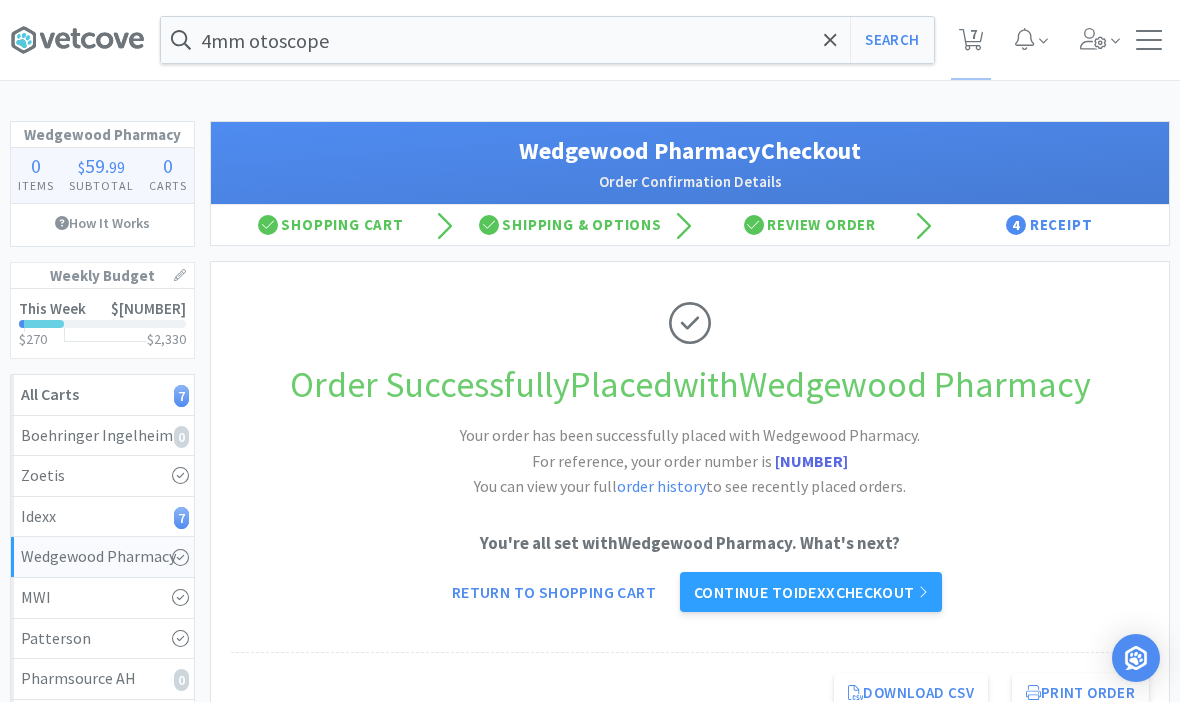 click on "Continue to  Idexx  checkout" at bounding box center (811, 592) 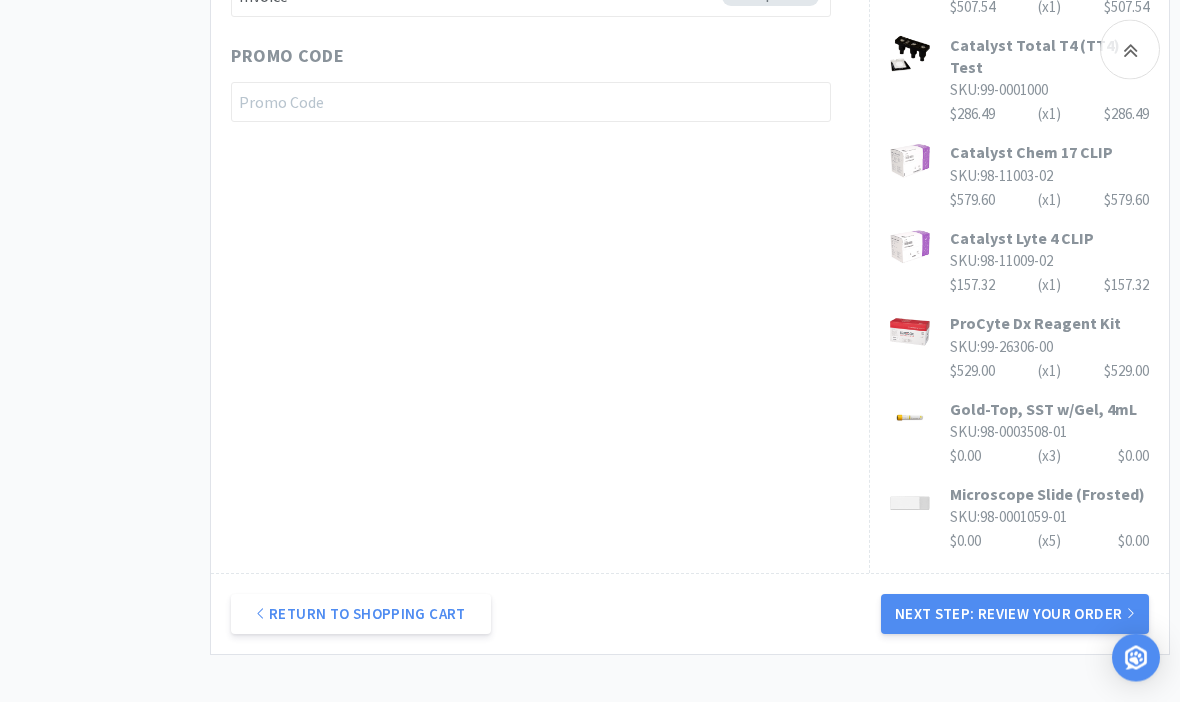 scroll, scrollTop: 974, scrollLeft: 0, axis: vertical 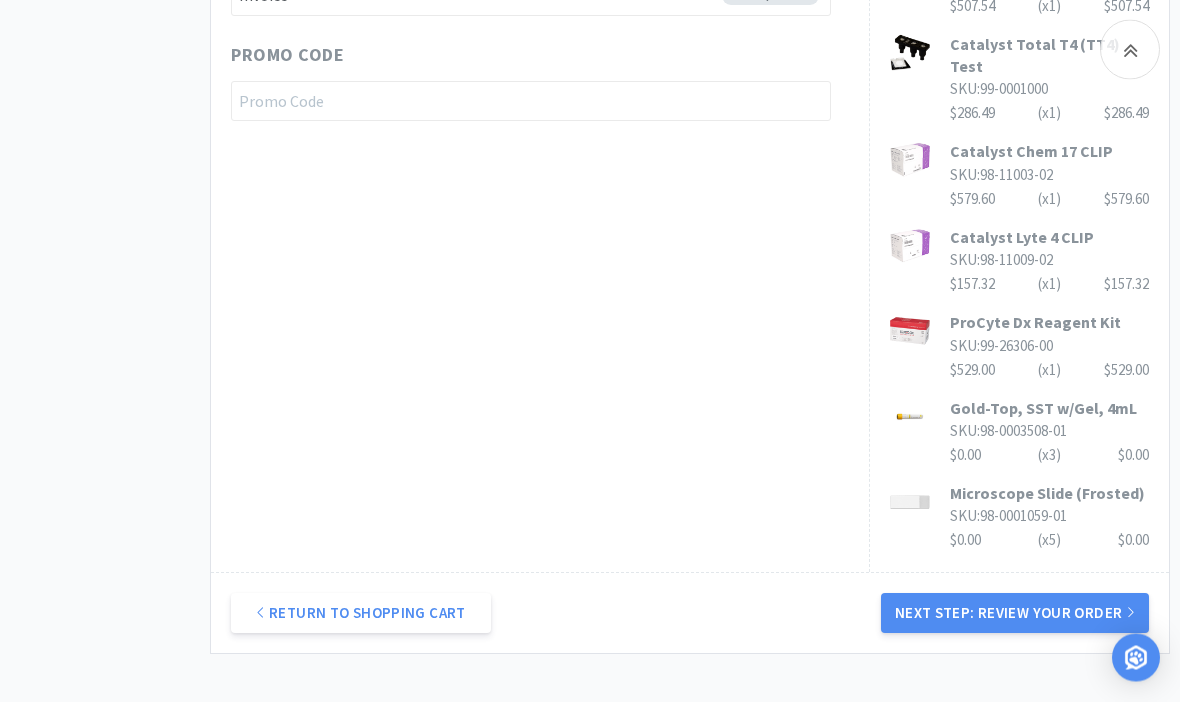 click on "Next Step: Review Your Order" at bounding box center [1015, 614] 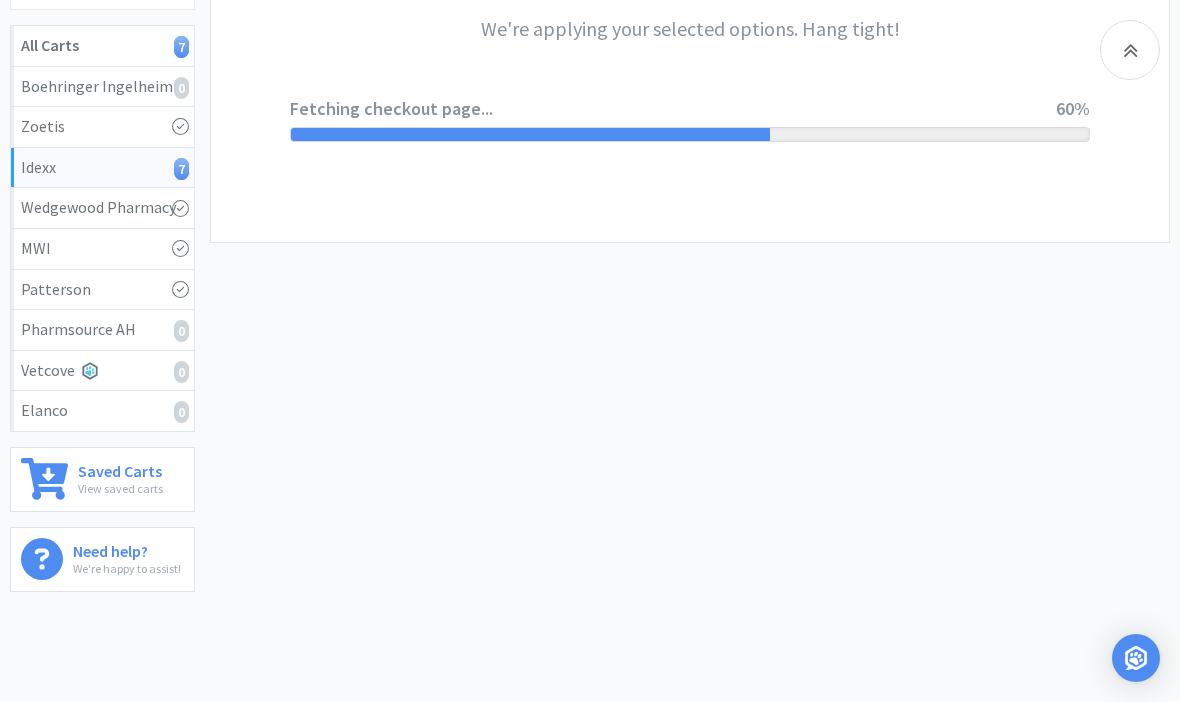 scroll, scrollTop: 0, scrollLeft: 0, axis: both 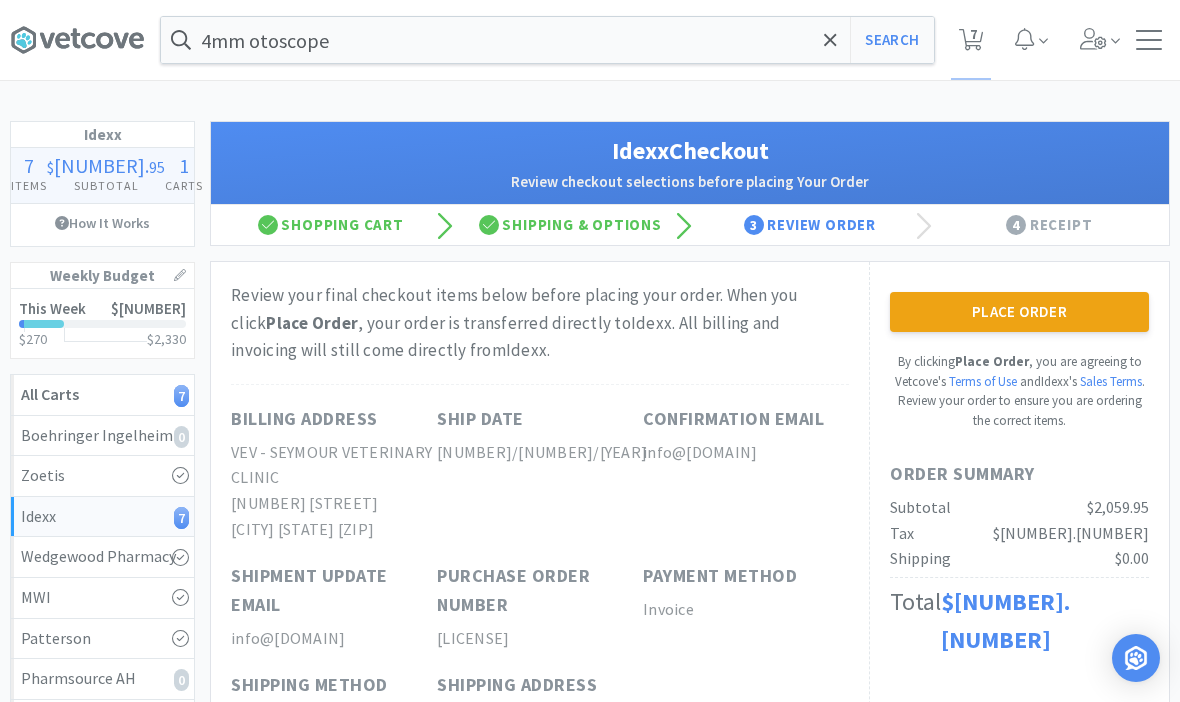 click on "Place Order" at bounding box center (1019, 312) 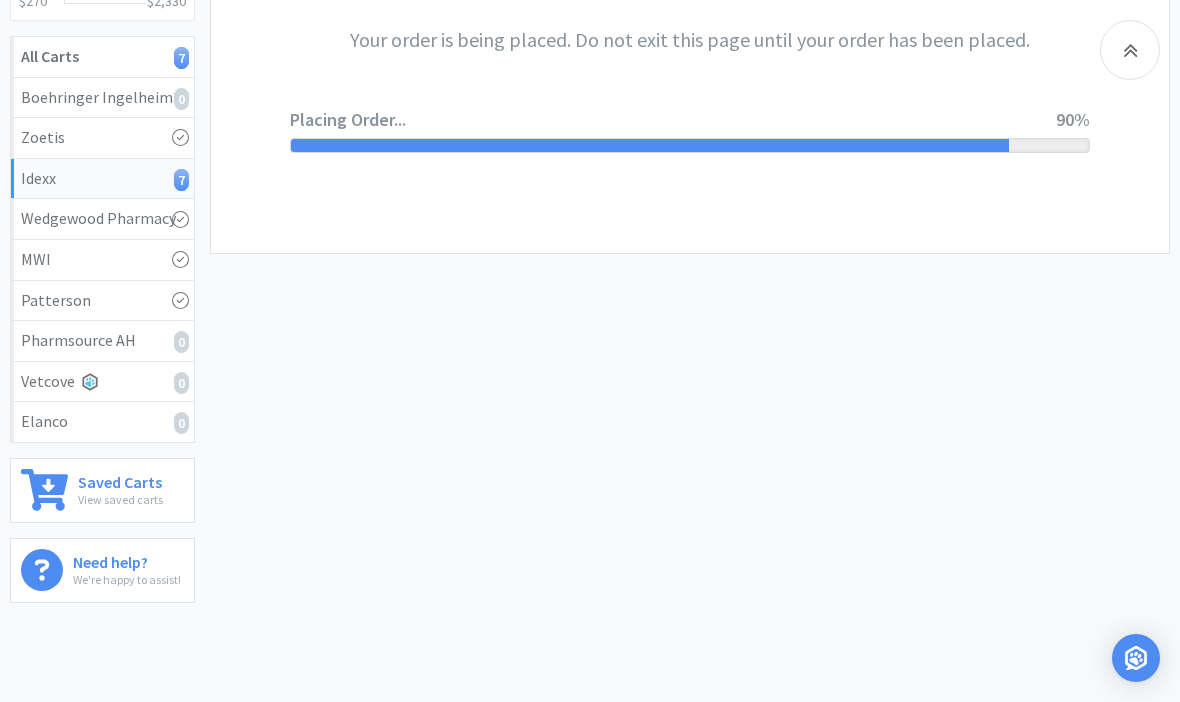 scroll, scrollTop: 349, scrollLeft: 0, axis: vertical 